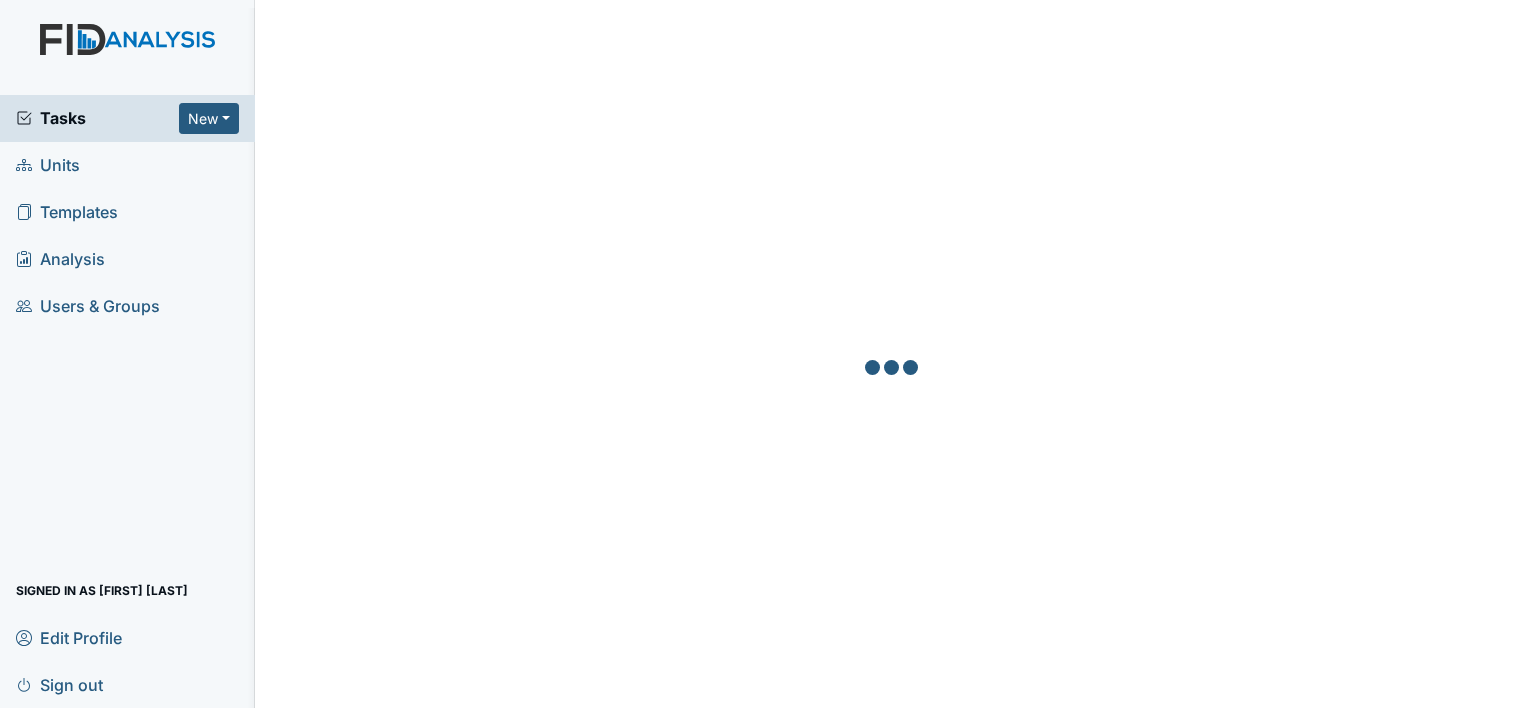 scroll, scrollTop: 0, scrollLeft: 0, axis: both 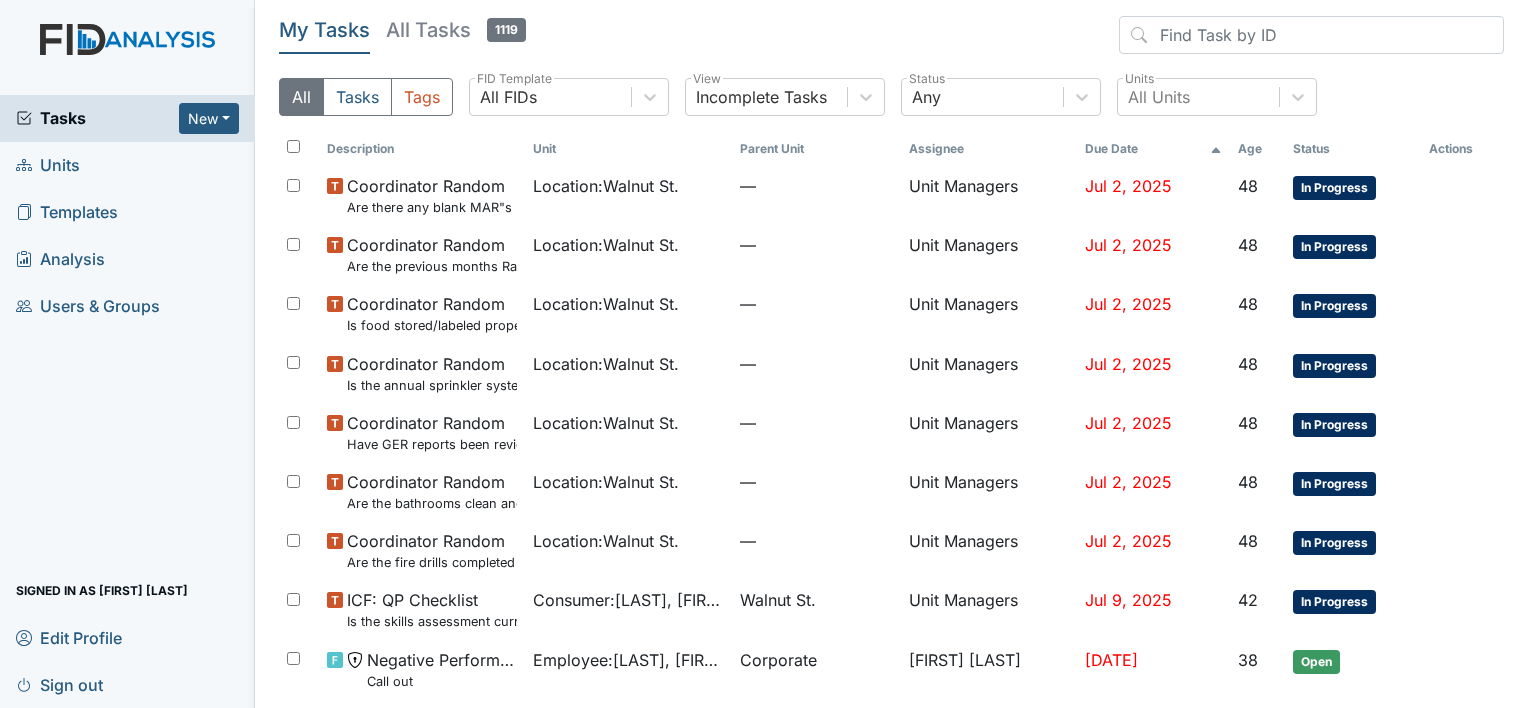 click on "Units" at bounding box center (48, 165) 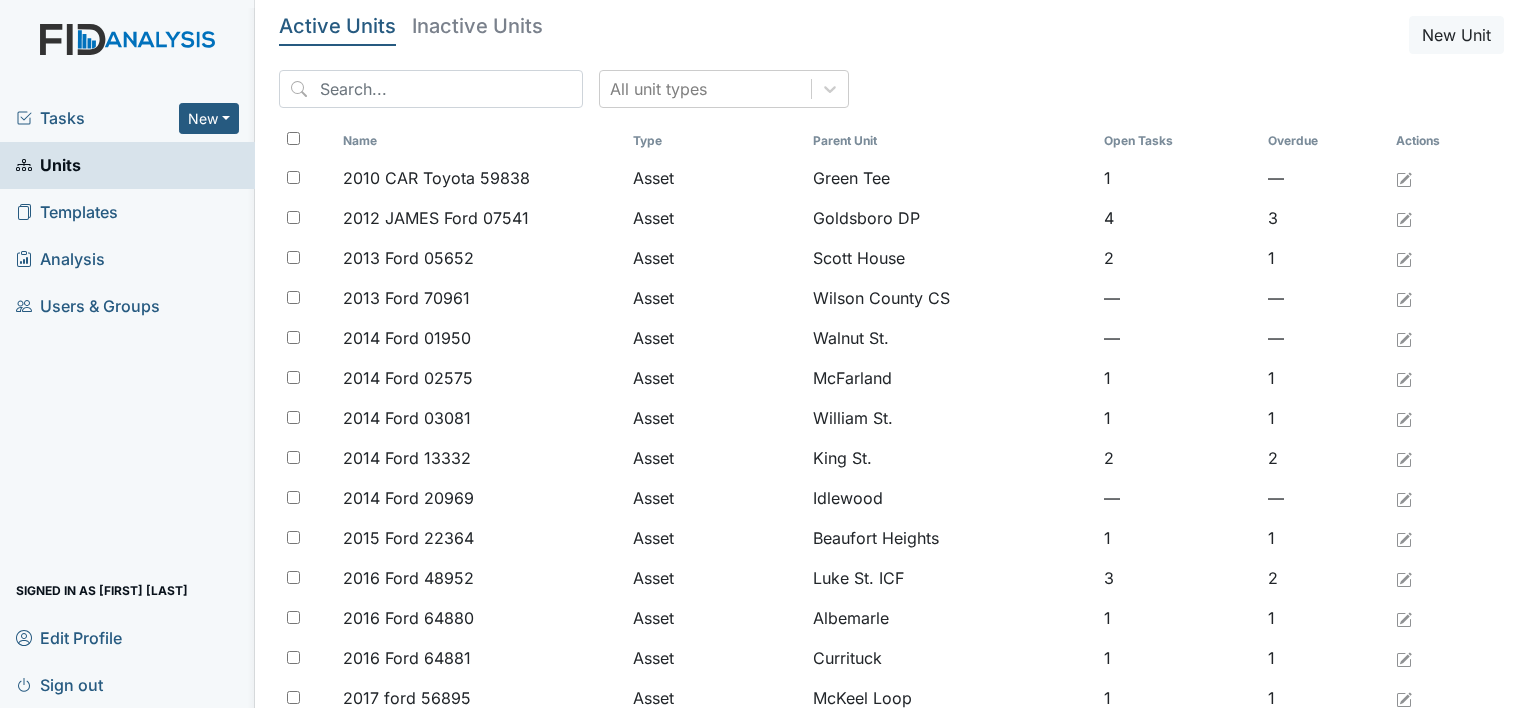 scroll, scrollTop: 0, scrollLeft: 0, axis: both 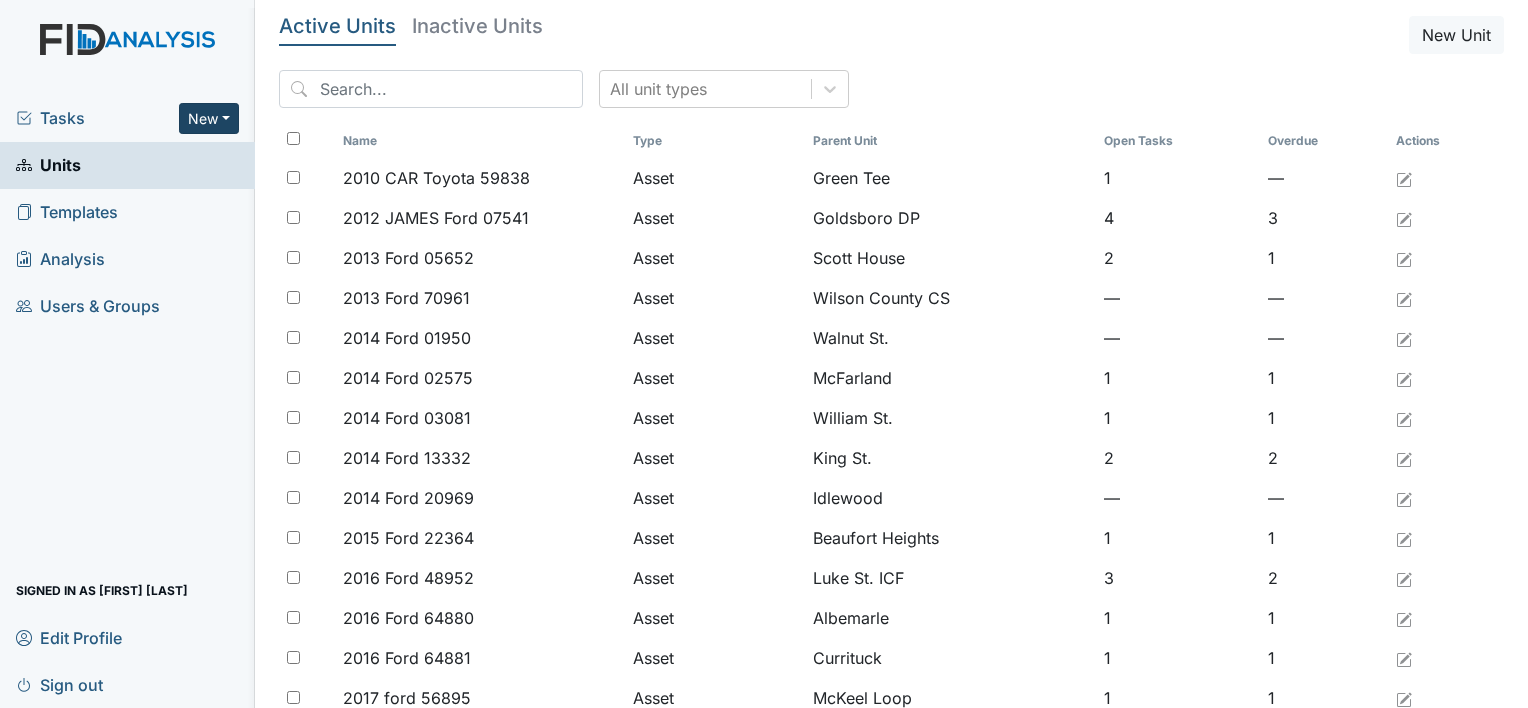 click on "New" at bounding box center [209, 118] 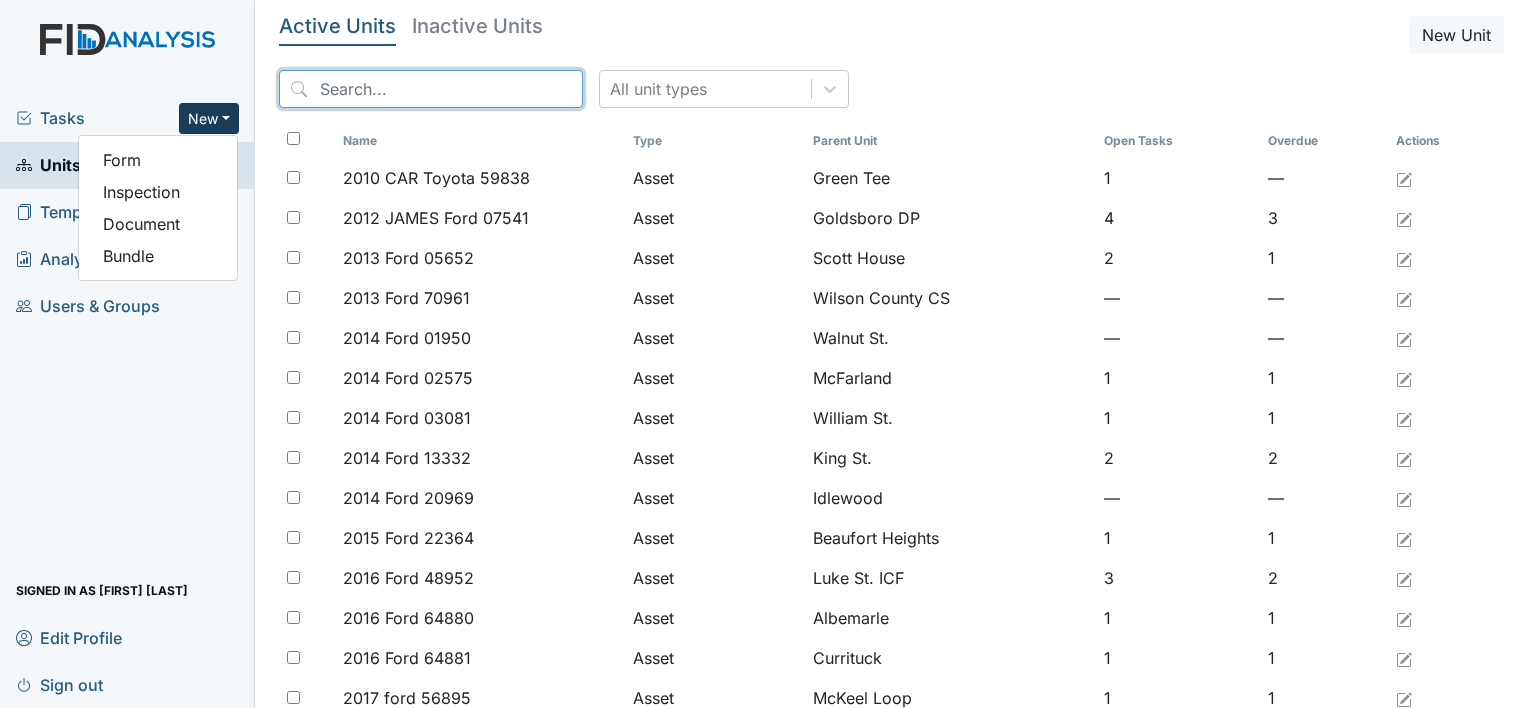click at bounding box center (431, 89) 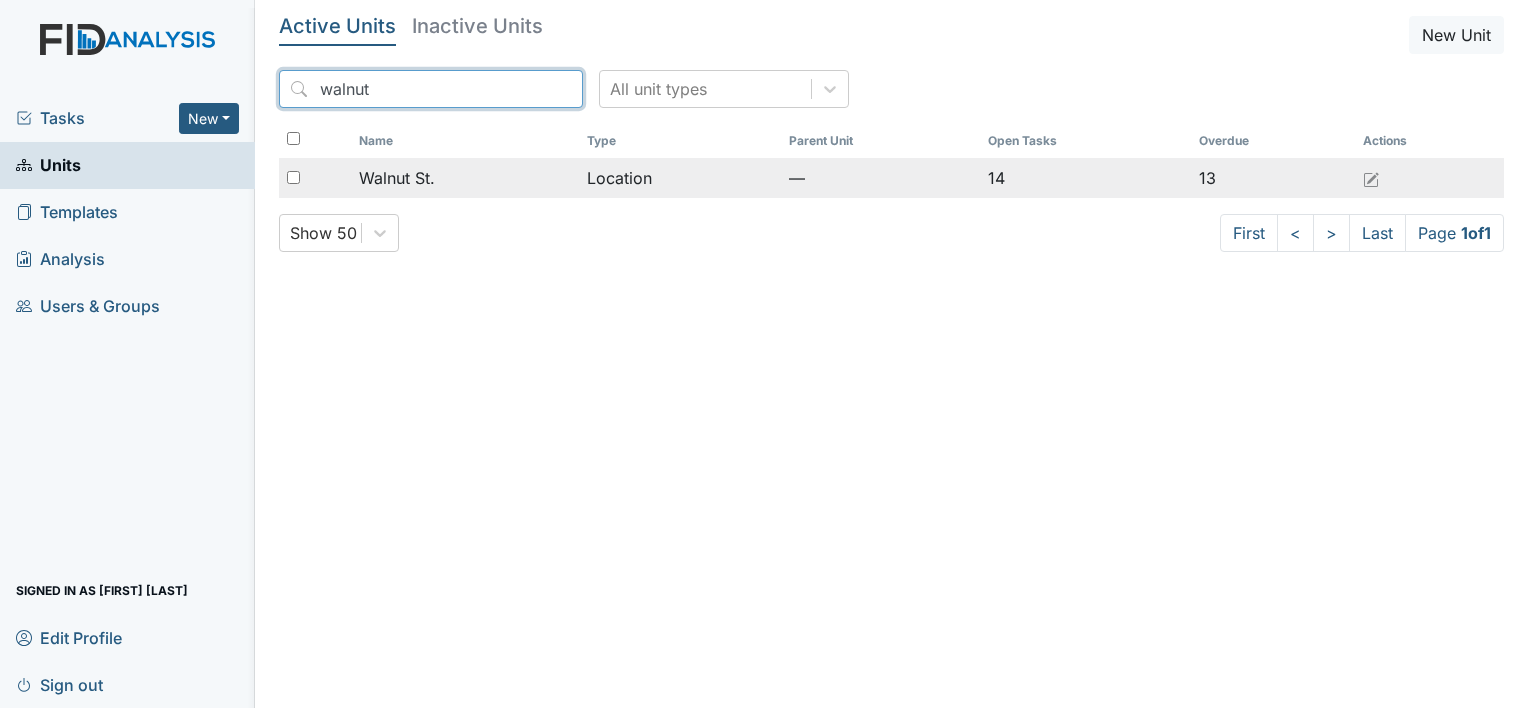 type on "walnut" 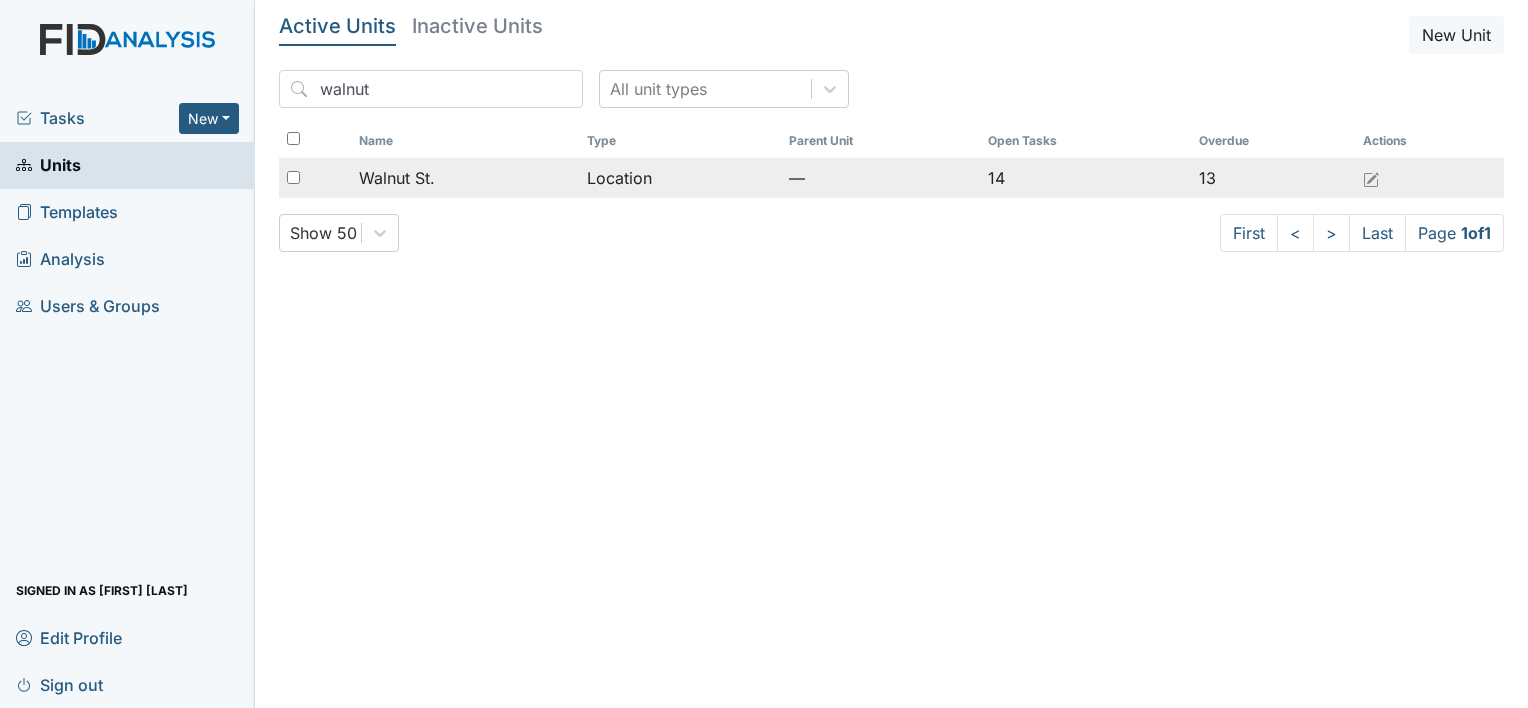 click on "Walnut St." at bounding box center [465, 178] 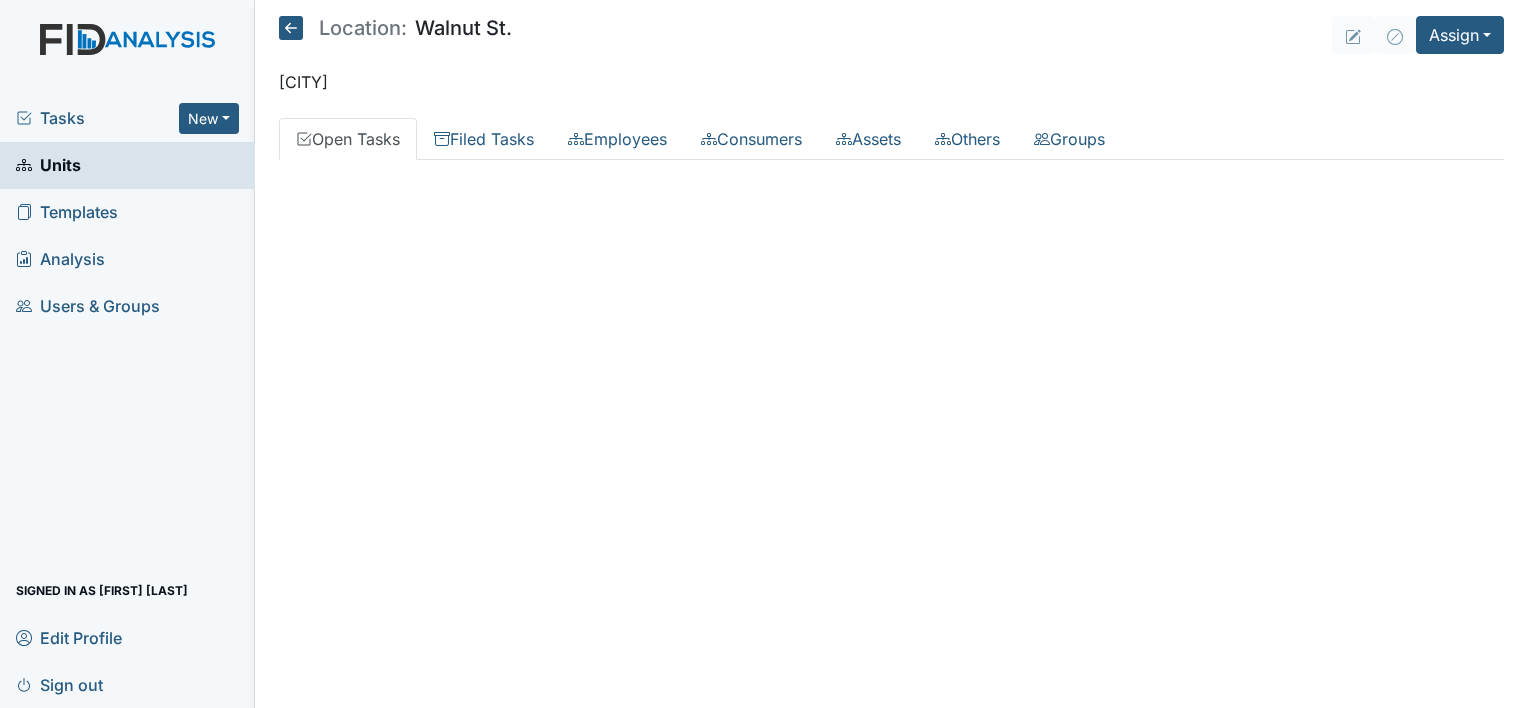 scroll, scrollTop: 0, scrollLeft: 0, axis: both 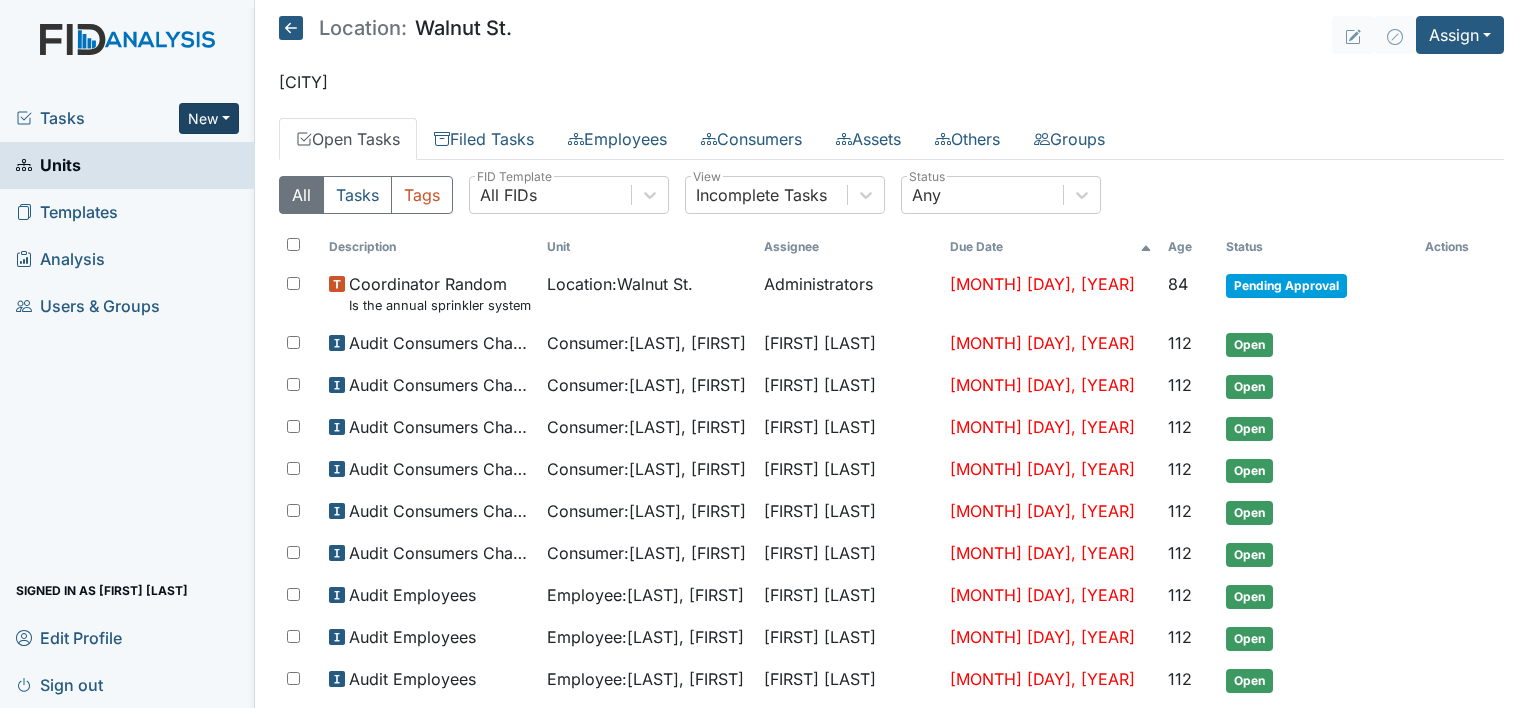 click on "New" at bounding box center [209, 118] 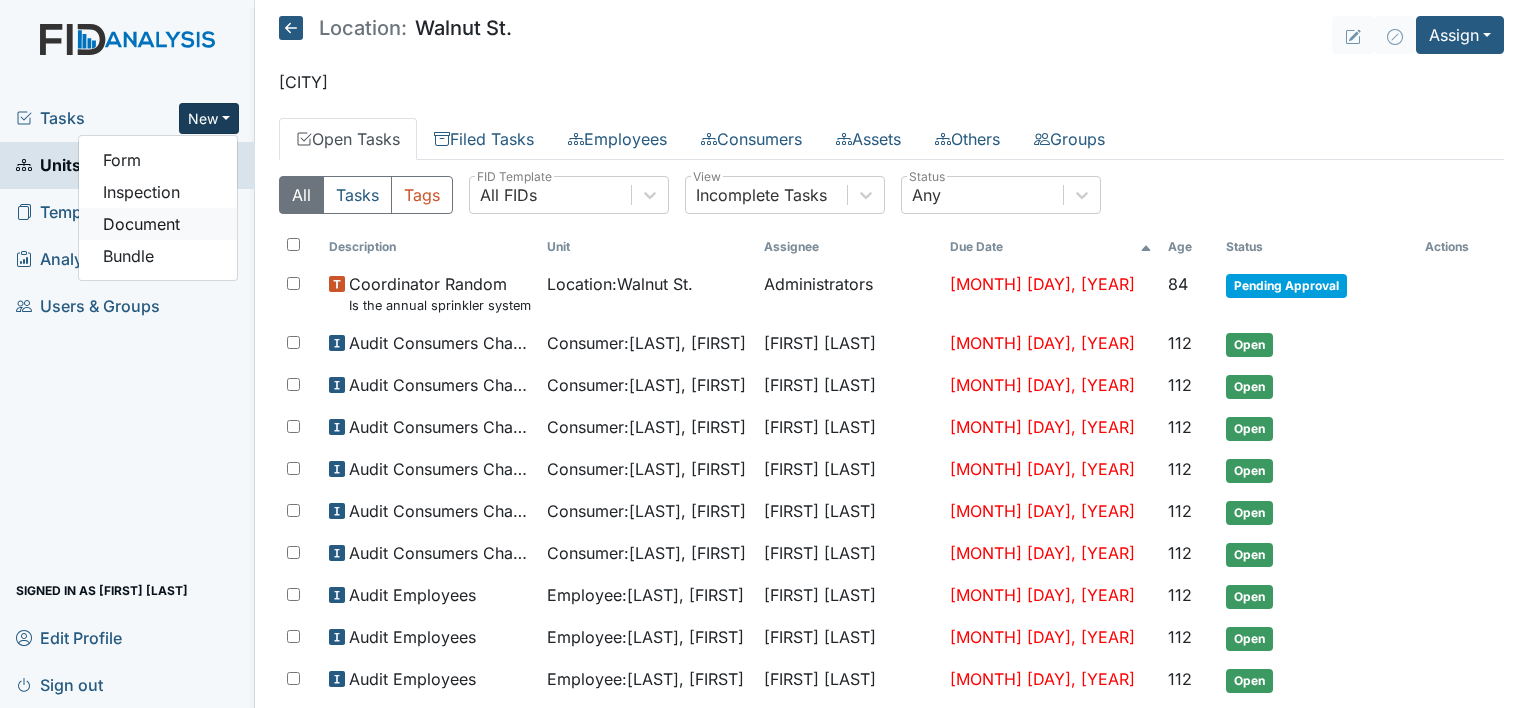 click on "Document" at bounding box center [158, 224] 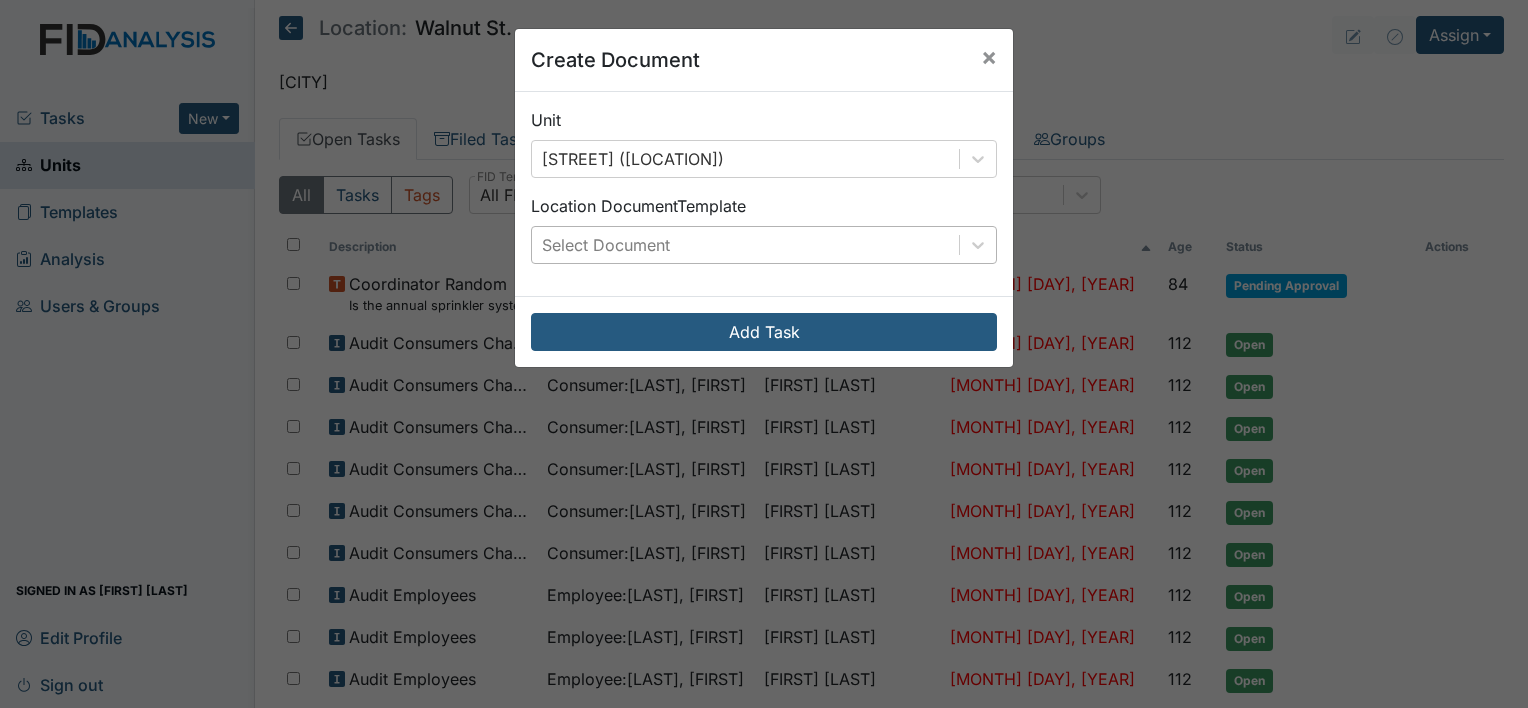 click on "Select Document" at bounding box center [745, 245] 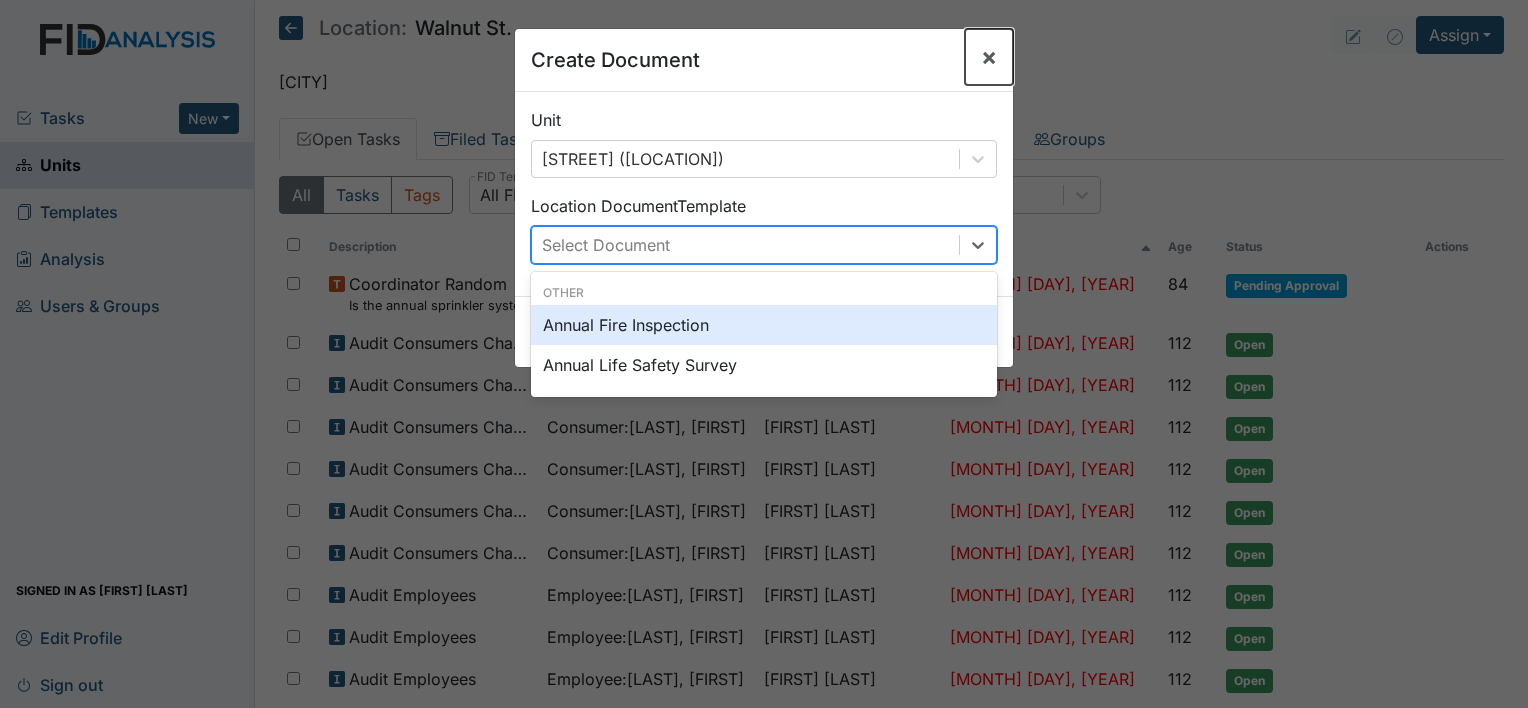 click on "×" at bounding box center (989, 56) 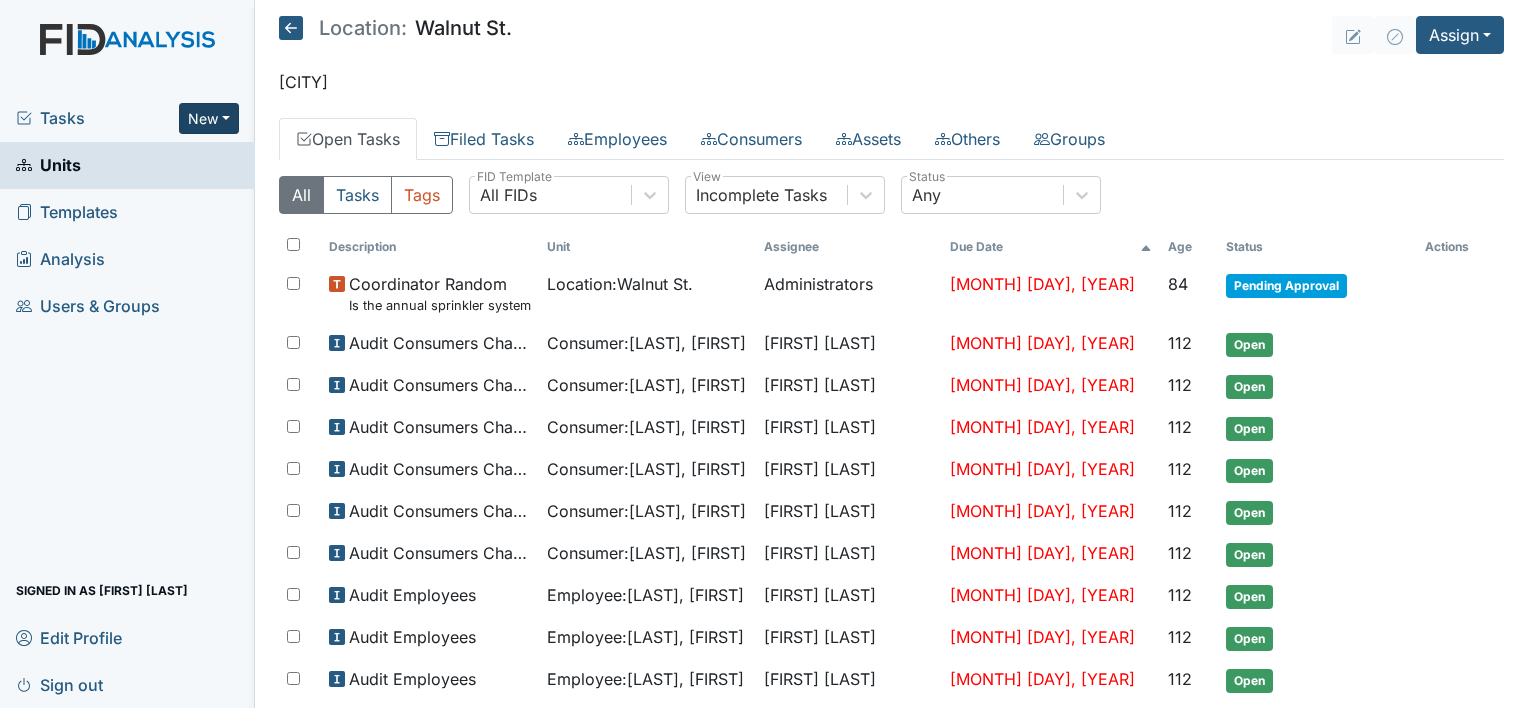 click on "New" at bounding box center [209, 118] 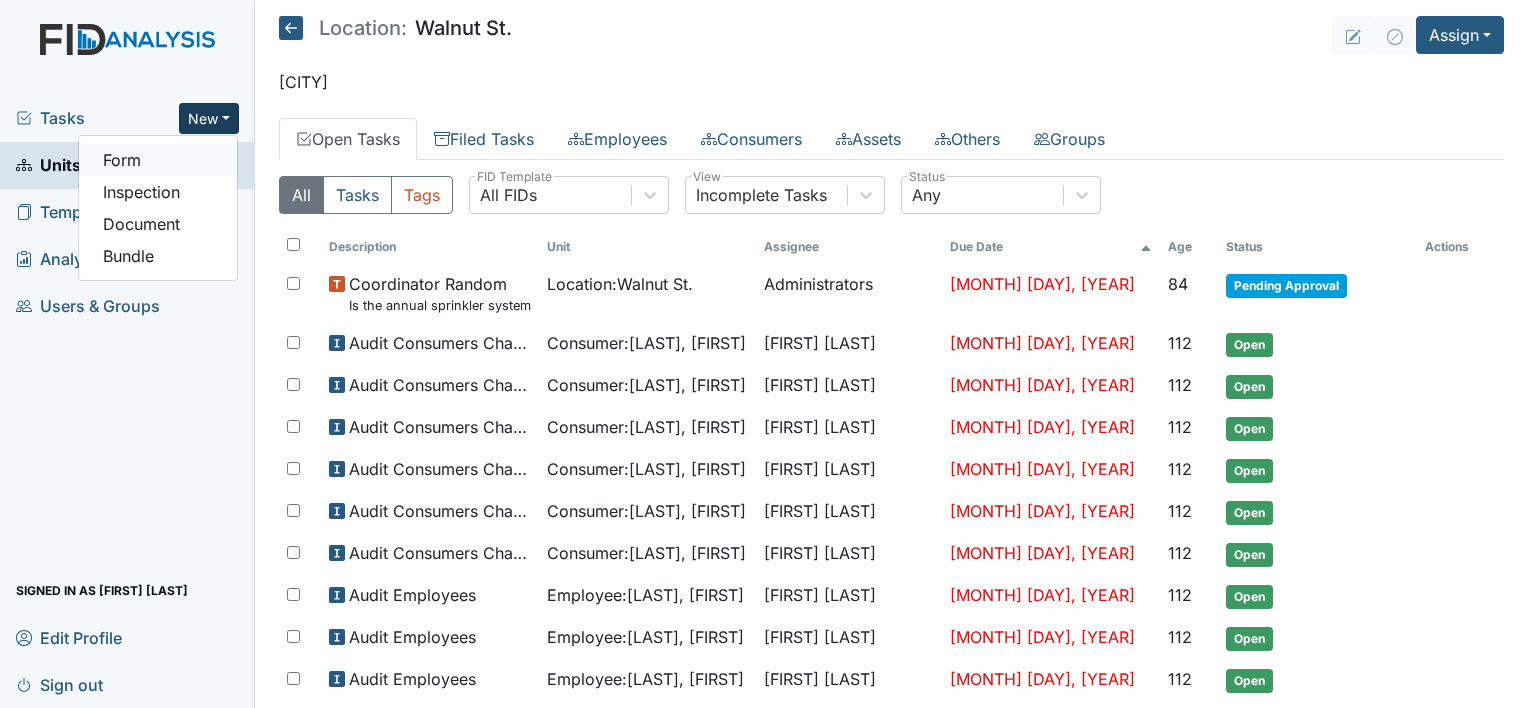 click on "Form" at bounding box center (158, 160) 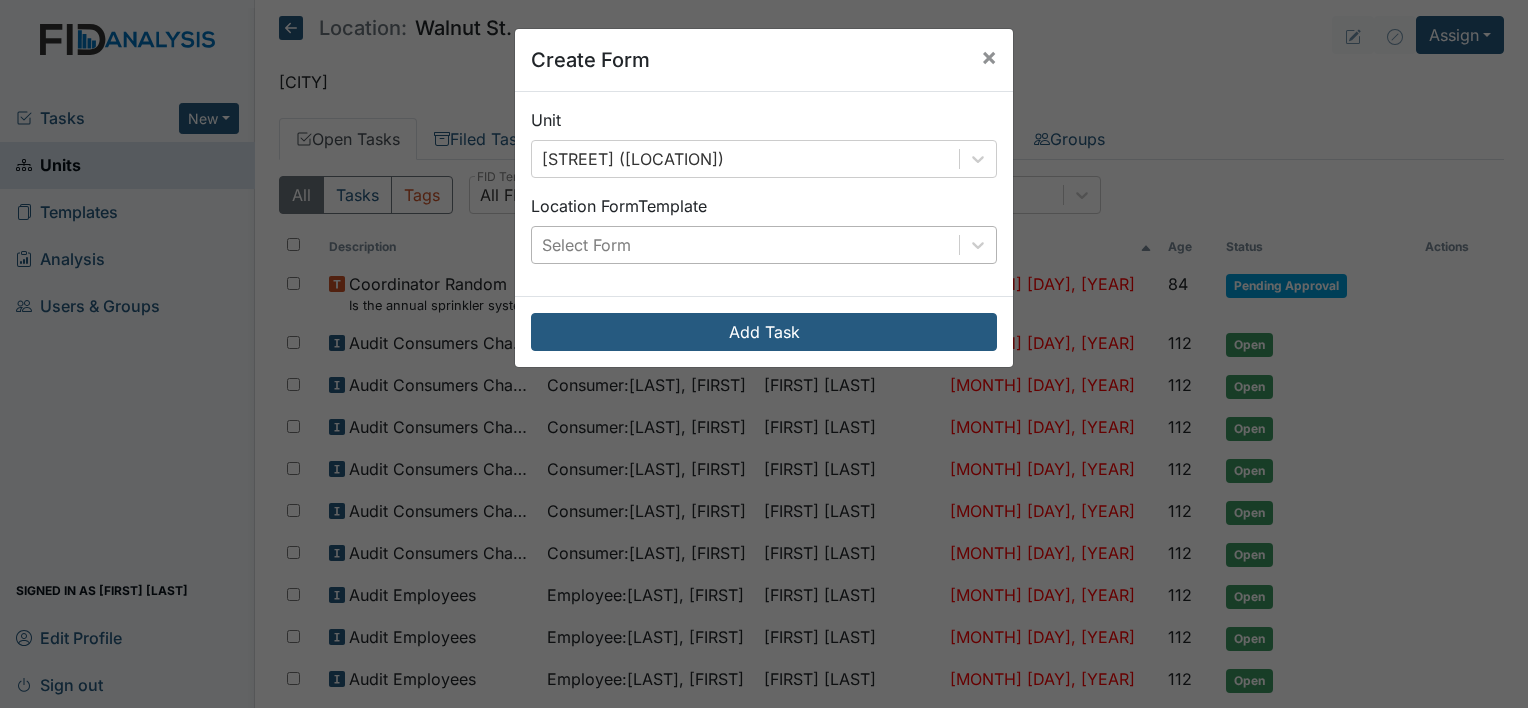 click on "Select Form" at bounding box center (745, 245) 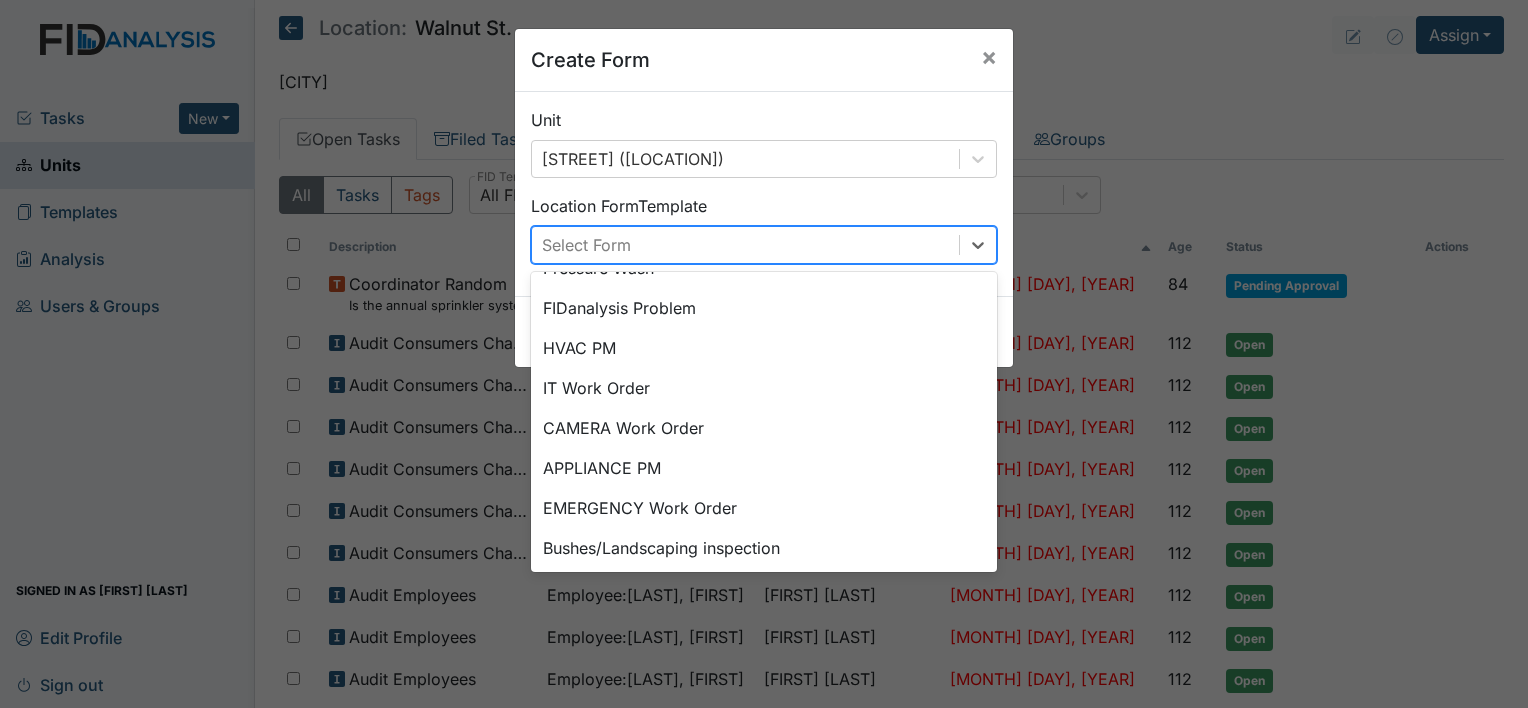 scroll, scrollTop: 248, scrollLeft: 0, axis: vertical 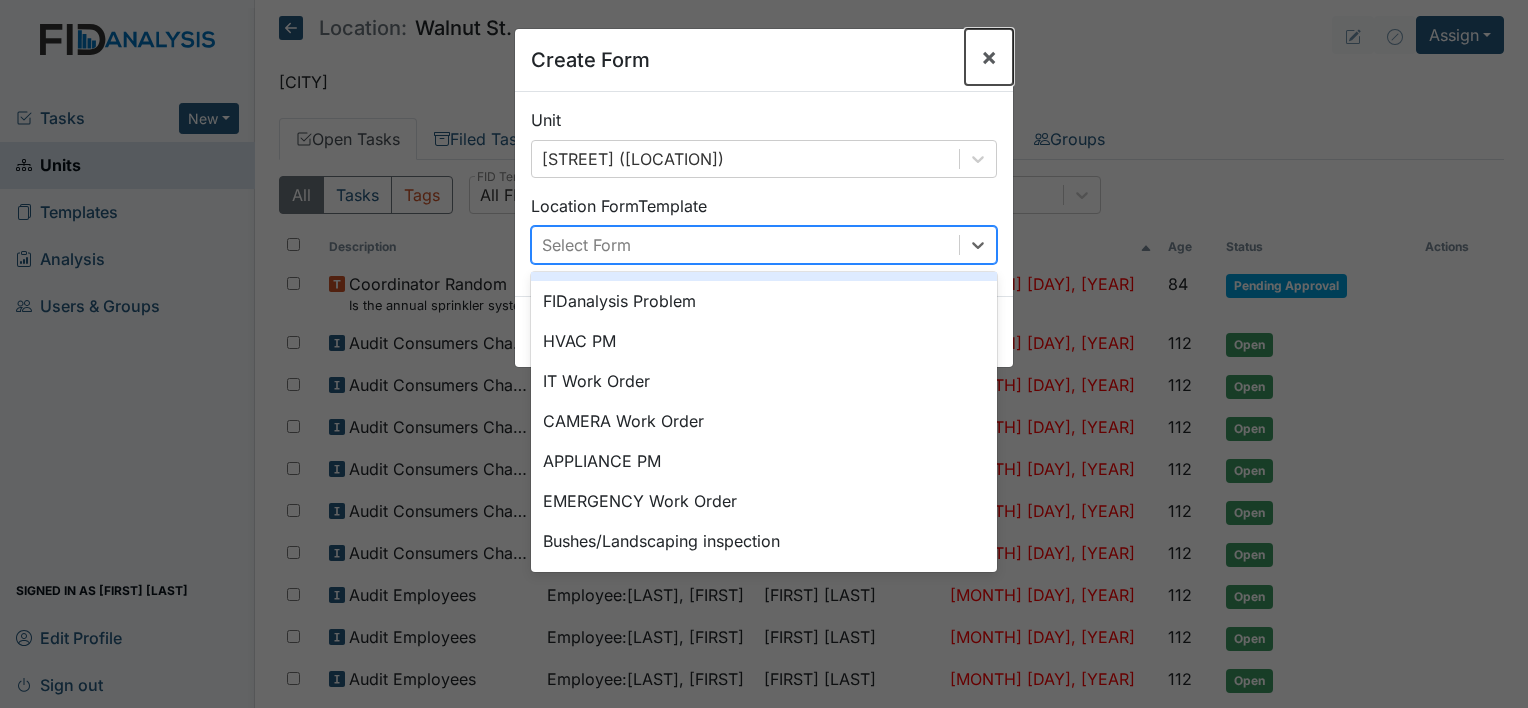 click on "×" at bounding box center (989, 56) 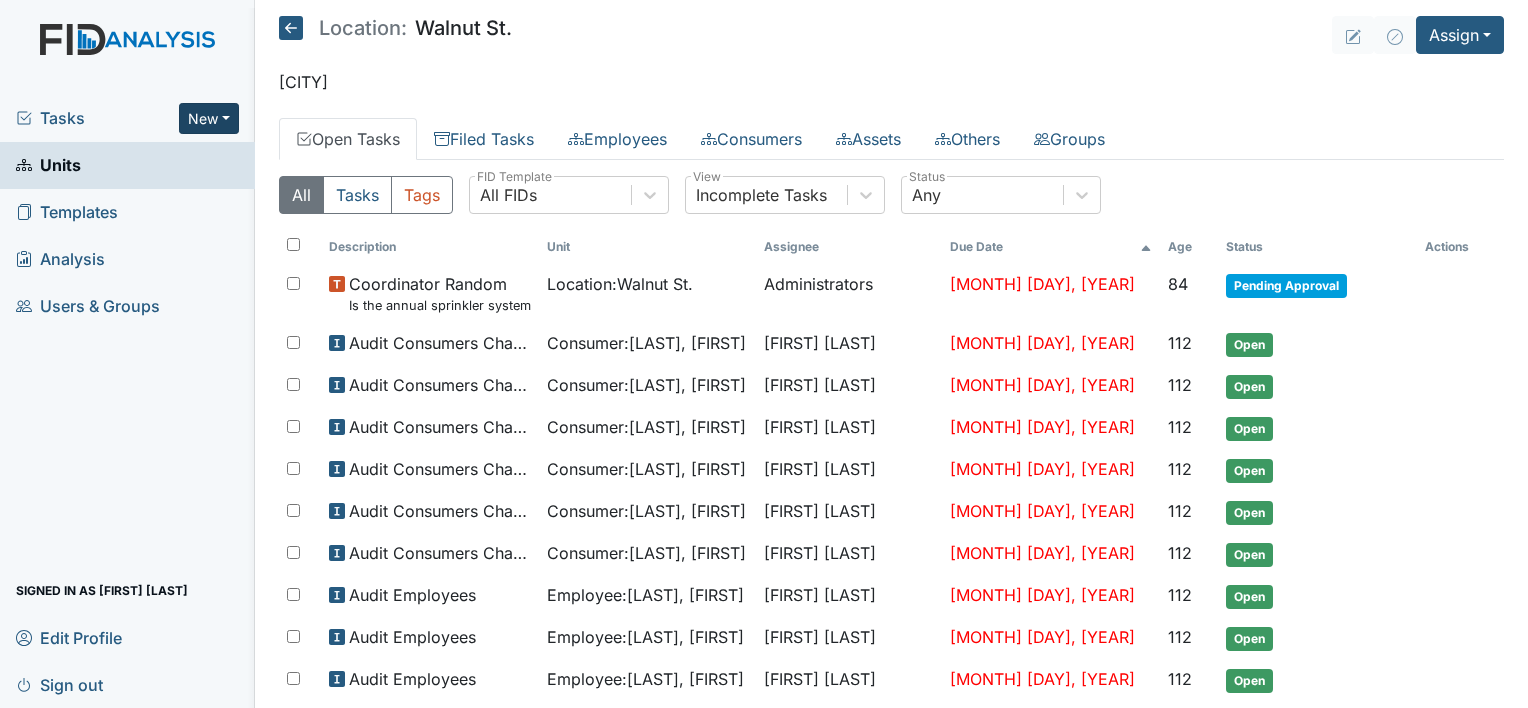 click on "New" at bounding box center (209, 118) 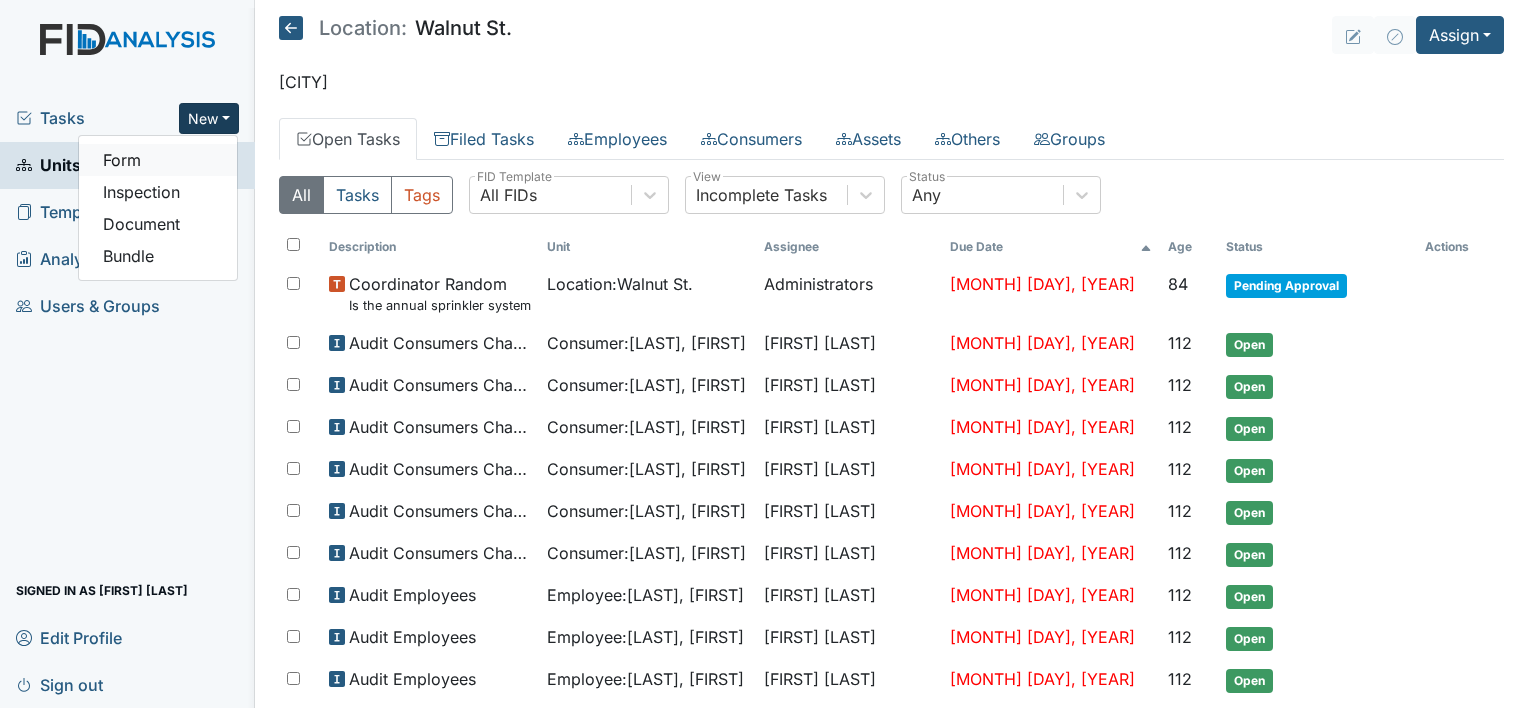 click on "Form" at bounding box center (158, 160) 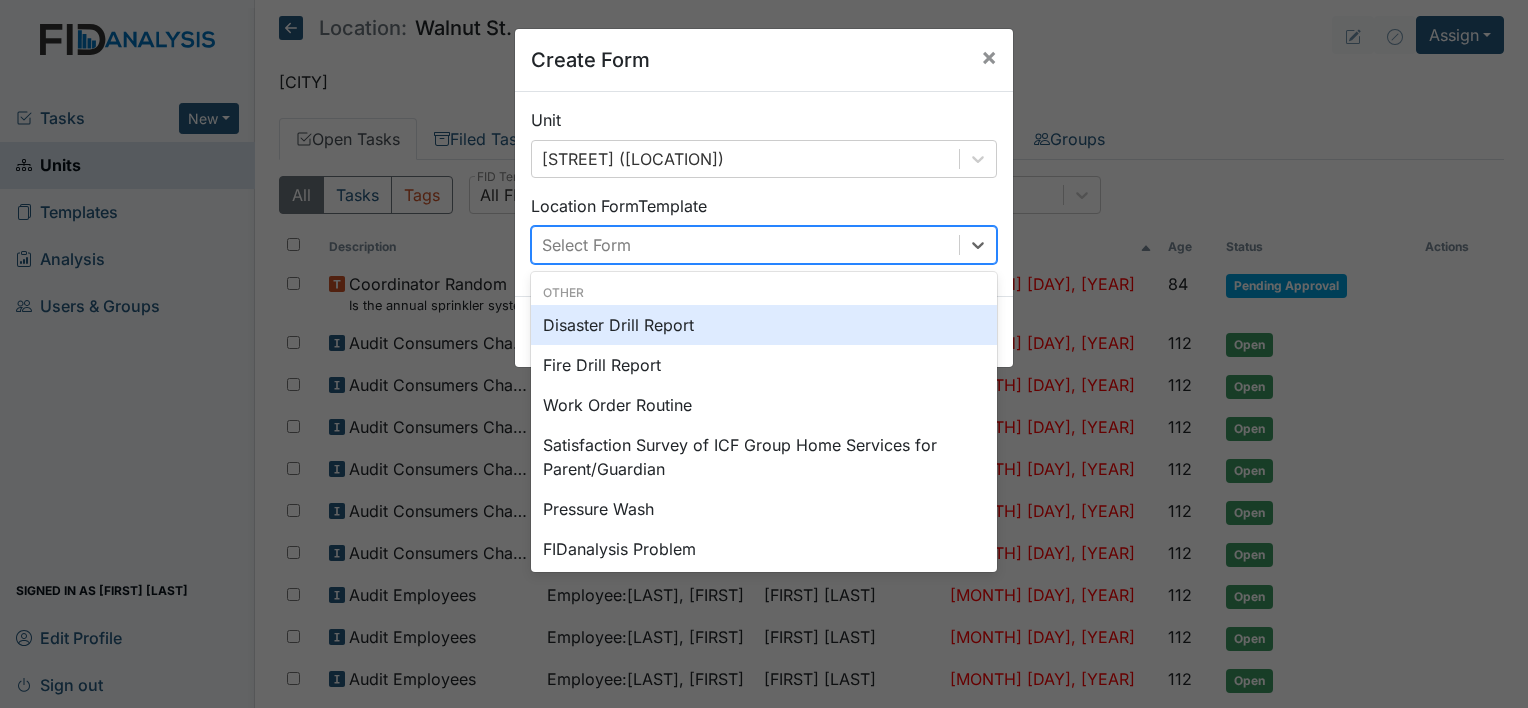 click on "Select Form" at bounding box center (745, 245) 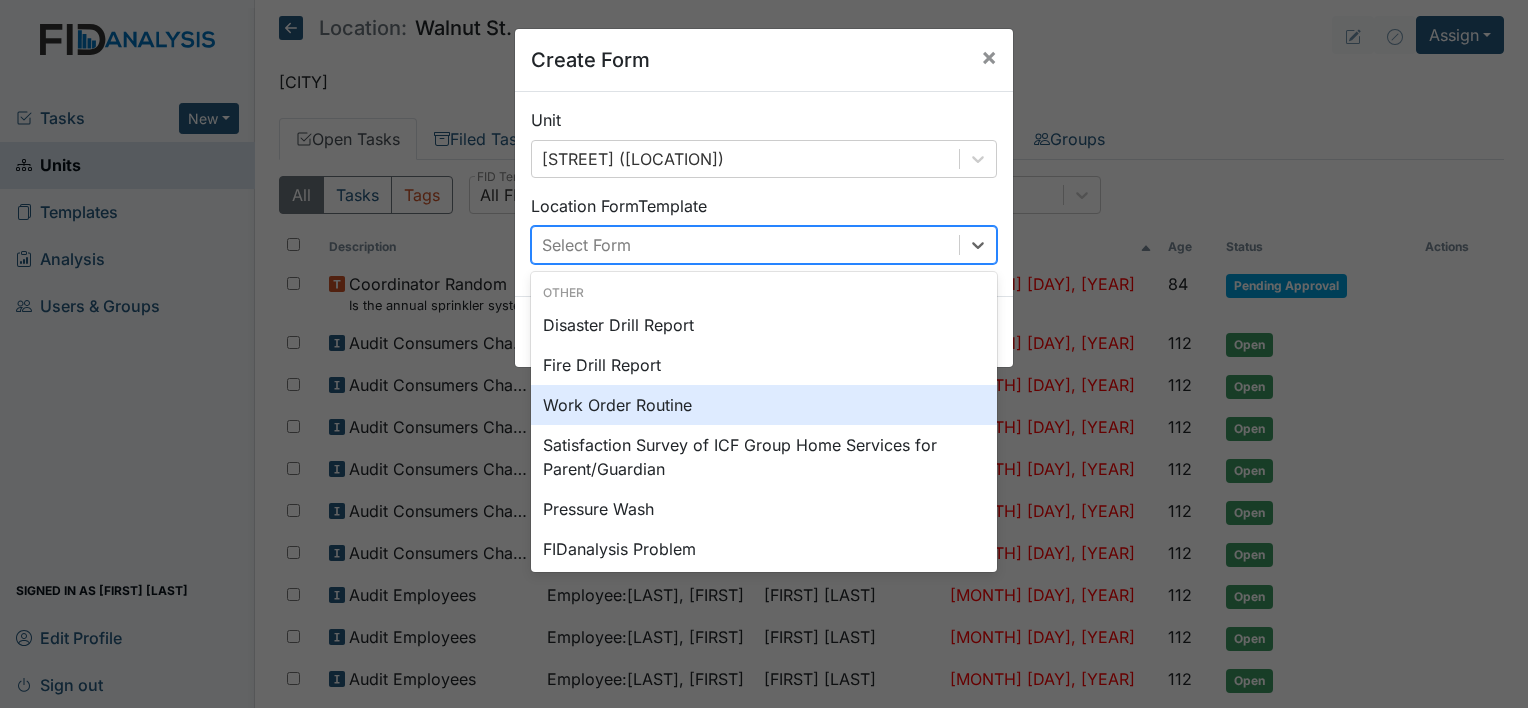 click on "Work Order Routine" at bounding box center (764, 405) 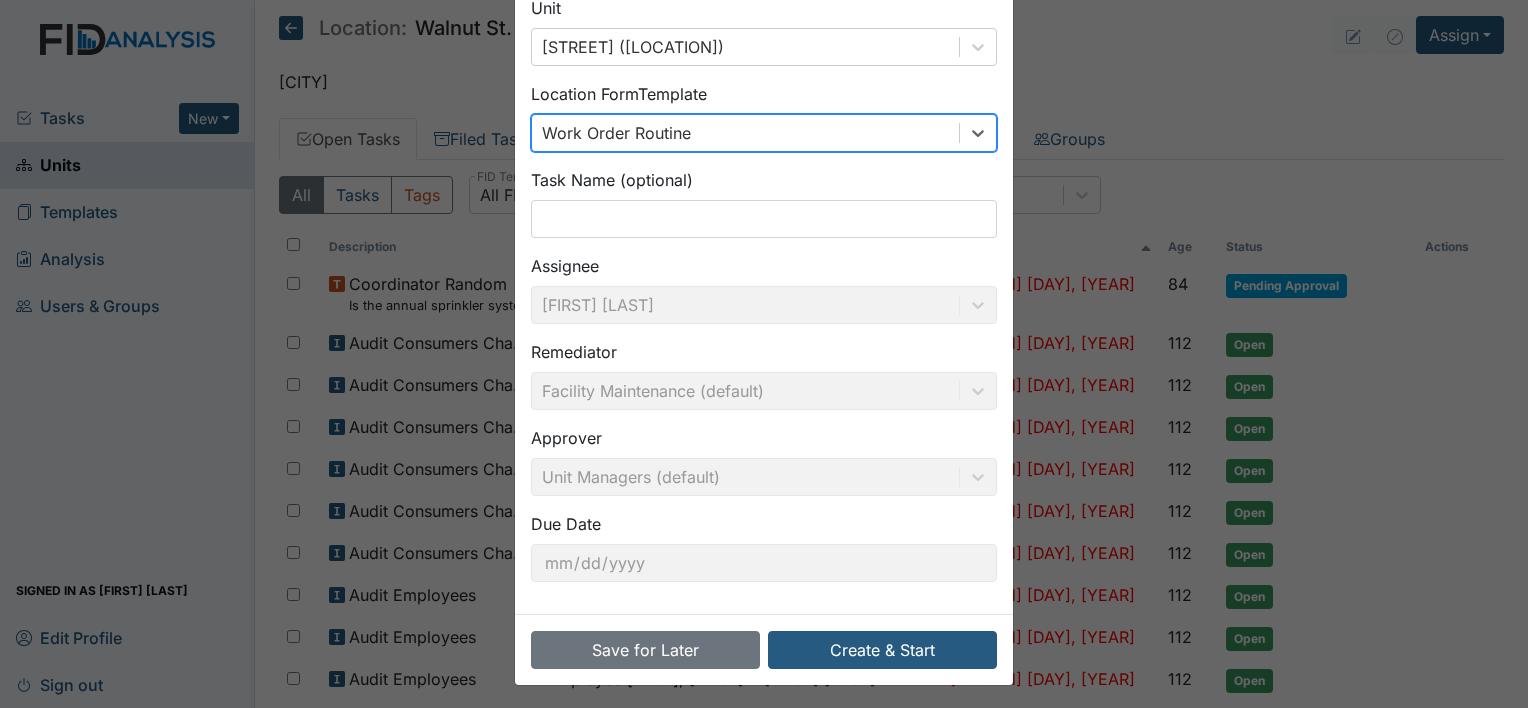scroll, scrollTop: 116, scrollLeft: 0, axis: vertical 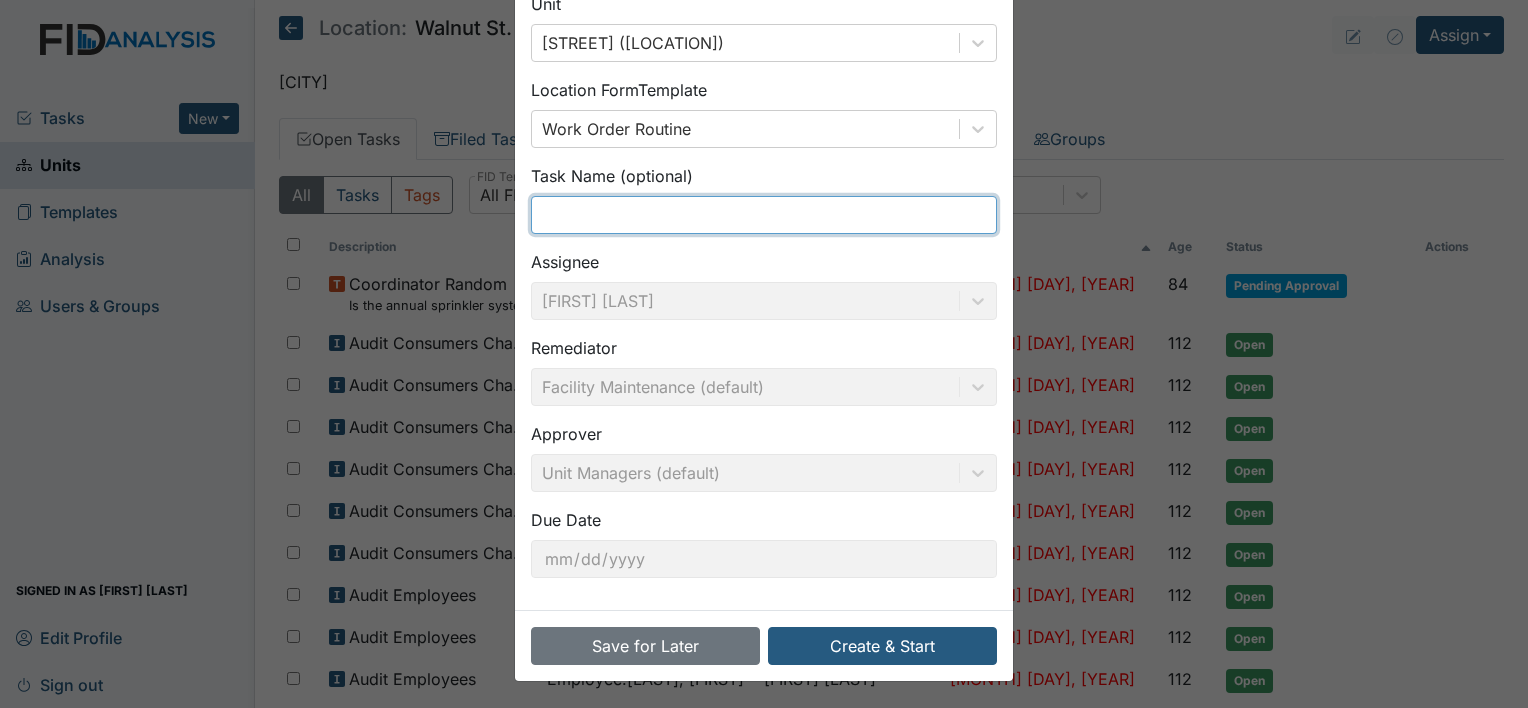 click at bounding box center (764, 215) 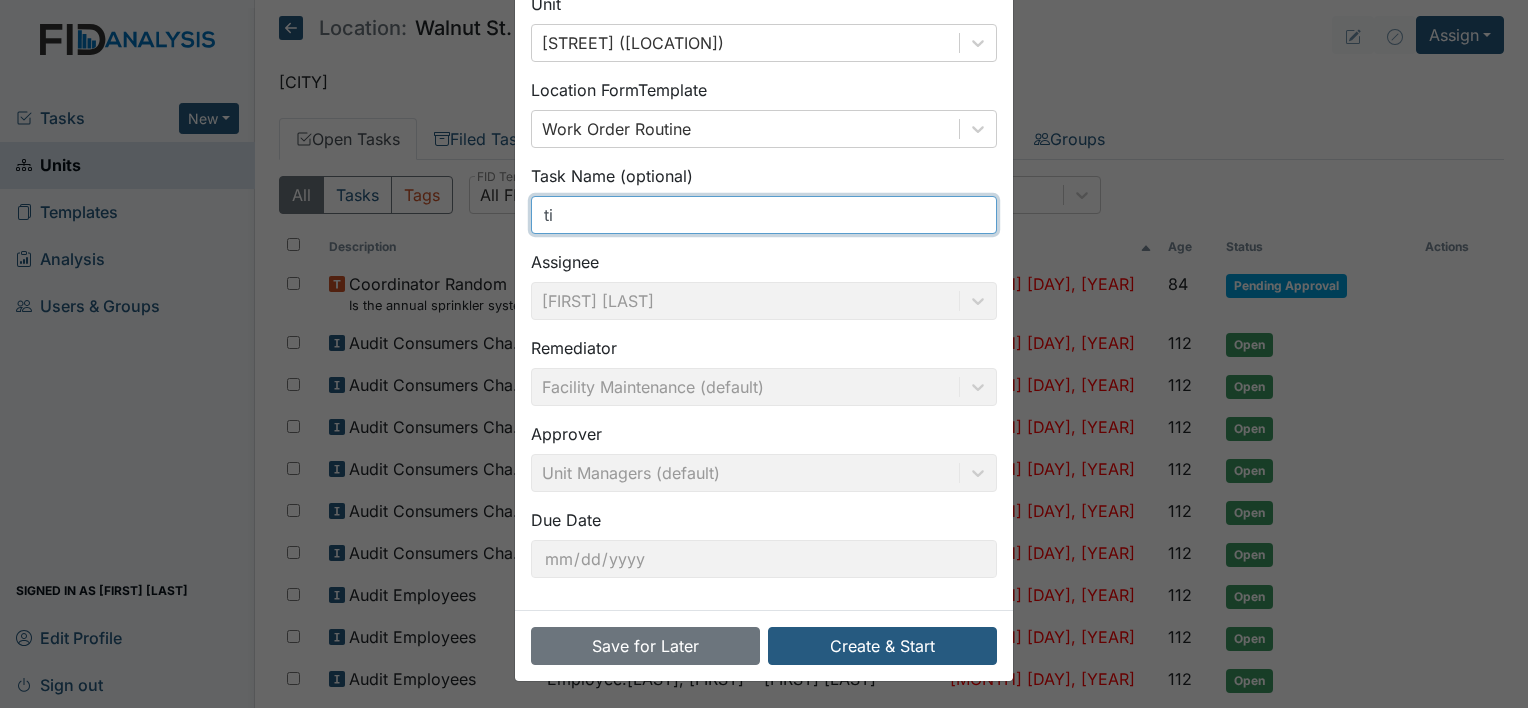type on "t" 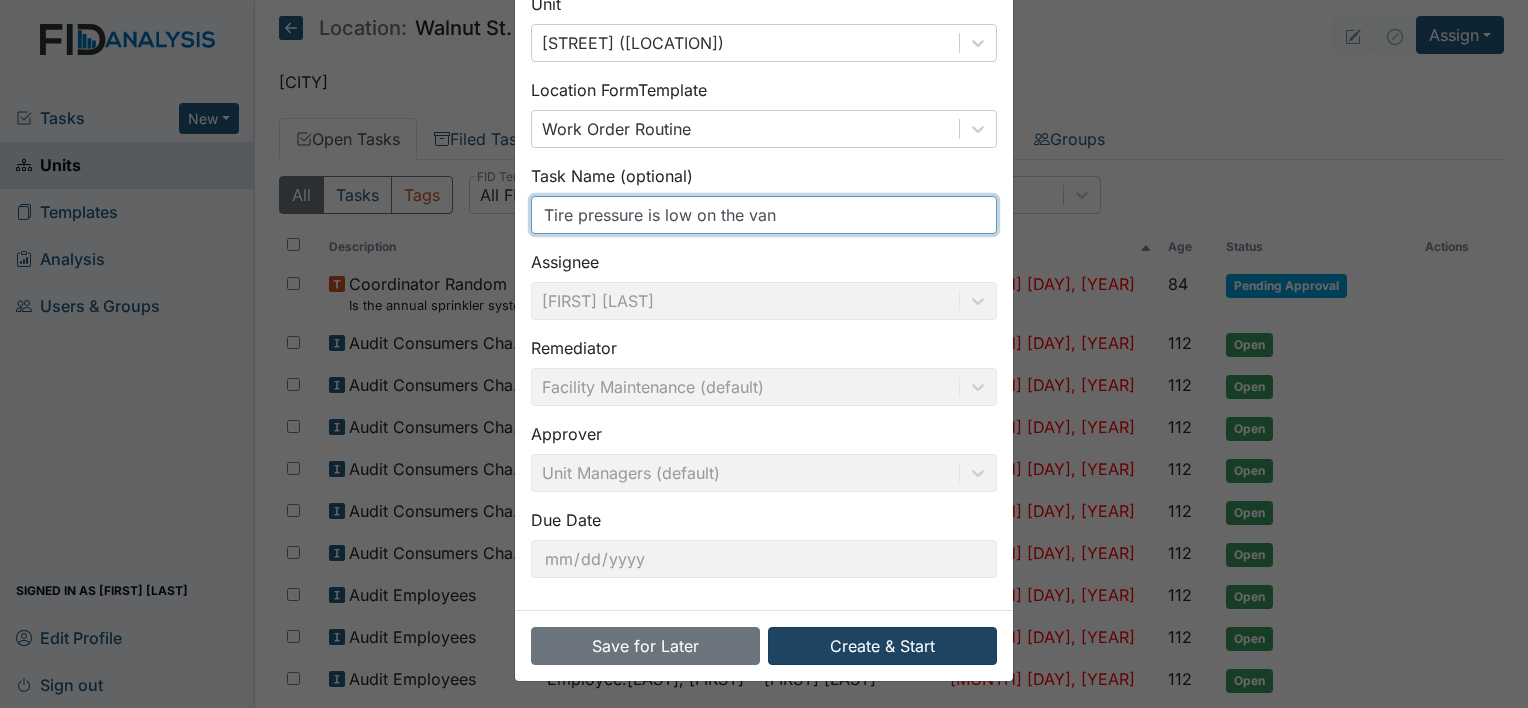 type on "Tire pressure is low on the van" 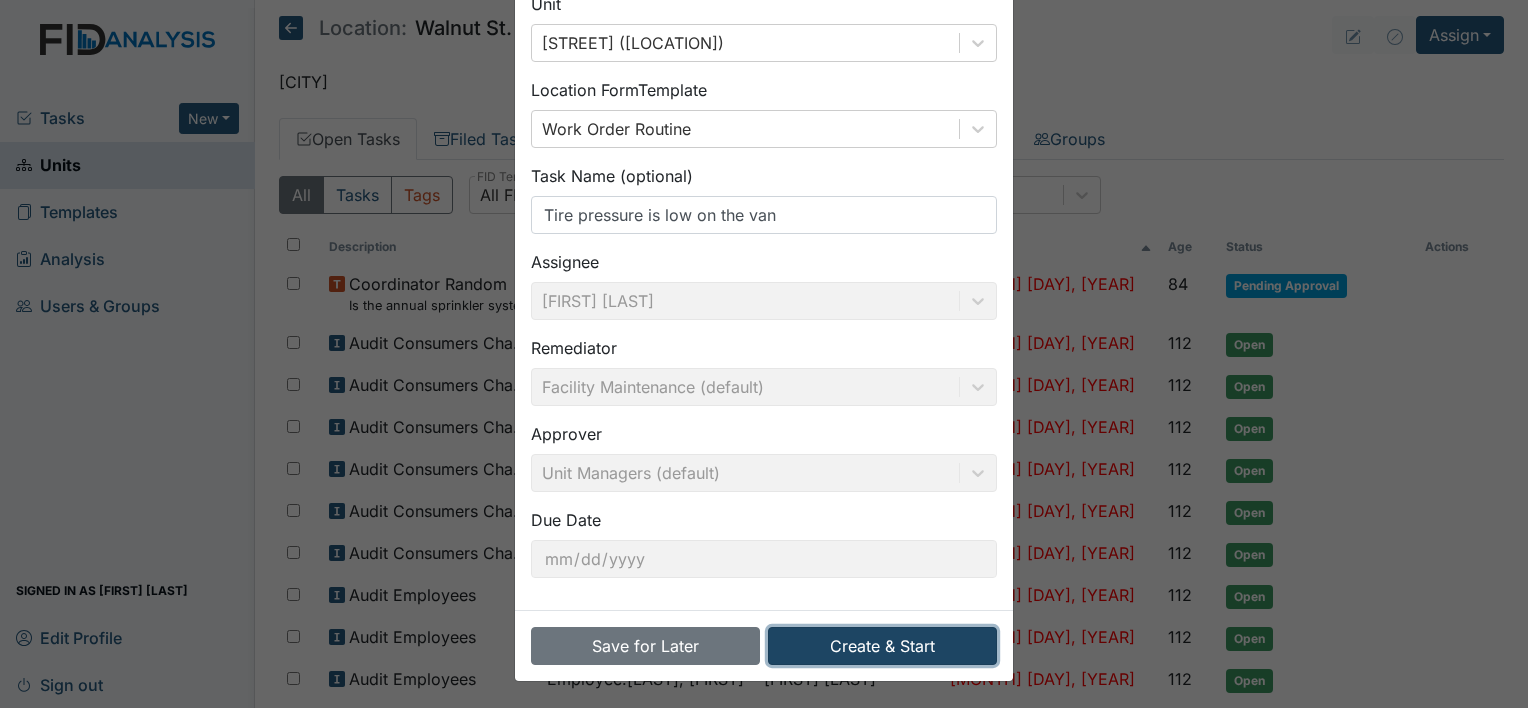 click on "Create & Start" at bounding box center (882, 646) 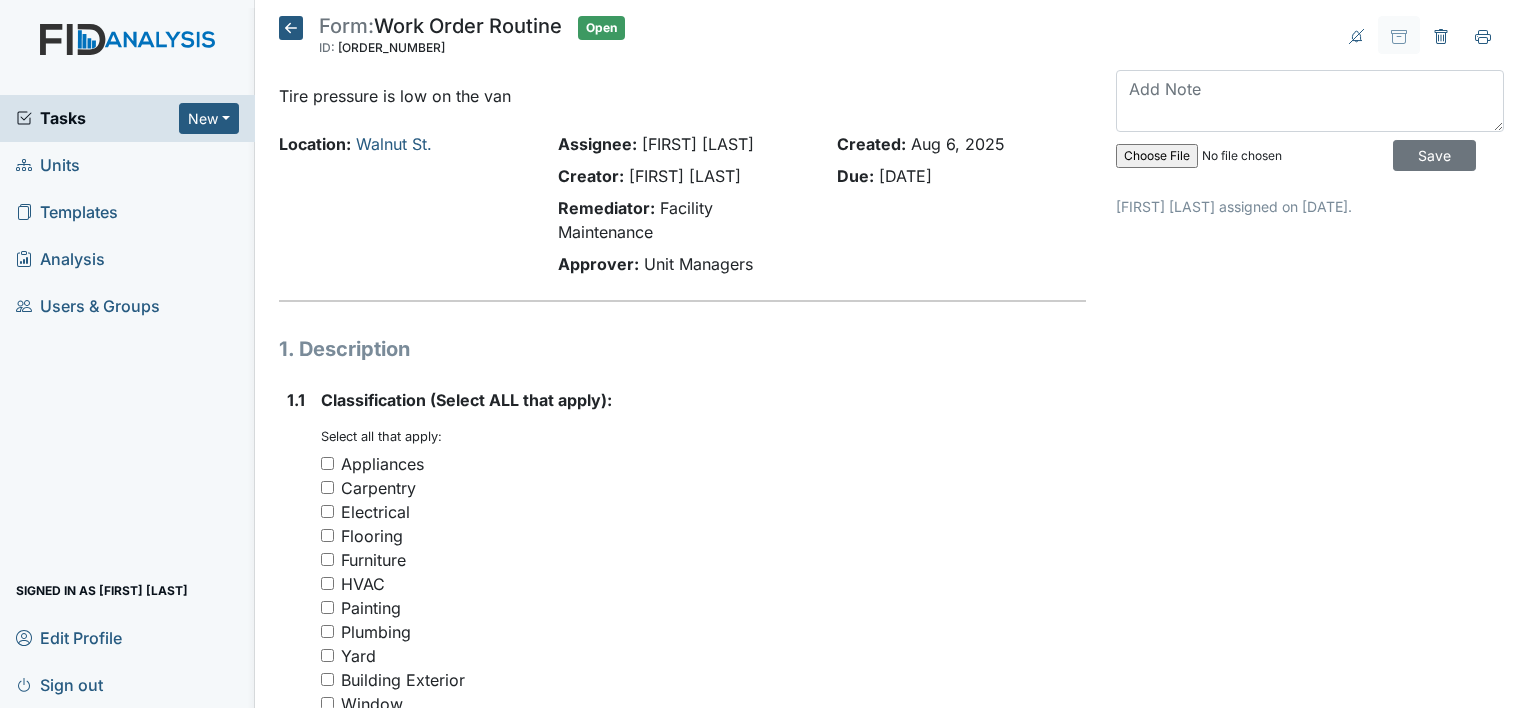 scroll, scrollTop: 0, scrollLeft: 0, axis: both 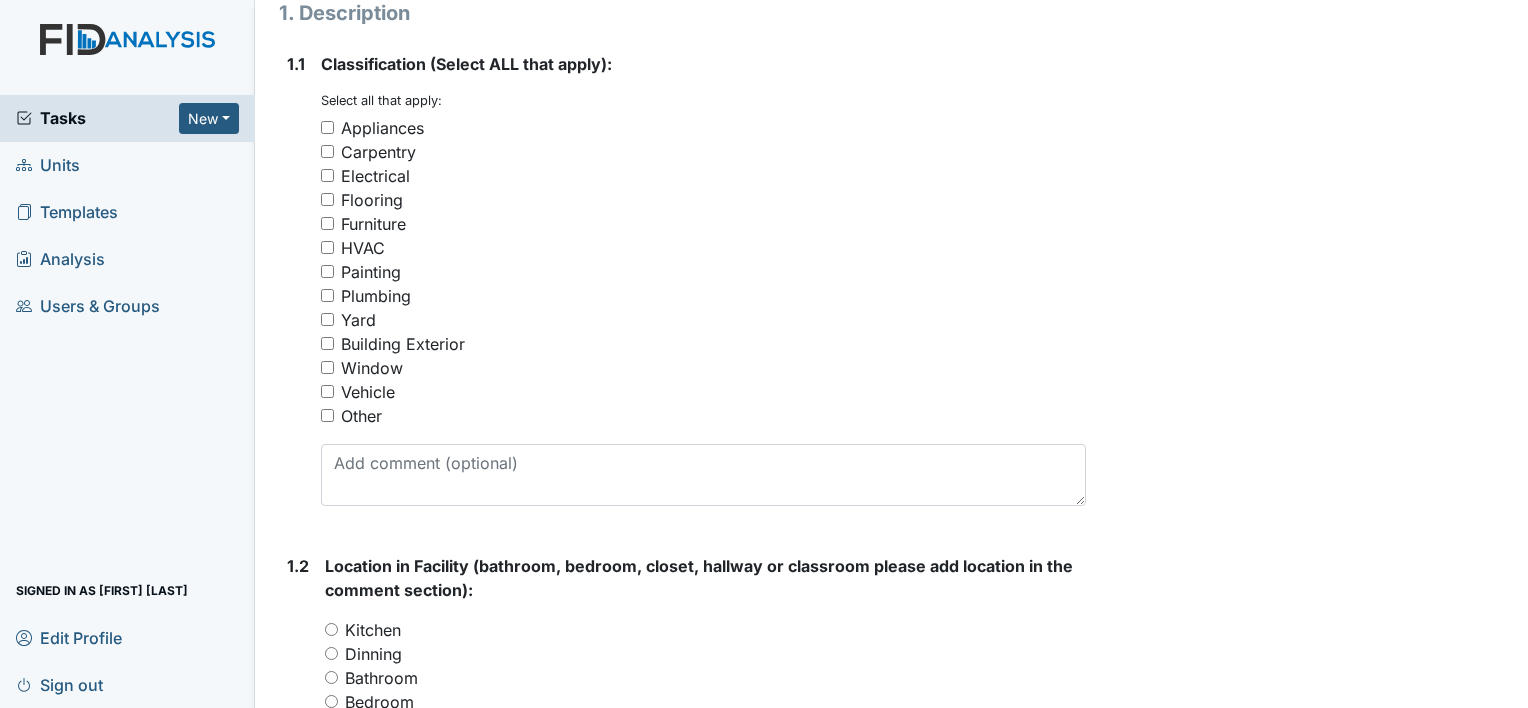 click on "Vehicle" at bounding box center [327, 391] 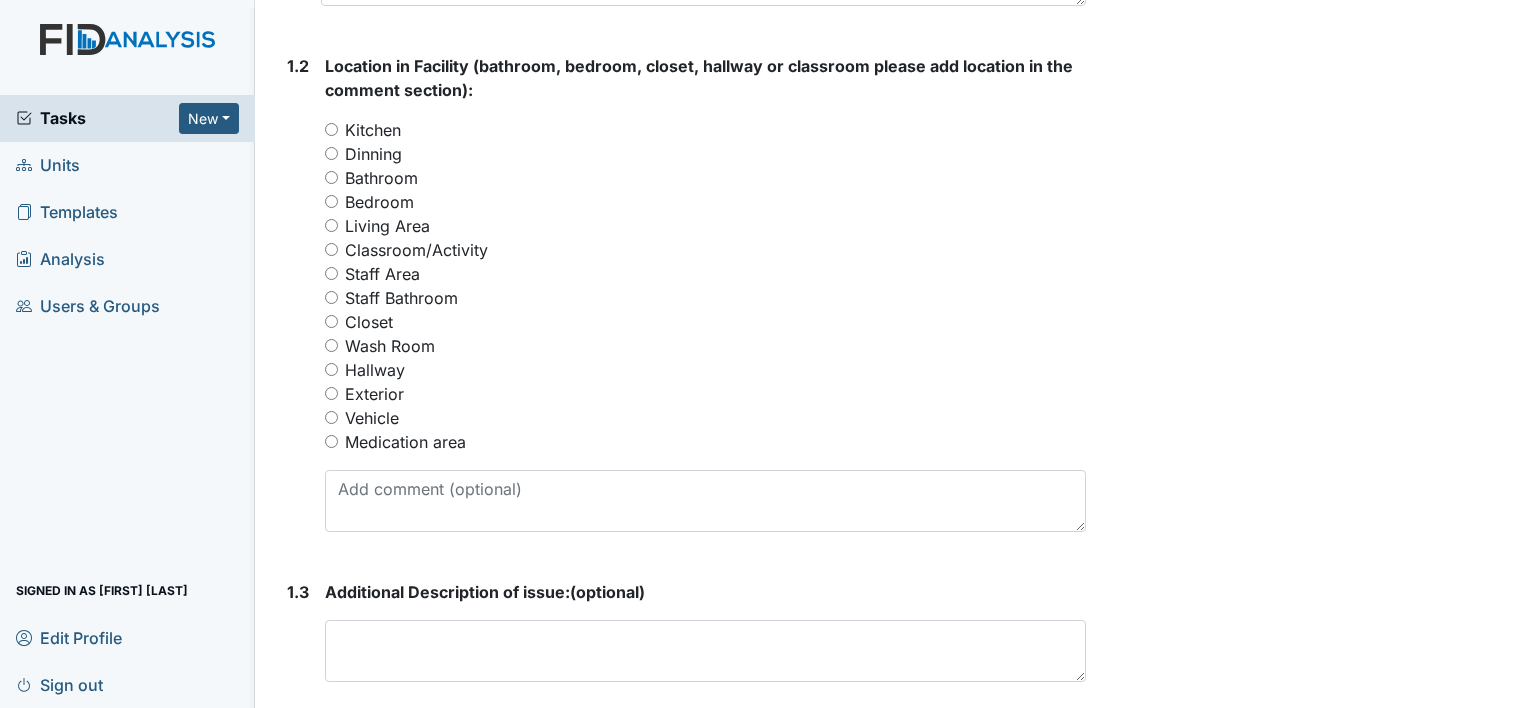 scroll, scrollTop: 844, scrollLeft: 0, axis: vertical 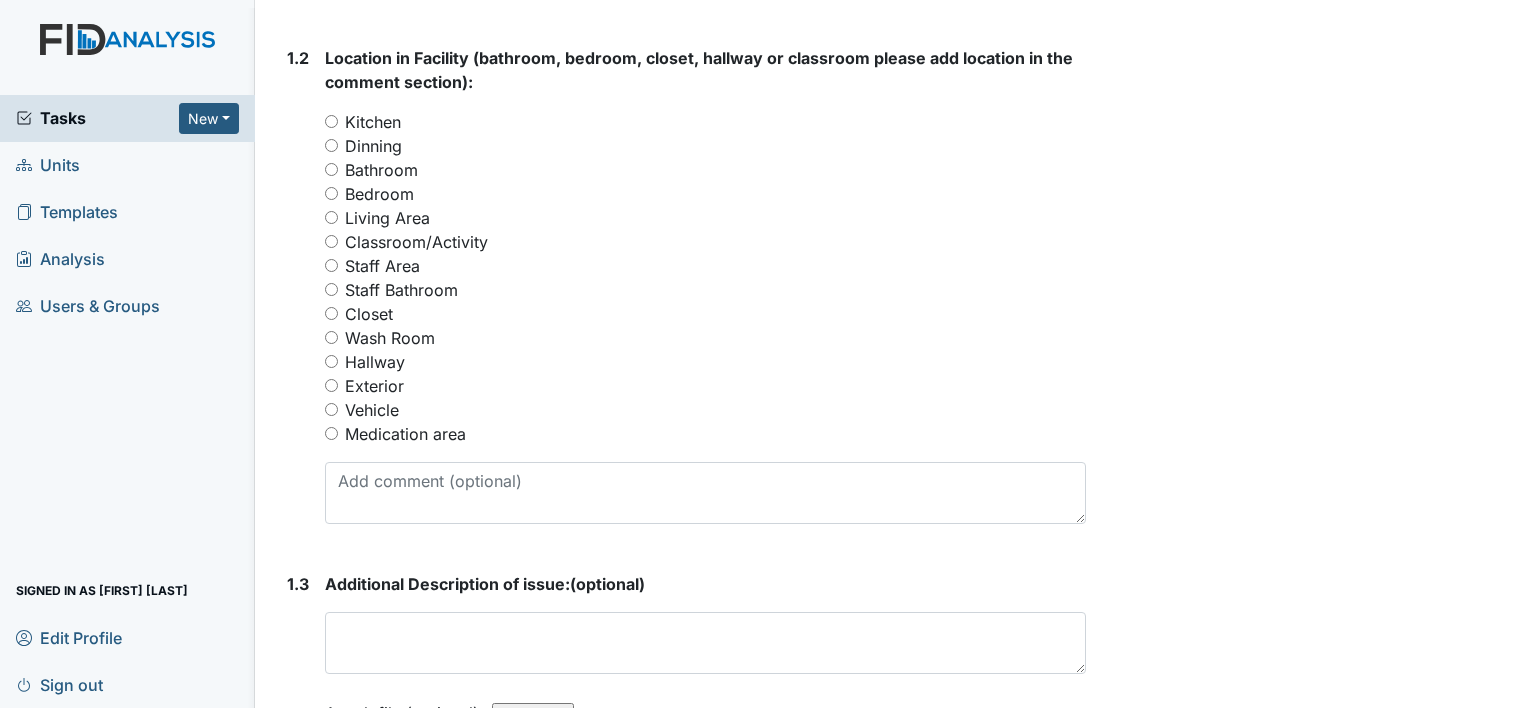 click on "Vehicle" at bounding box center [331, 409] 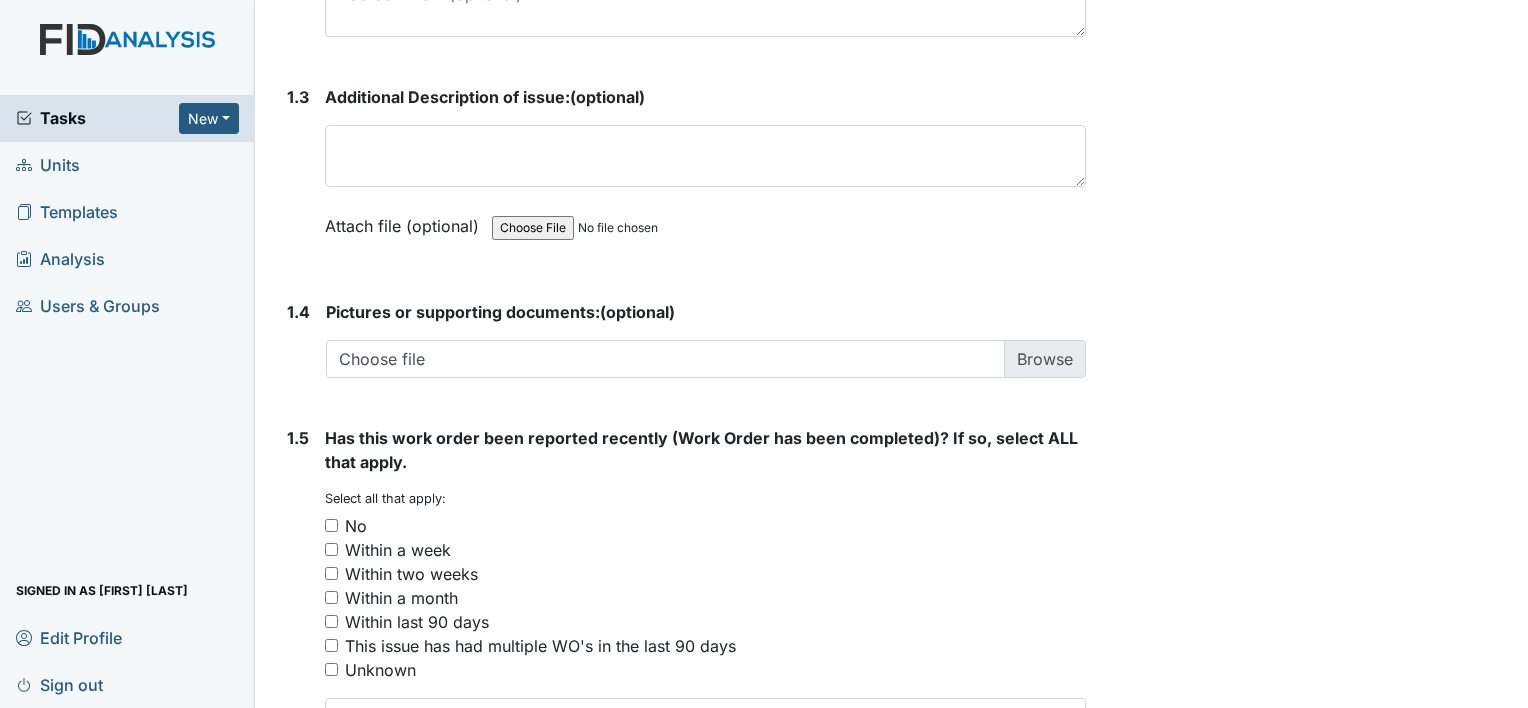scroll, scrollTop: 1328, scrollLeft: 0, axis: vertical 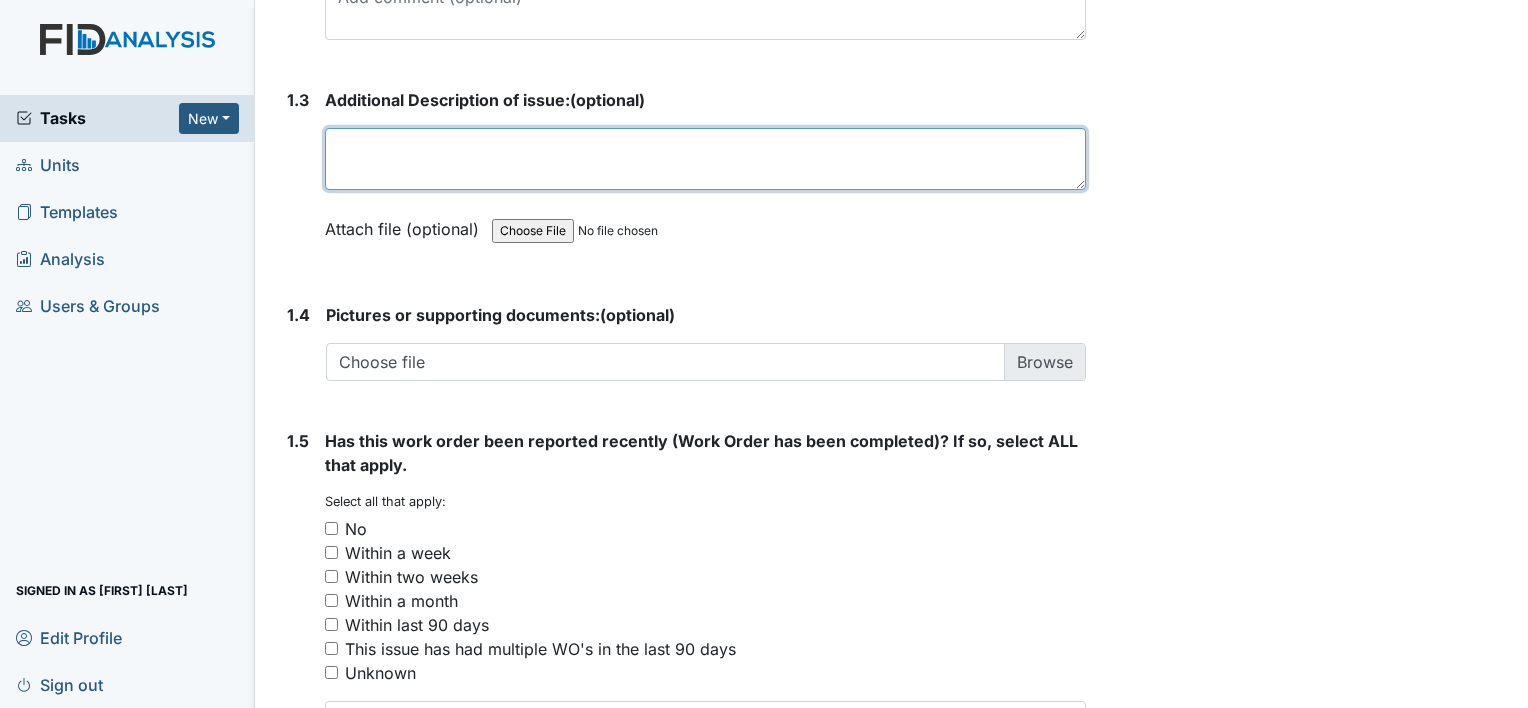 click at bounding box center (705, 159) 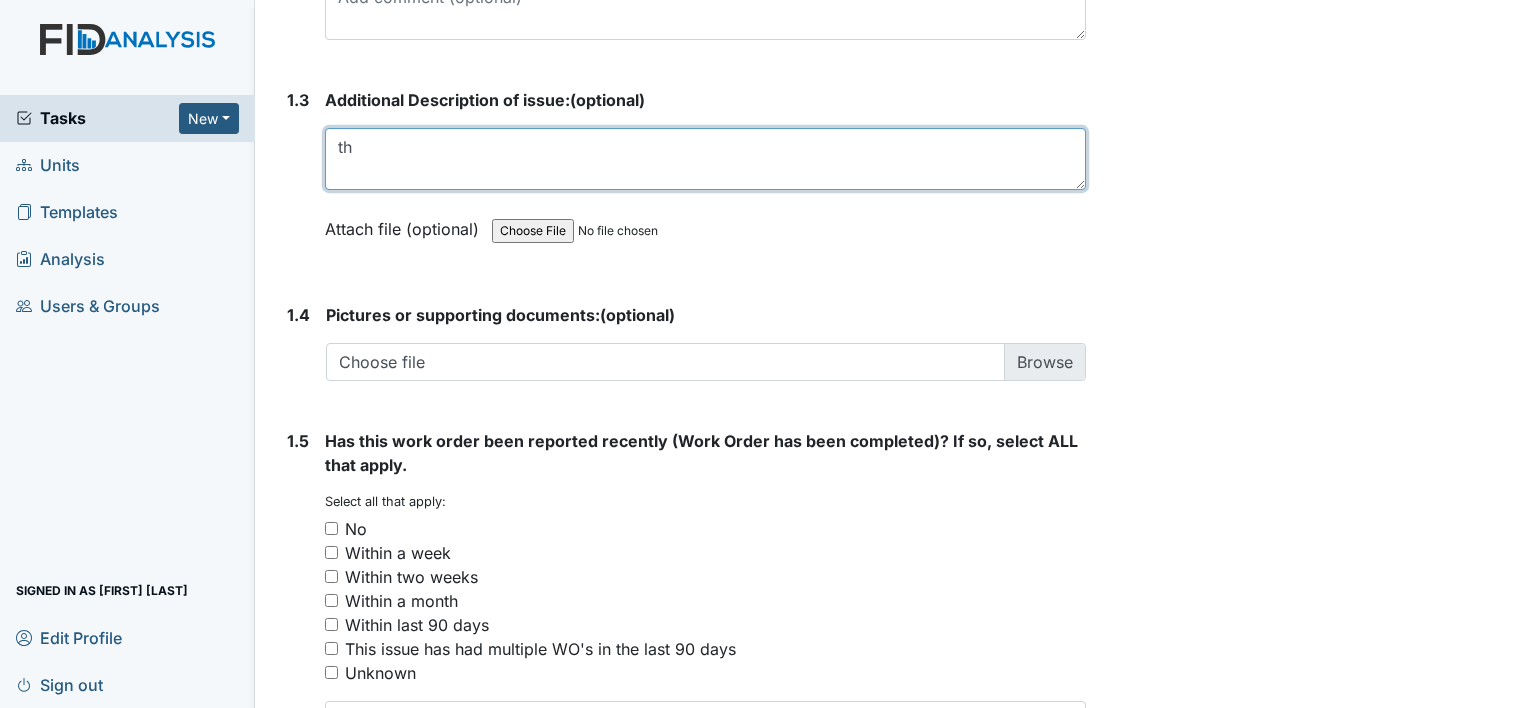 type on "t" 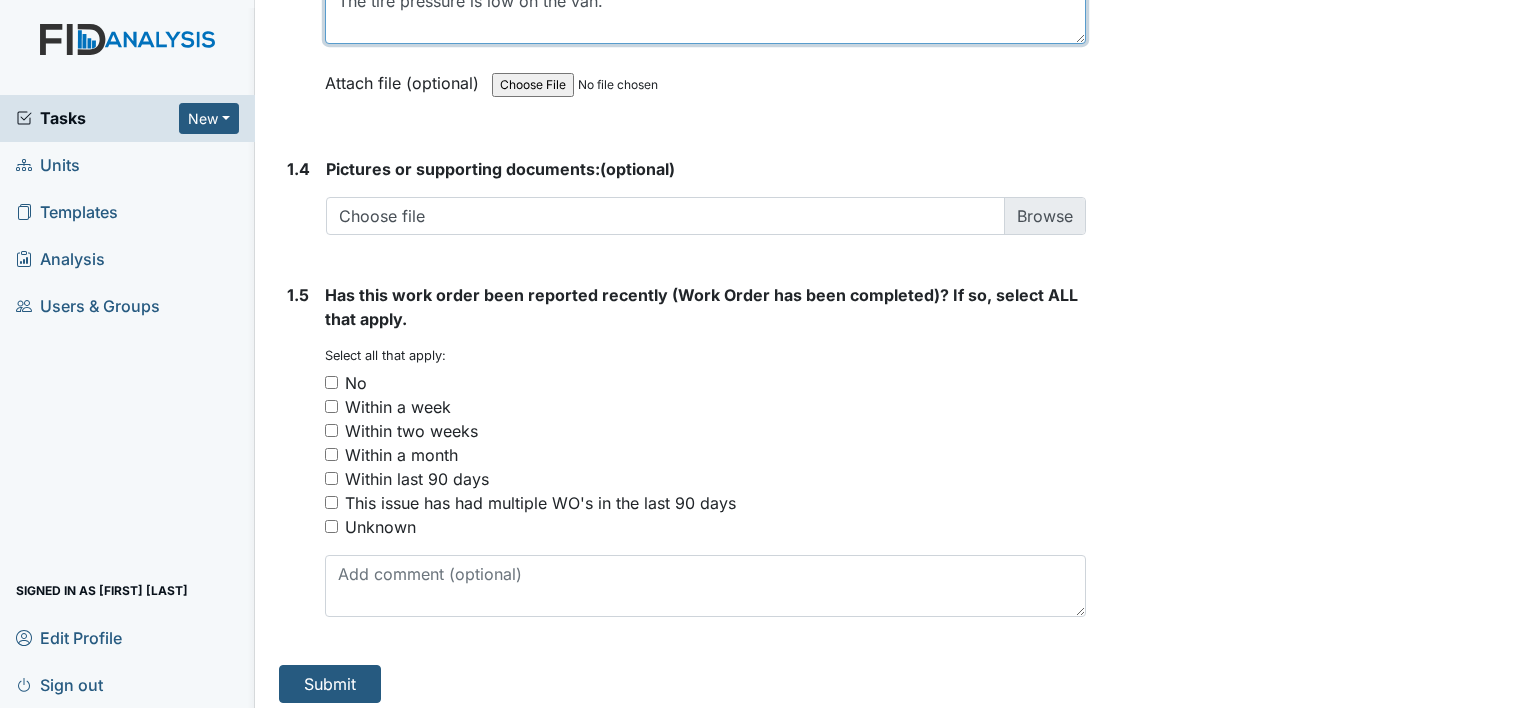 scroll, scrollTop: 1482, scrollLeft: 0, axis: vertical 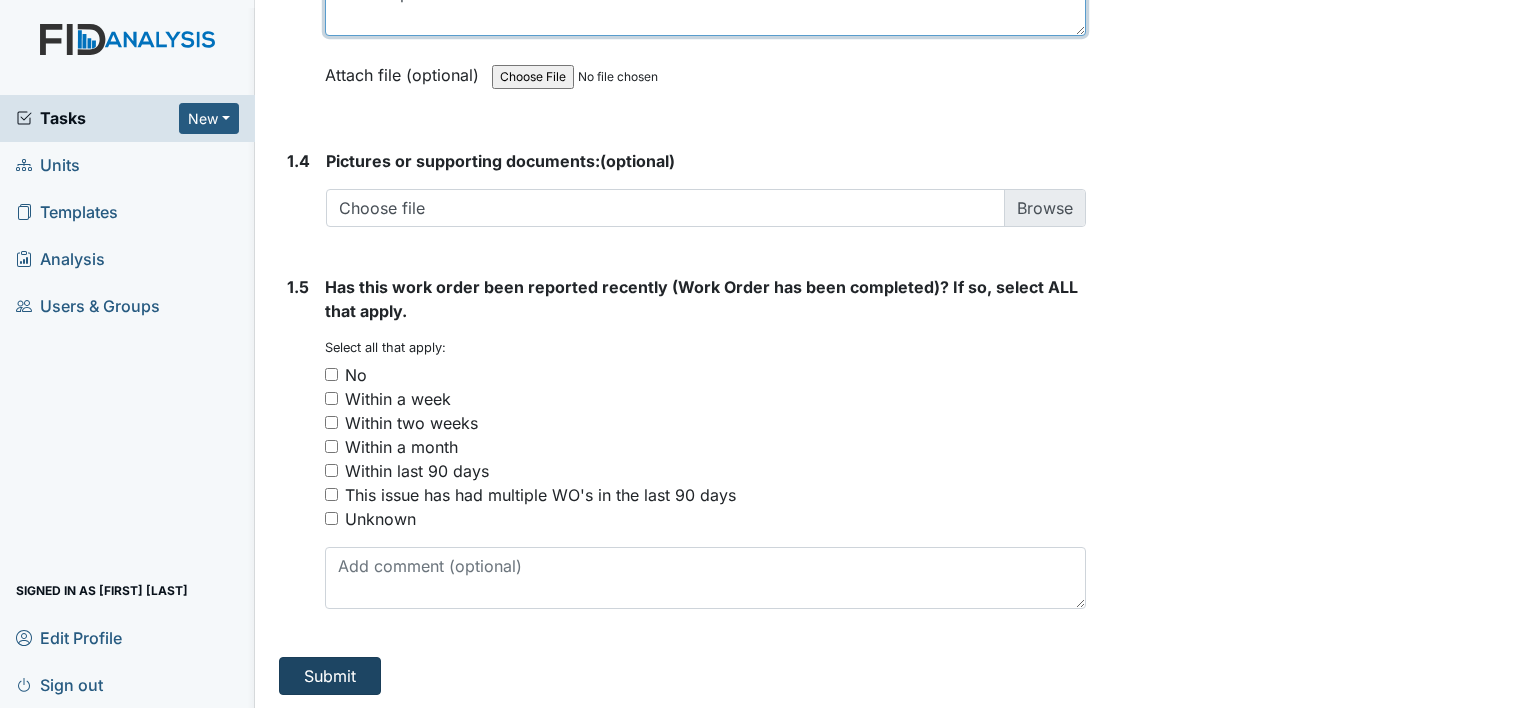type on "The tire pressure is low on the van." 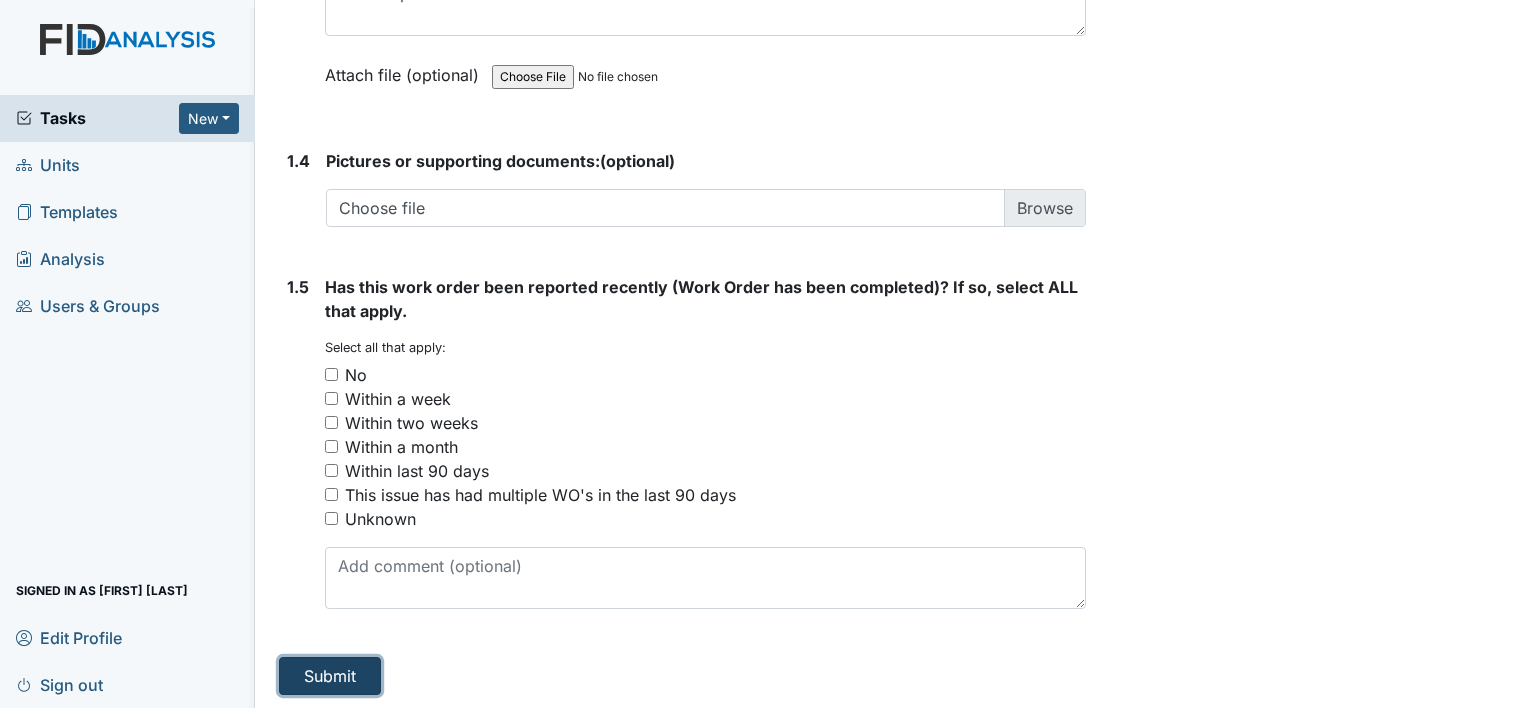 click on "Submit" at bounding box center [330, 676] 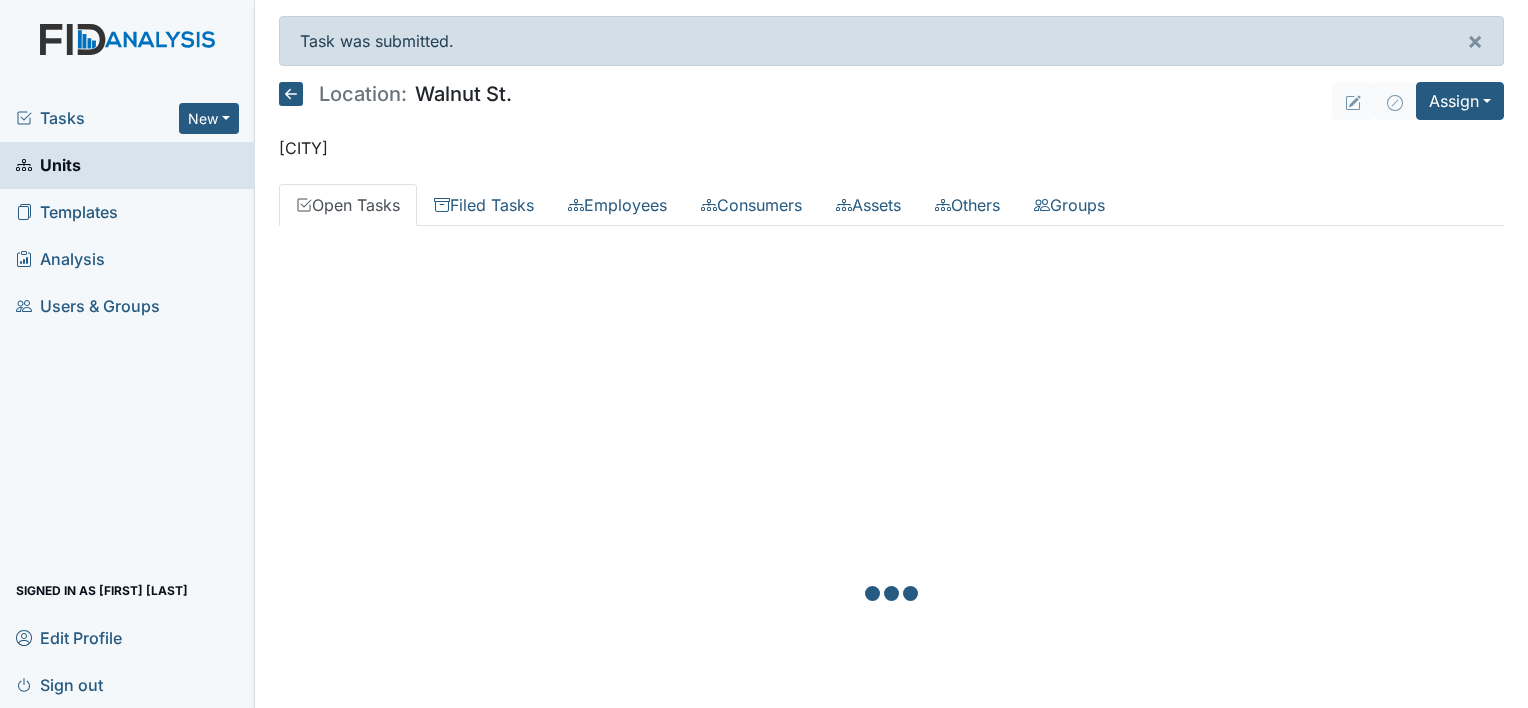scroll, scrollTop: 0, scrollLeft: 0, axis: both 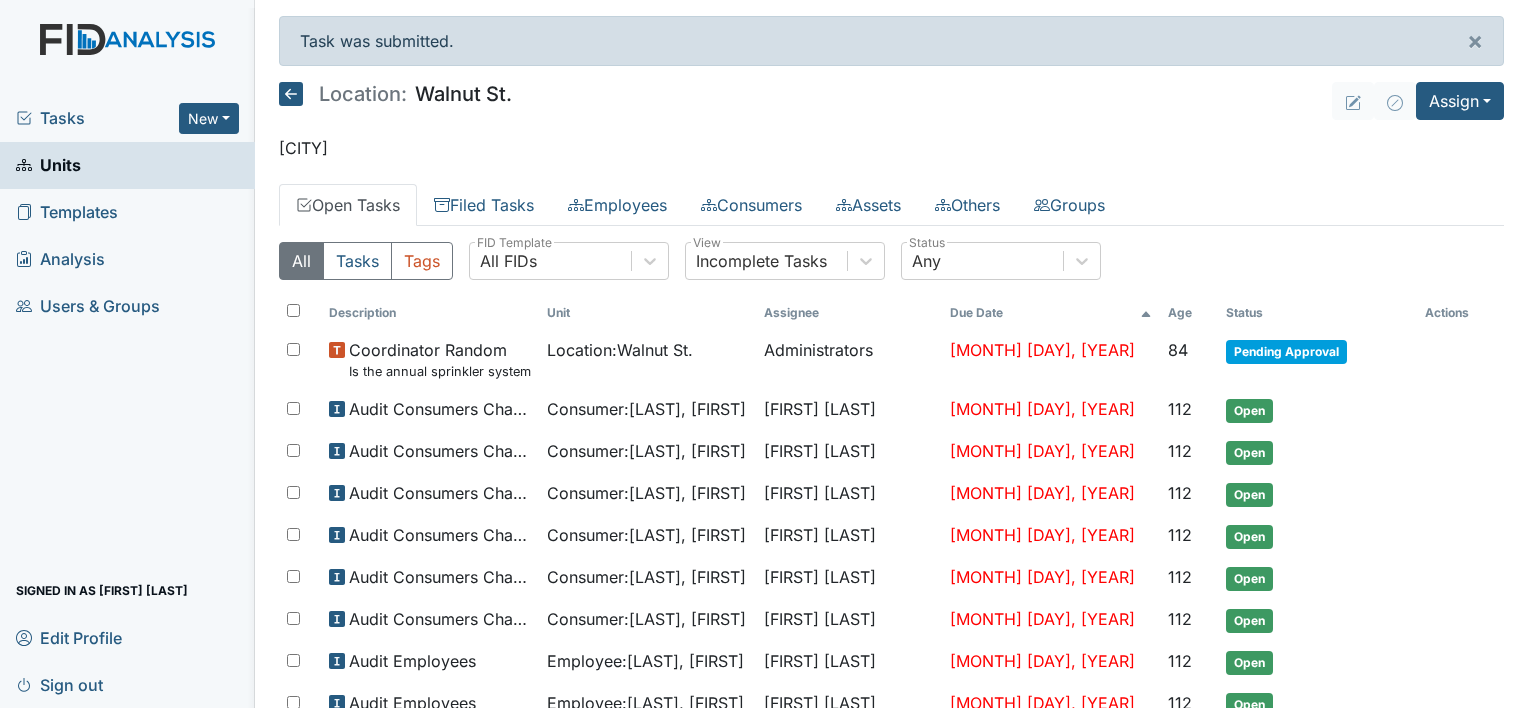 click on "Units" at bounding box center [127, 165] 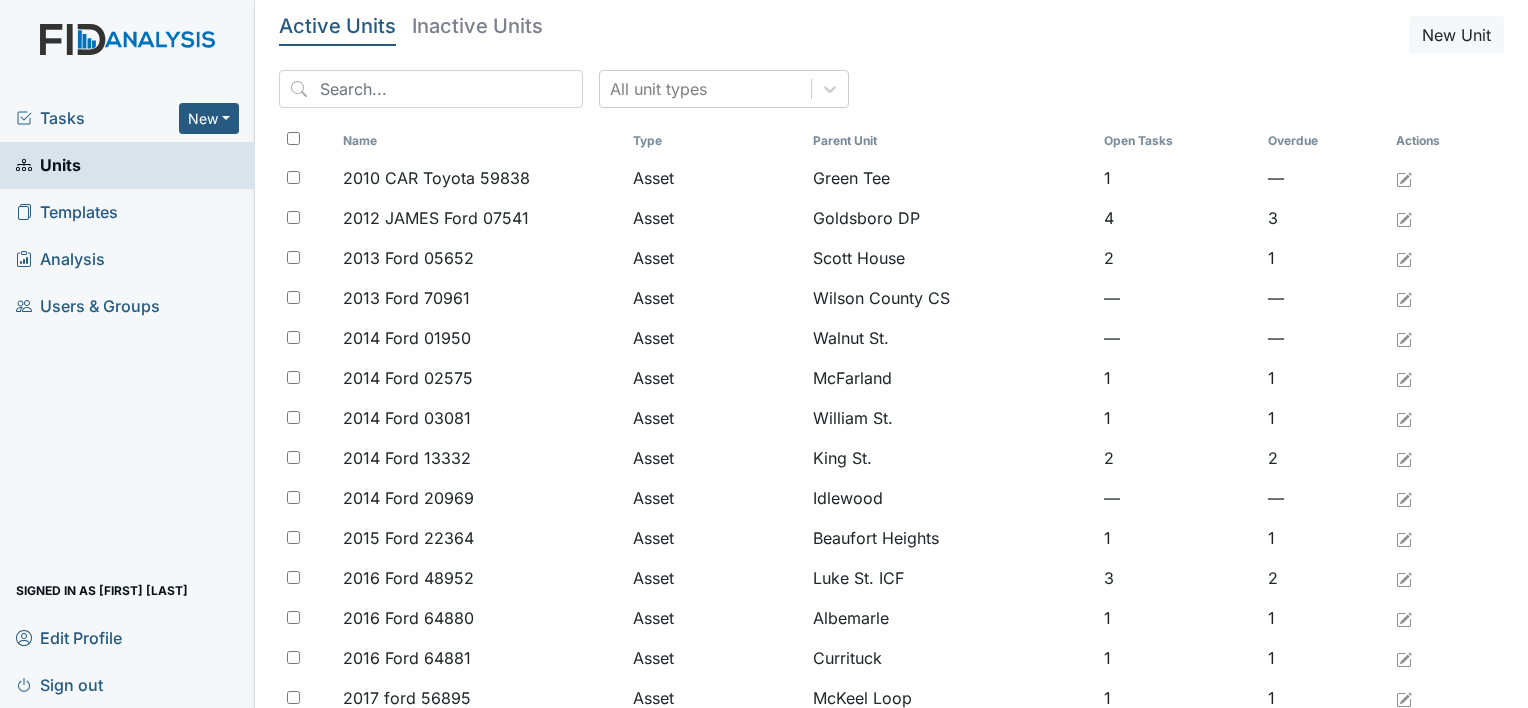 scroll, scrollTop: 0, scrollLeft: 0, axis: both 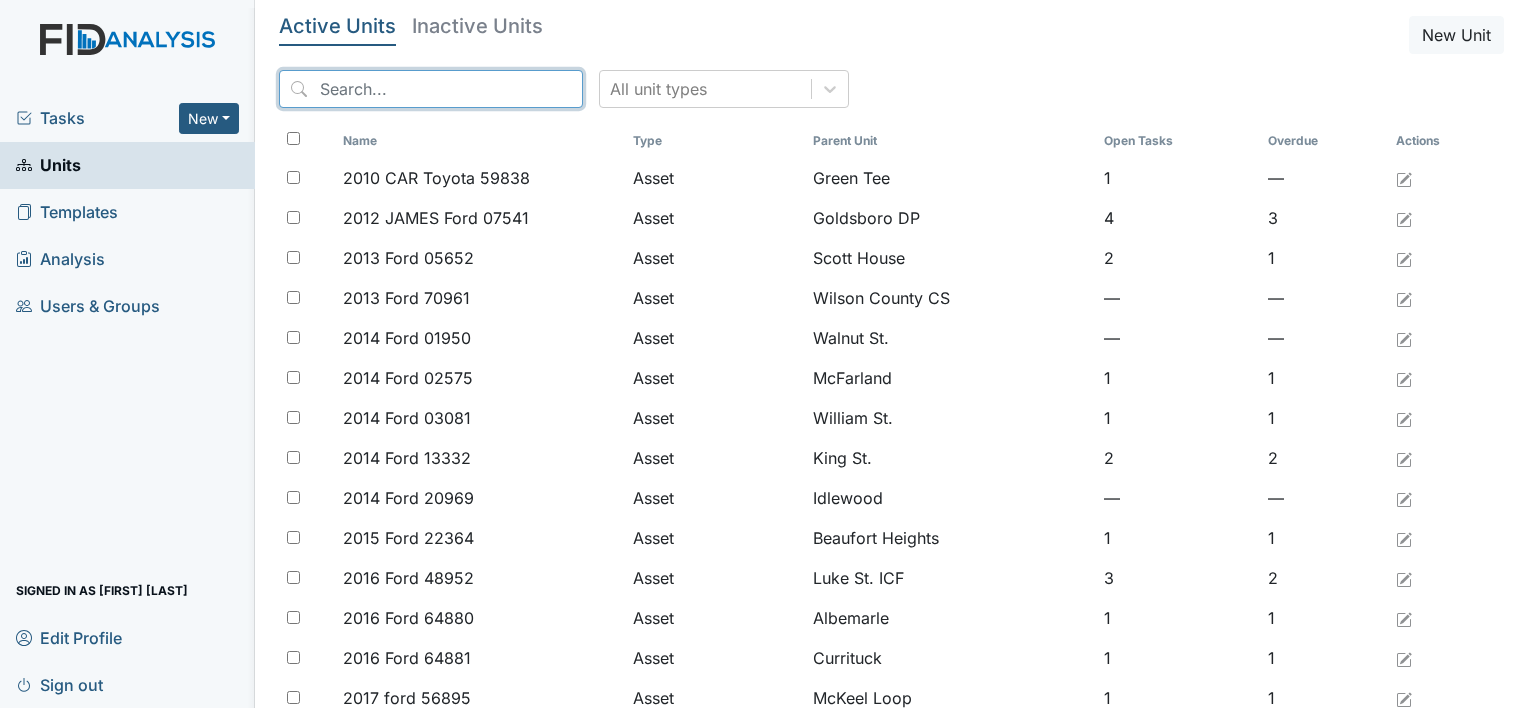 click at bounding box center [431, 89] 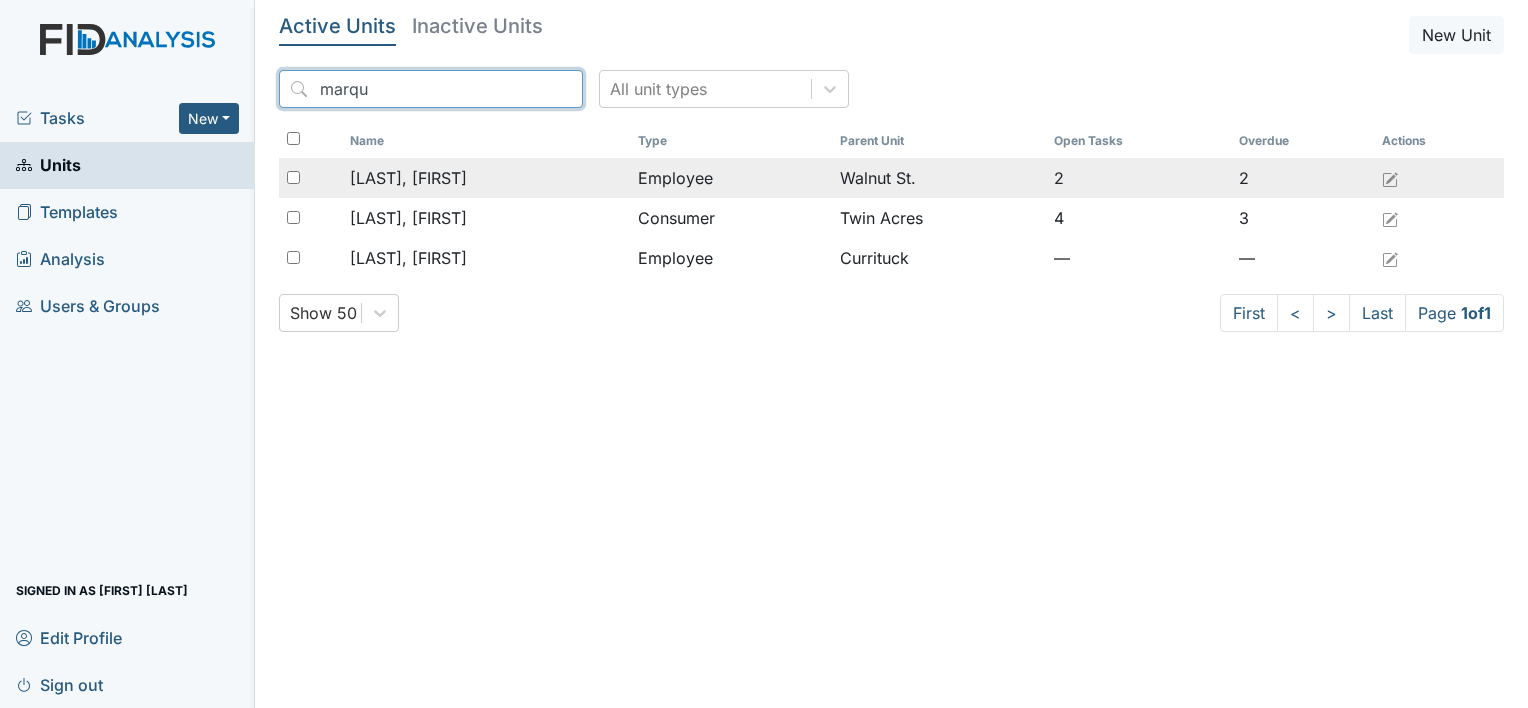 type on "marqu" 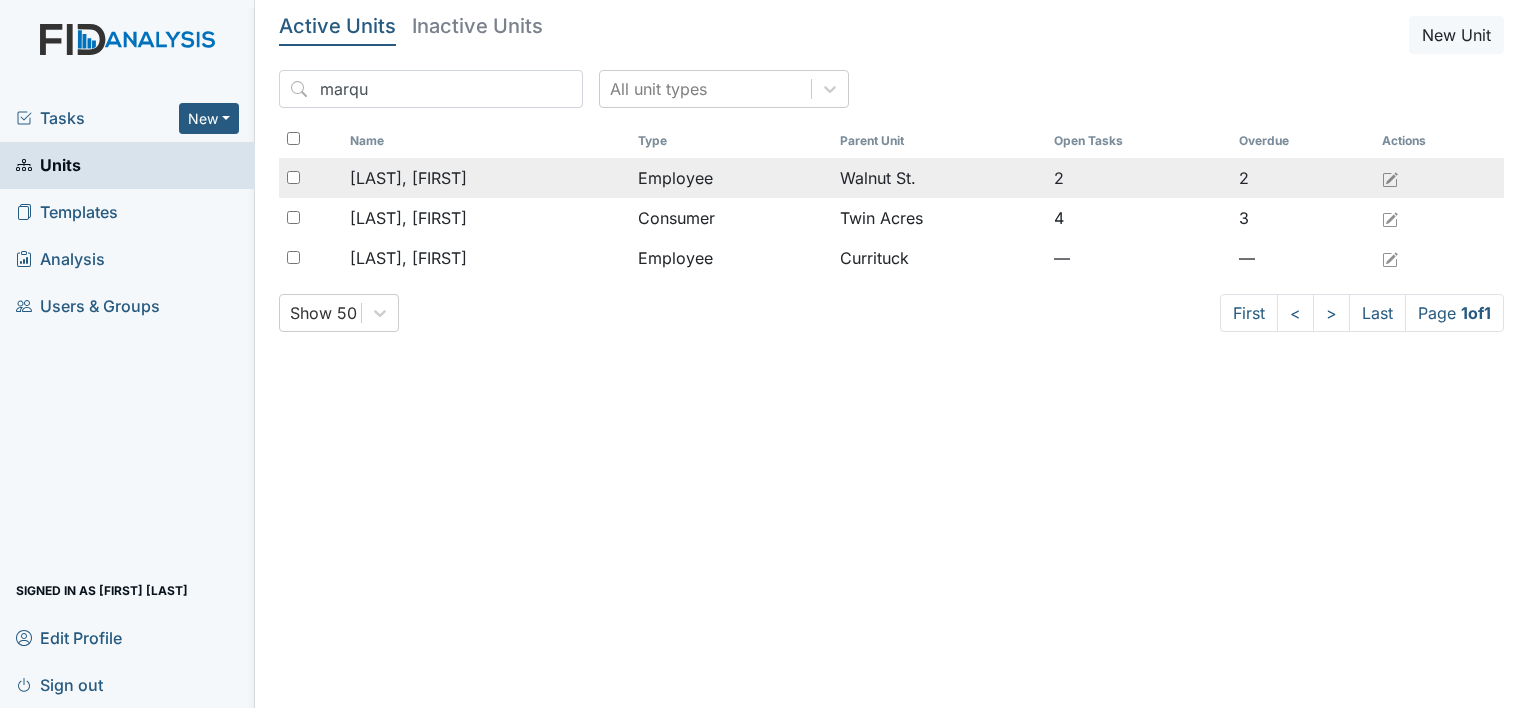 click on "[LAST], [FIRST]" at bounding box center [486, 178] 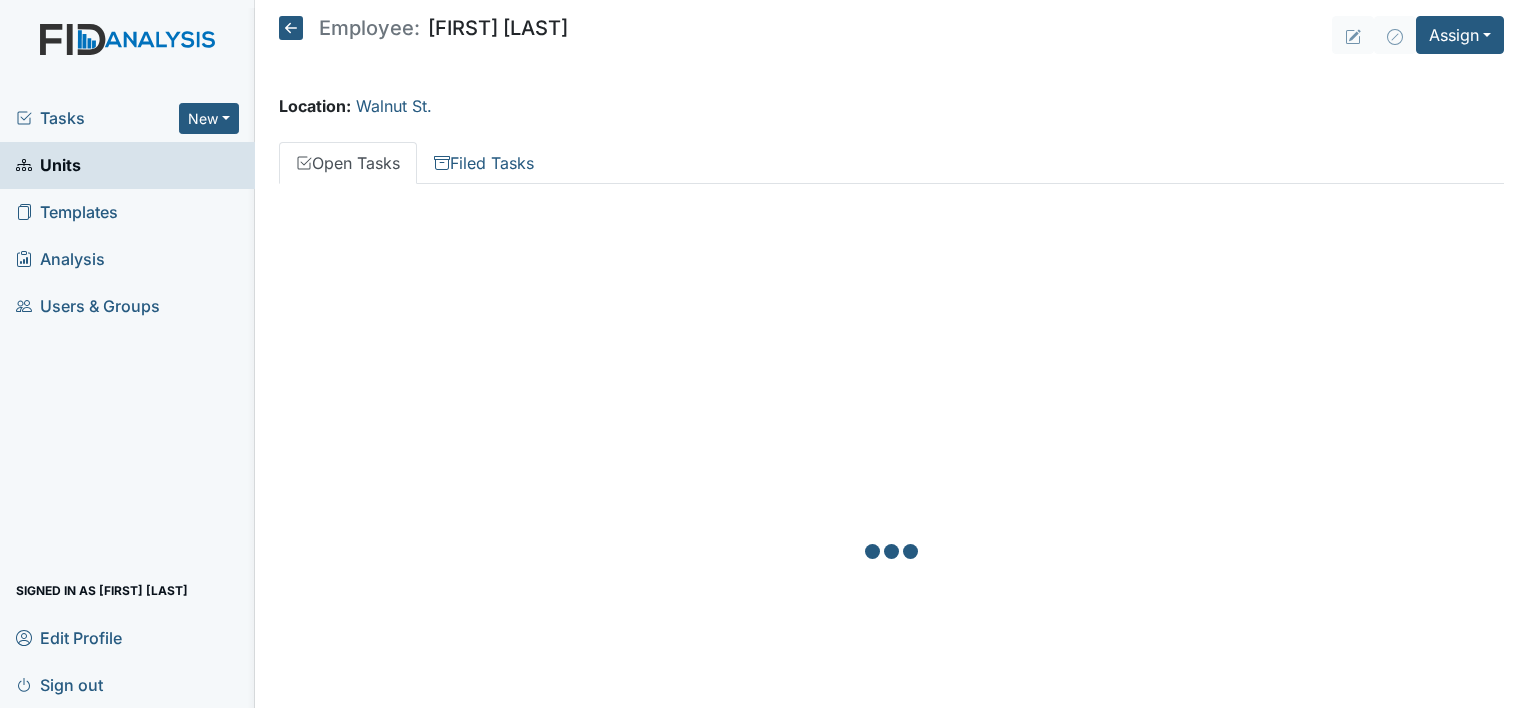 scroll, scrollTop: 0, scrollLeft: 0, axis: both 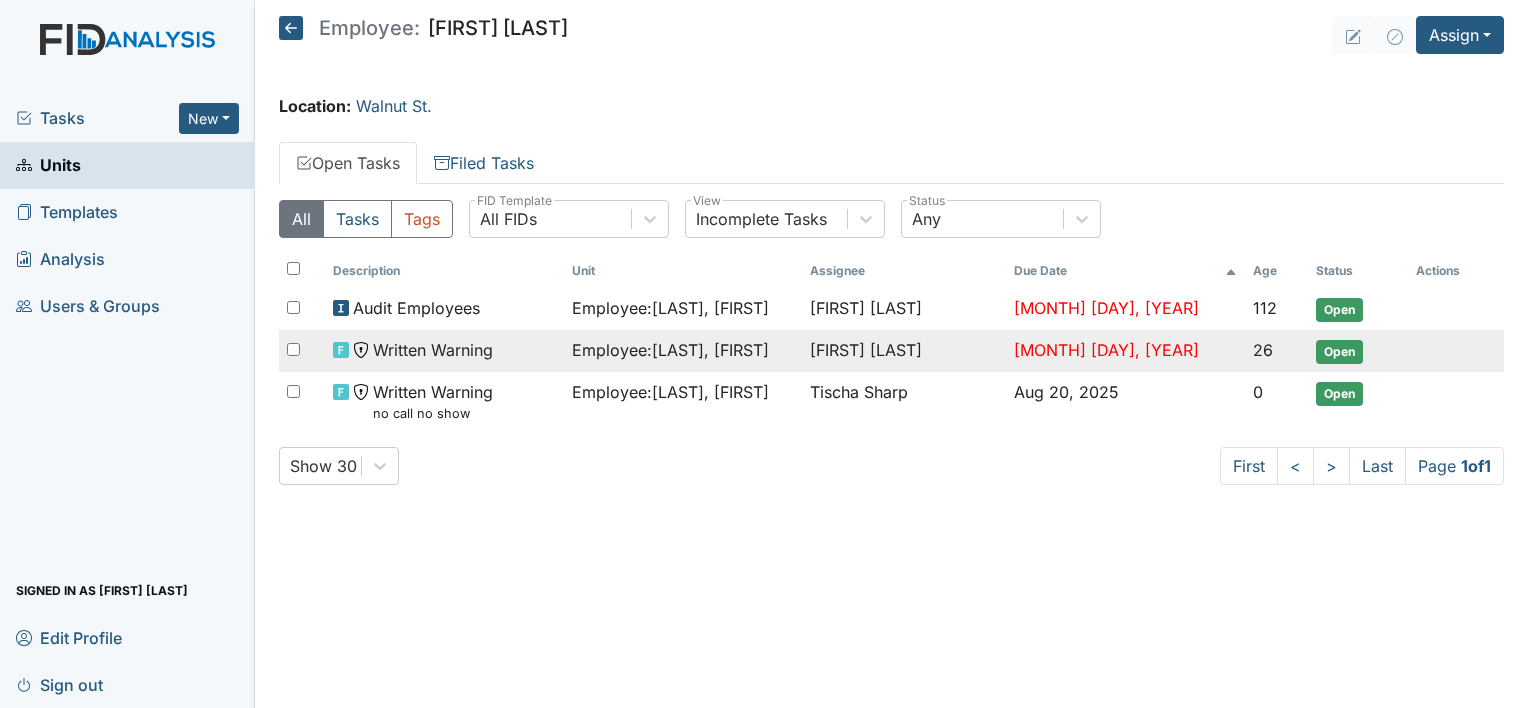 click on "Written Warning" at bounding box center (444, 350) 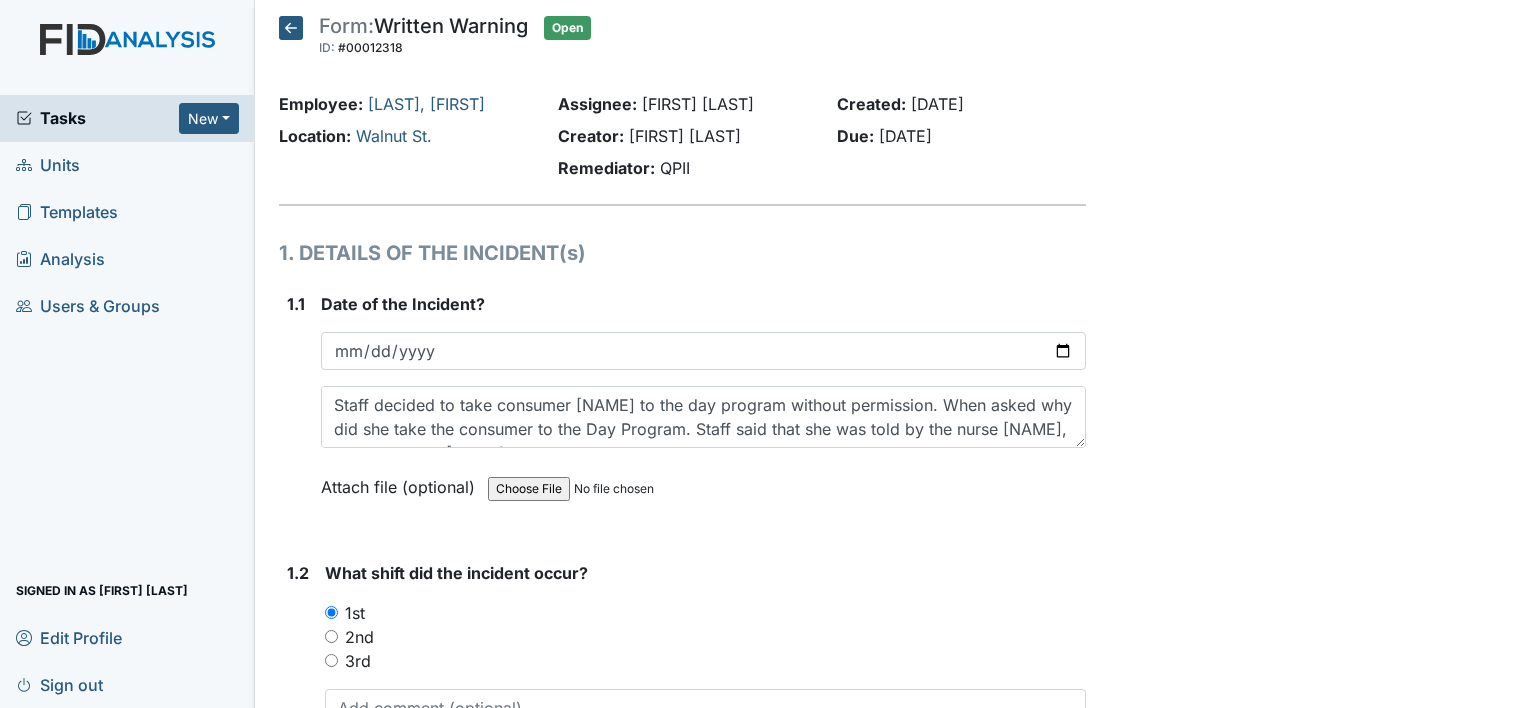scroll, scrollTop: 0, scrollLeft: 0, axis: both 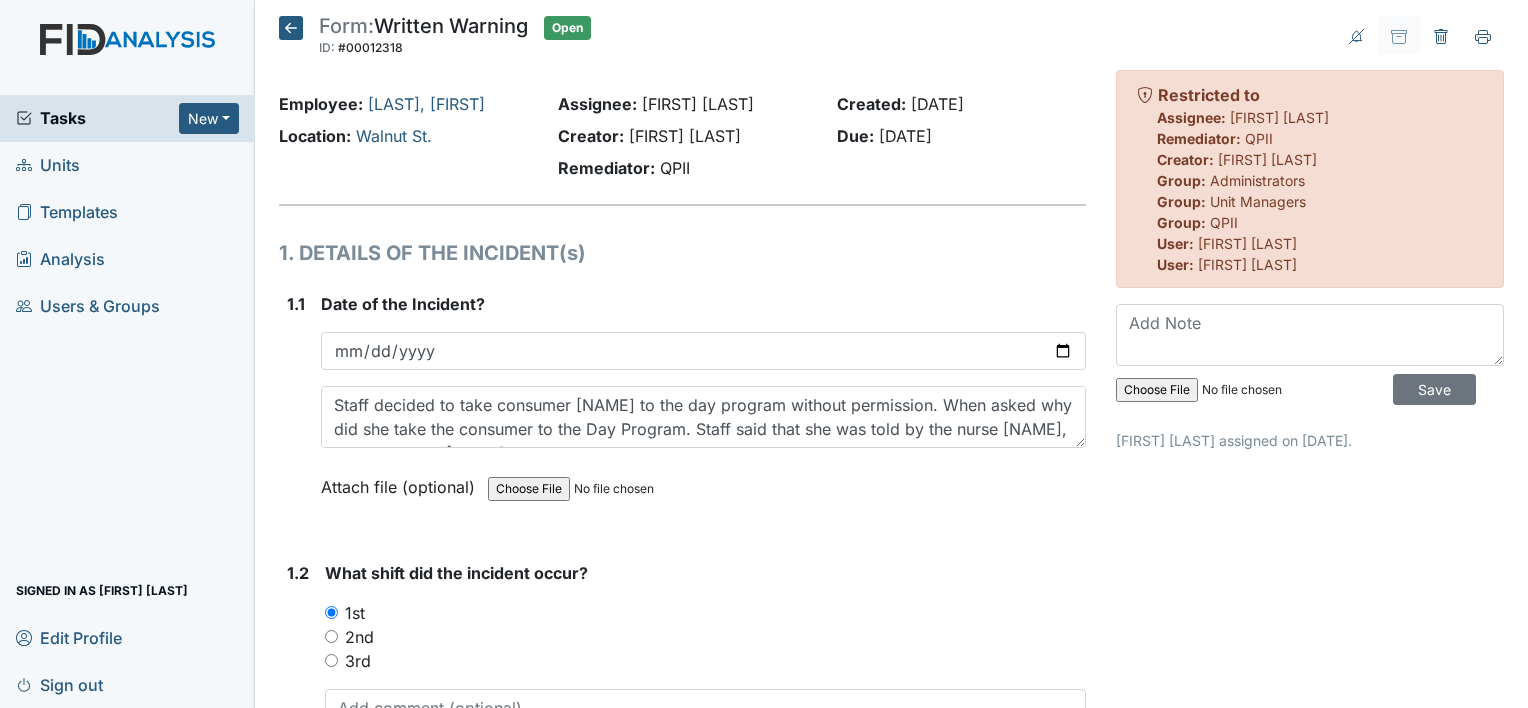 click 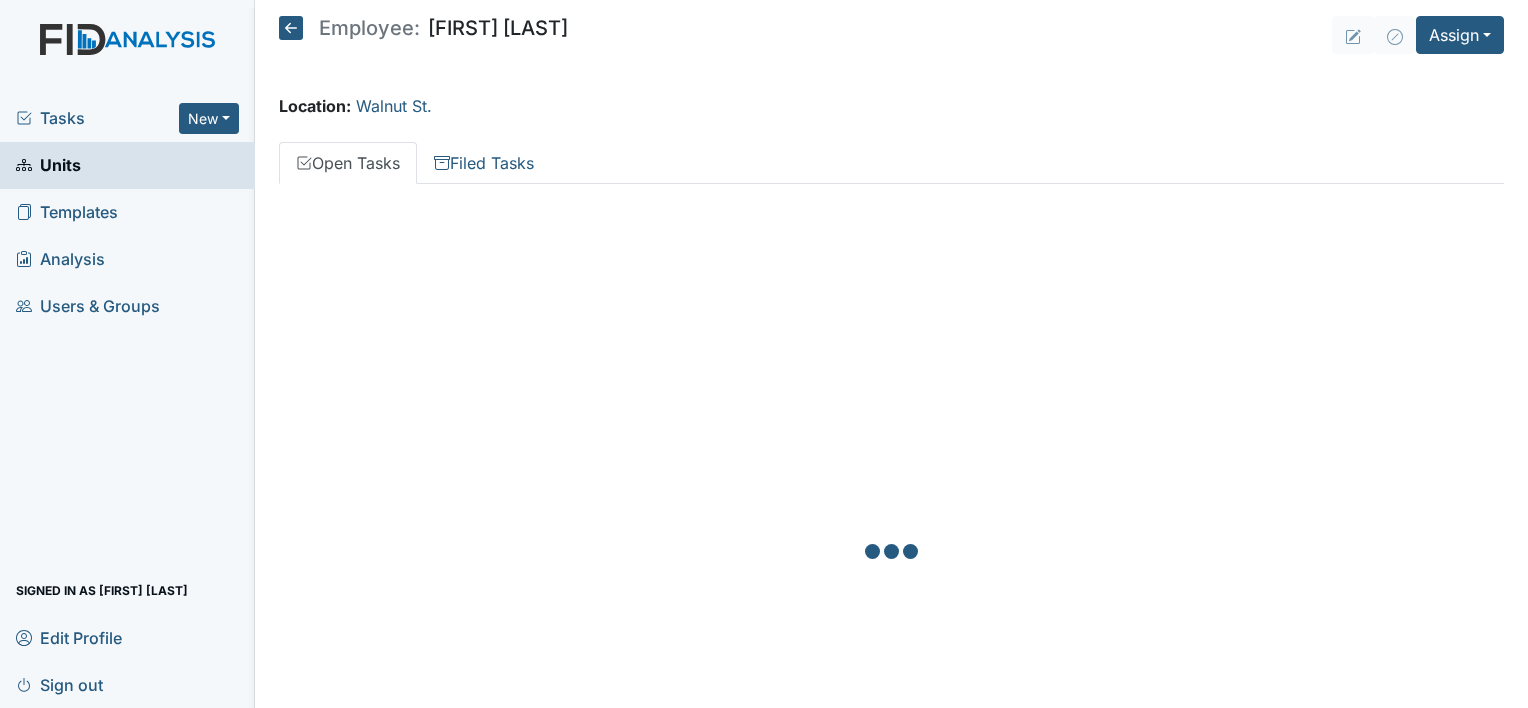 scroll, scrollTop: 0, scrollLeft: 0, axis: both 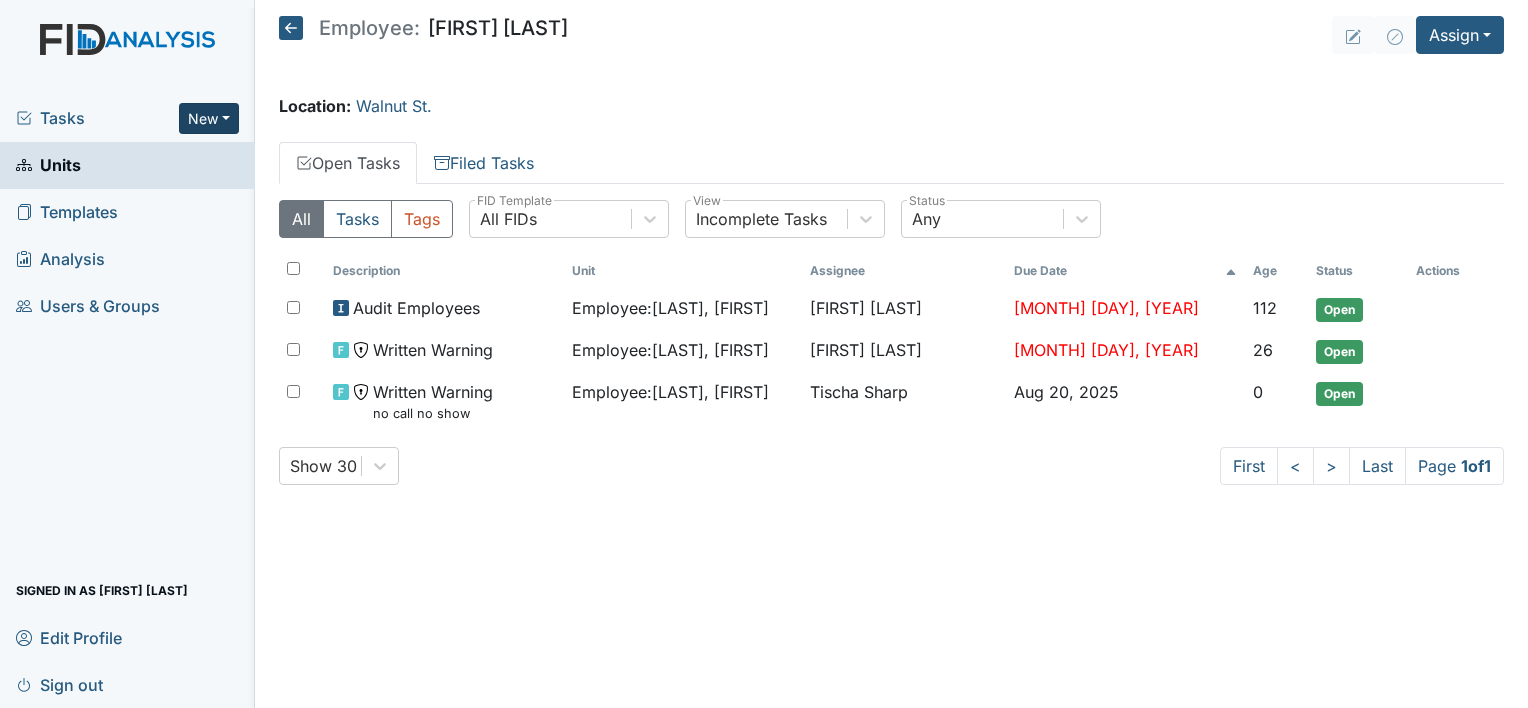 click on "New" at bounding box center [209, 118] 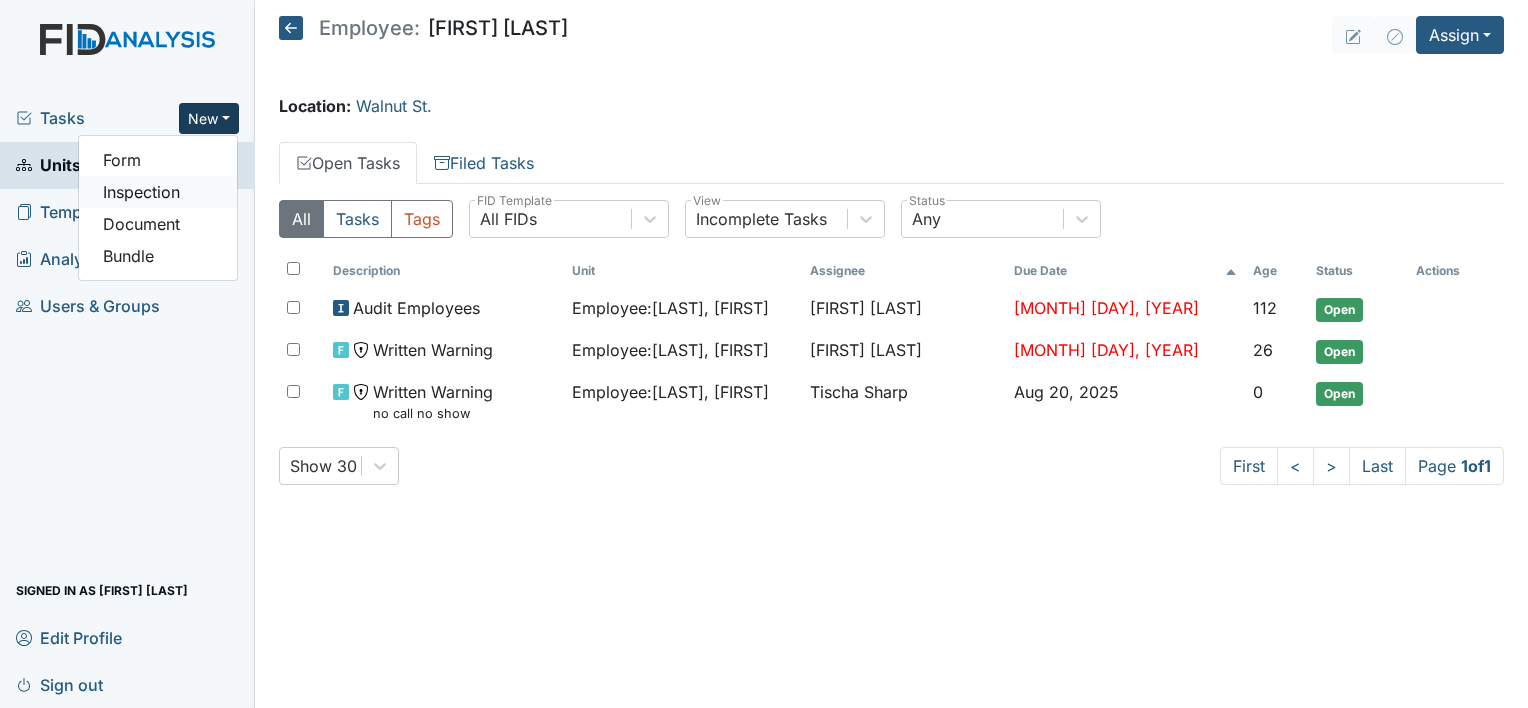 click on "Inspection" at bounding box center (158, 192) 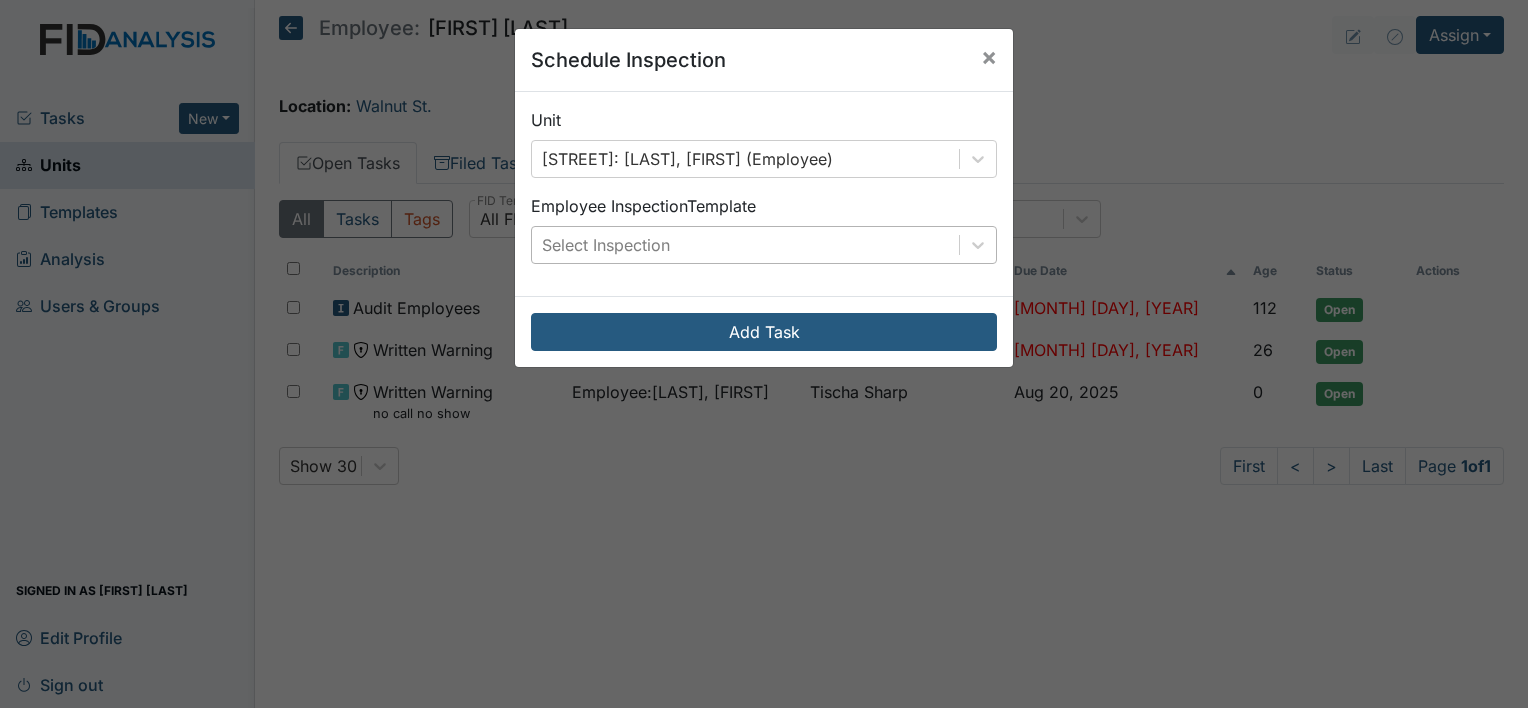 click on "Select Inspection" at bounding box center (745, 245) 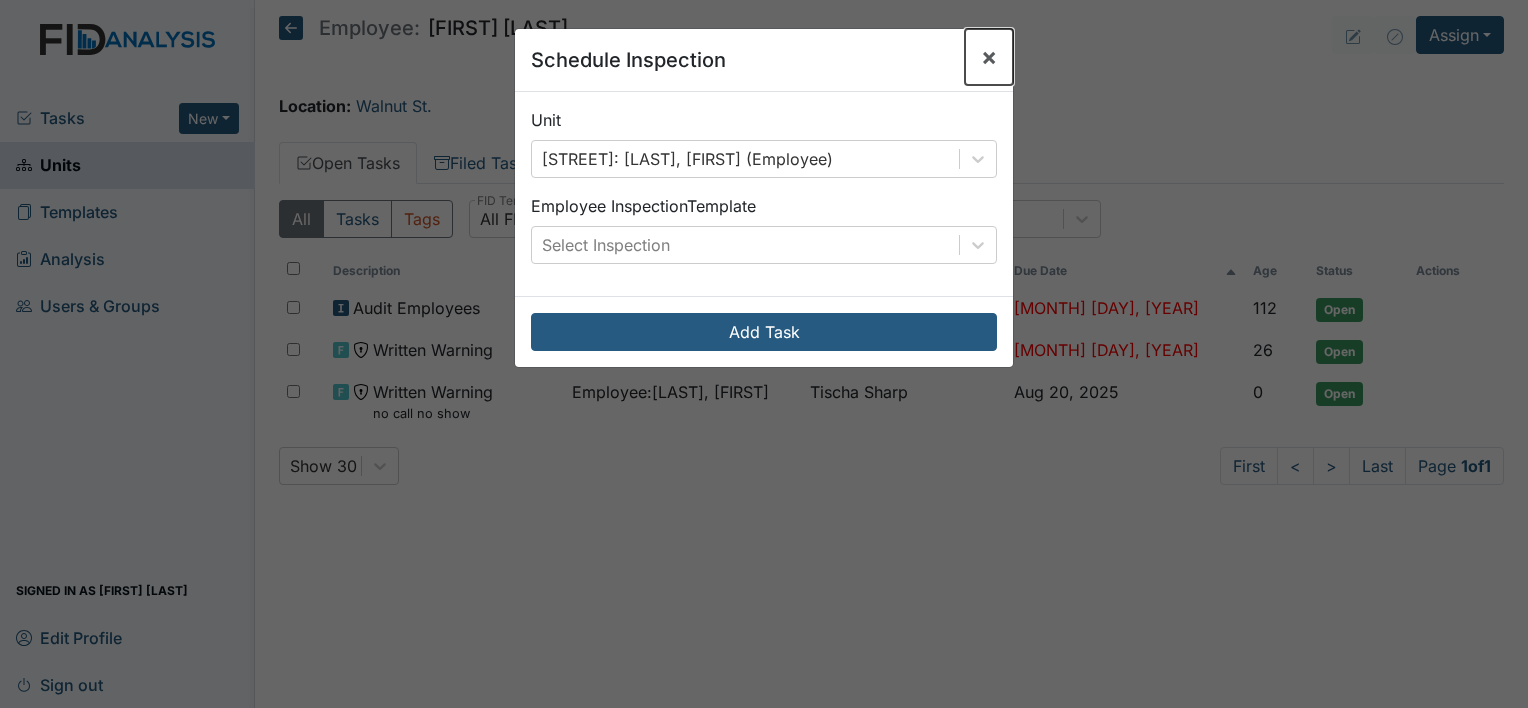 click on "×" at bounding box center (989, 56) 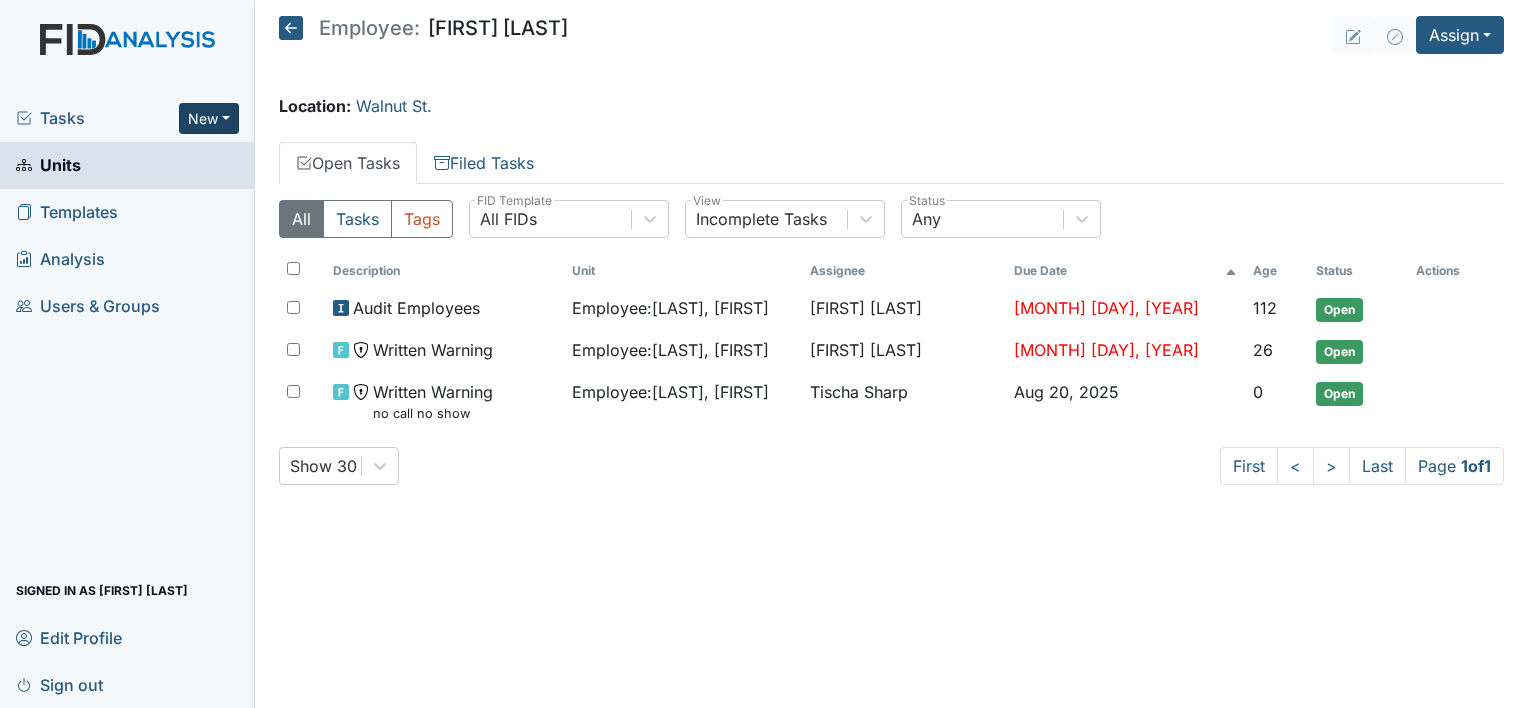 click on "New" at bounding box center (209, 118) 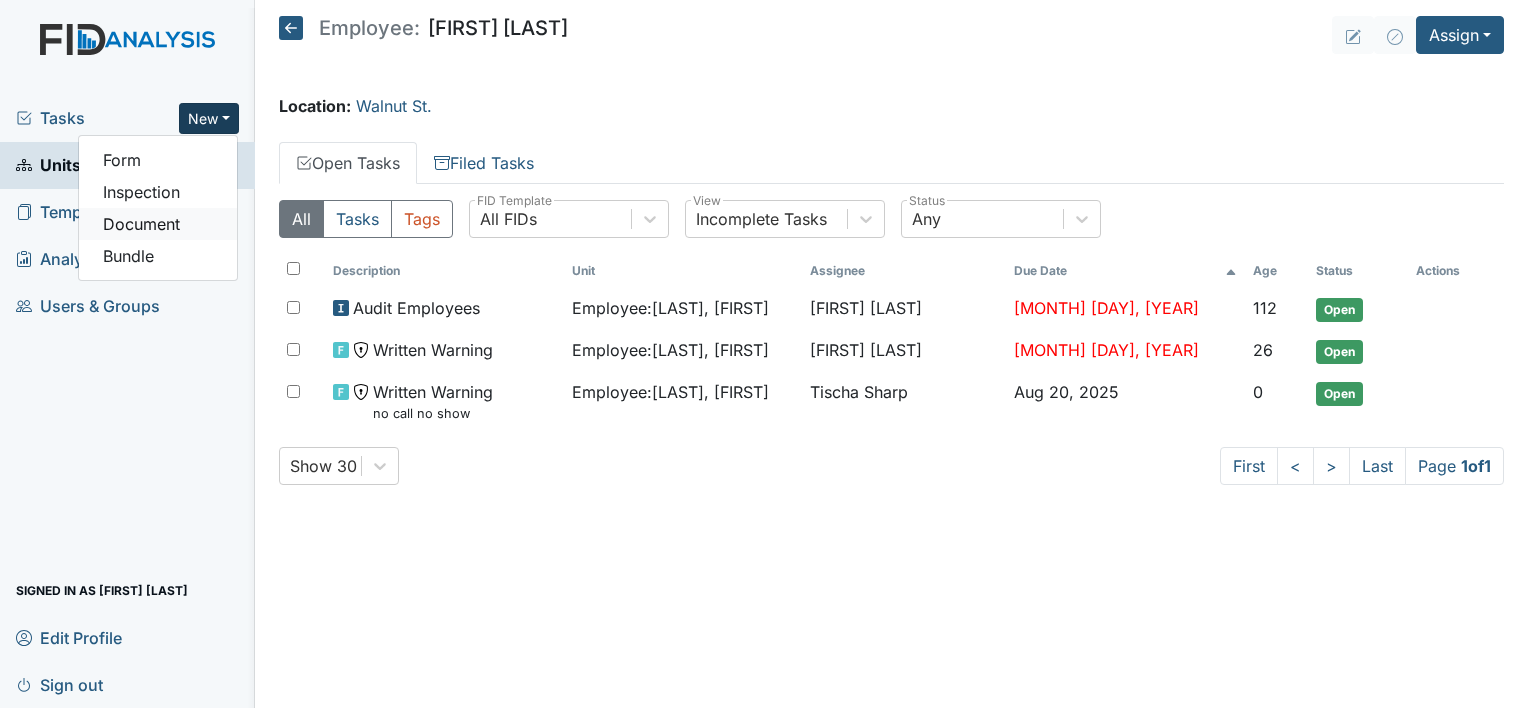 click on "Document" at bounding box center [158, 224] 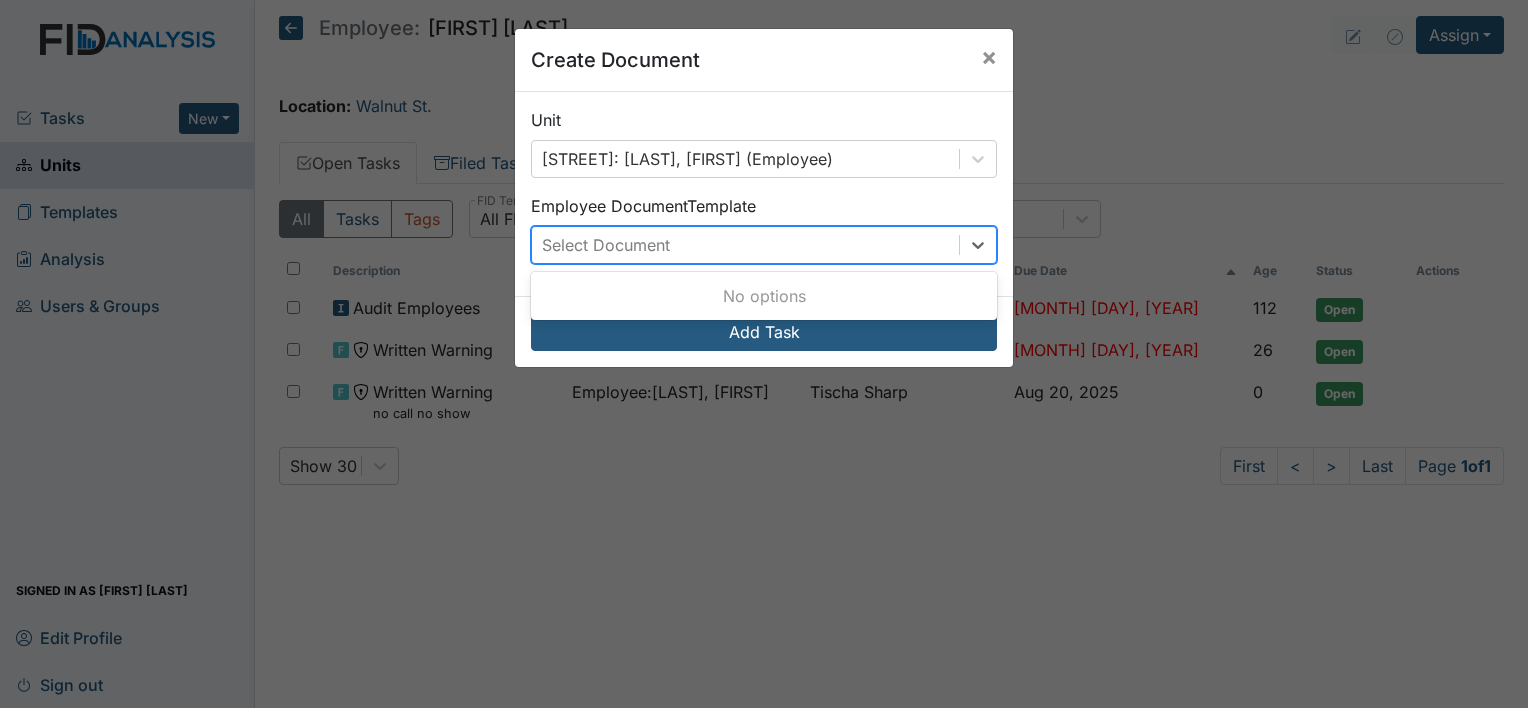 click on "Select Document" at bounding box center [745, 245] 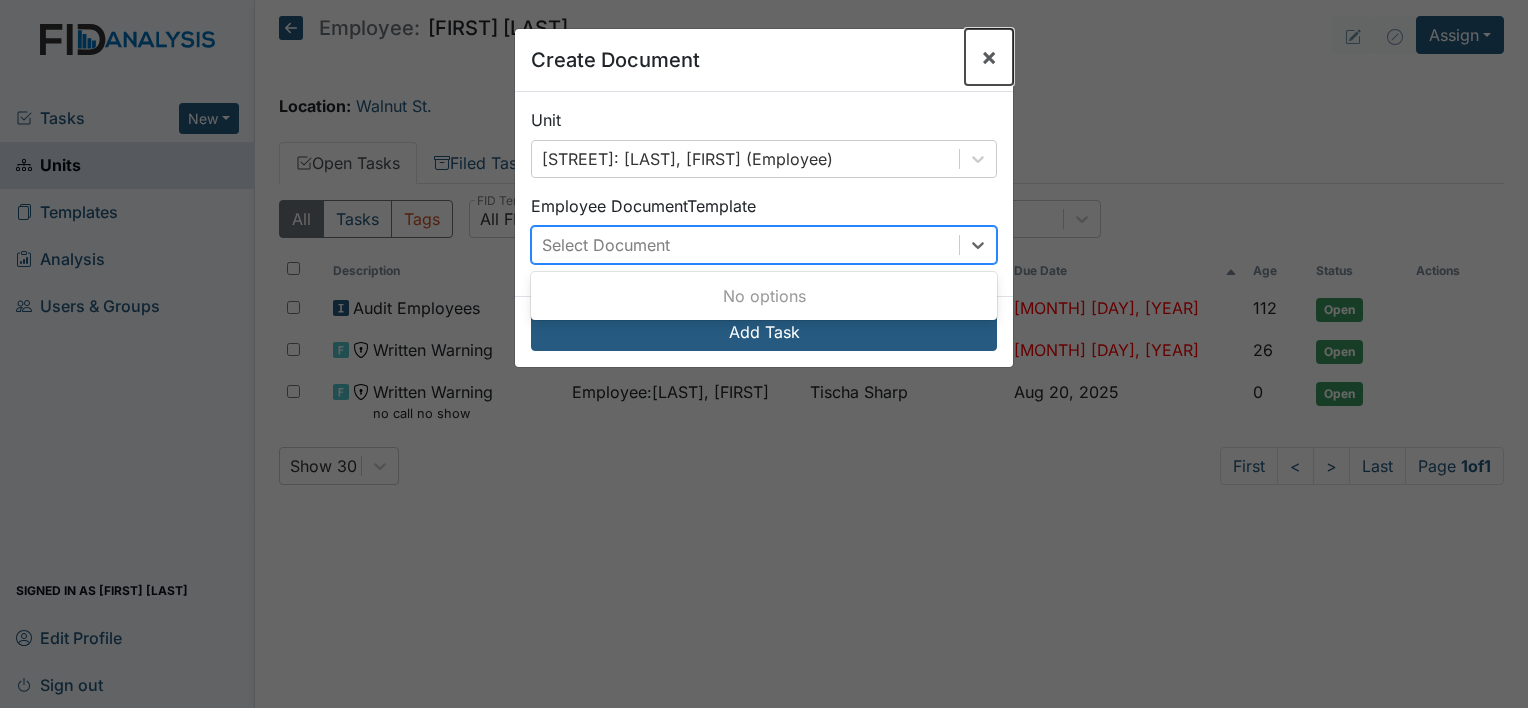 click on "×" at bounding box center (989, 56) 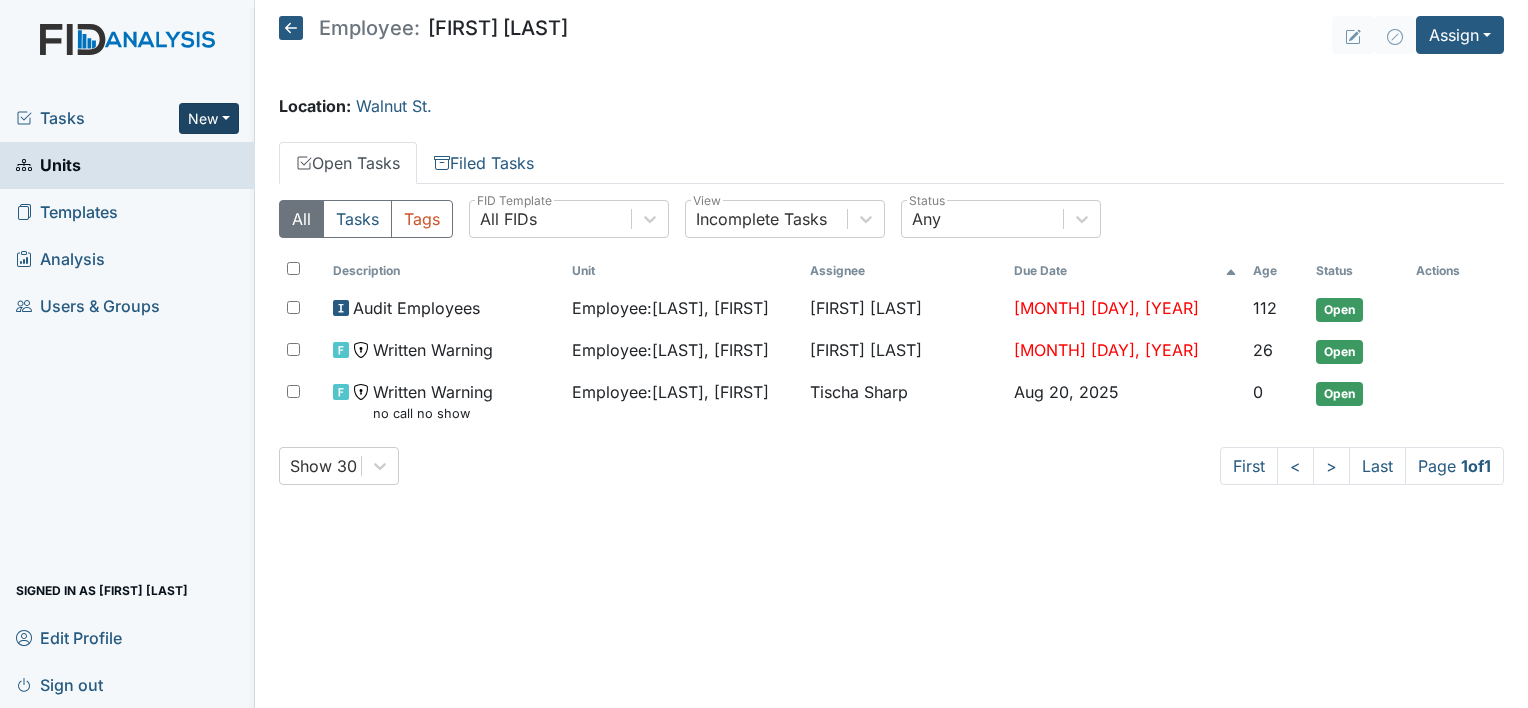 click on "New" at bounding box center [209, 118] 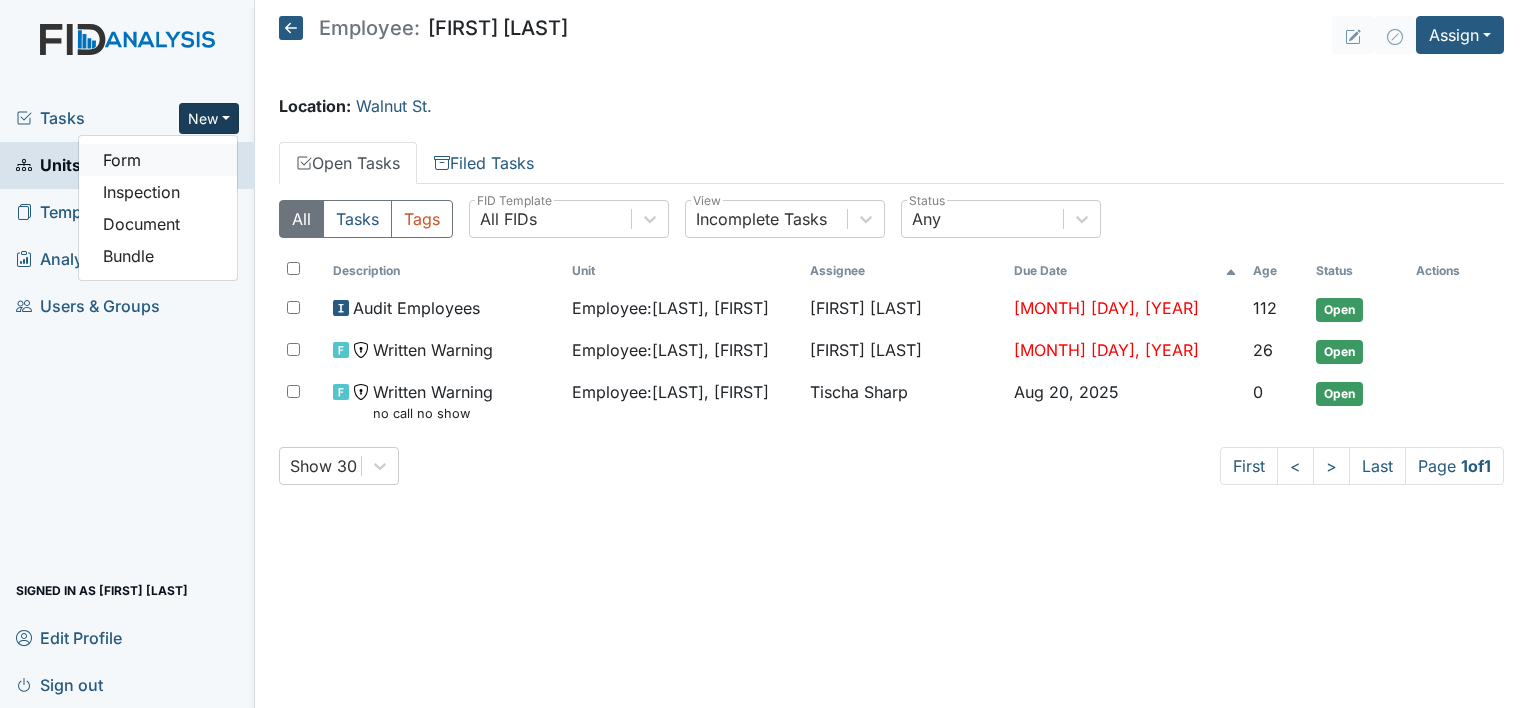 click on "Form" at bounding box center (158, 160) 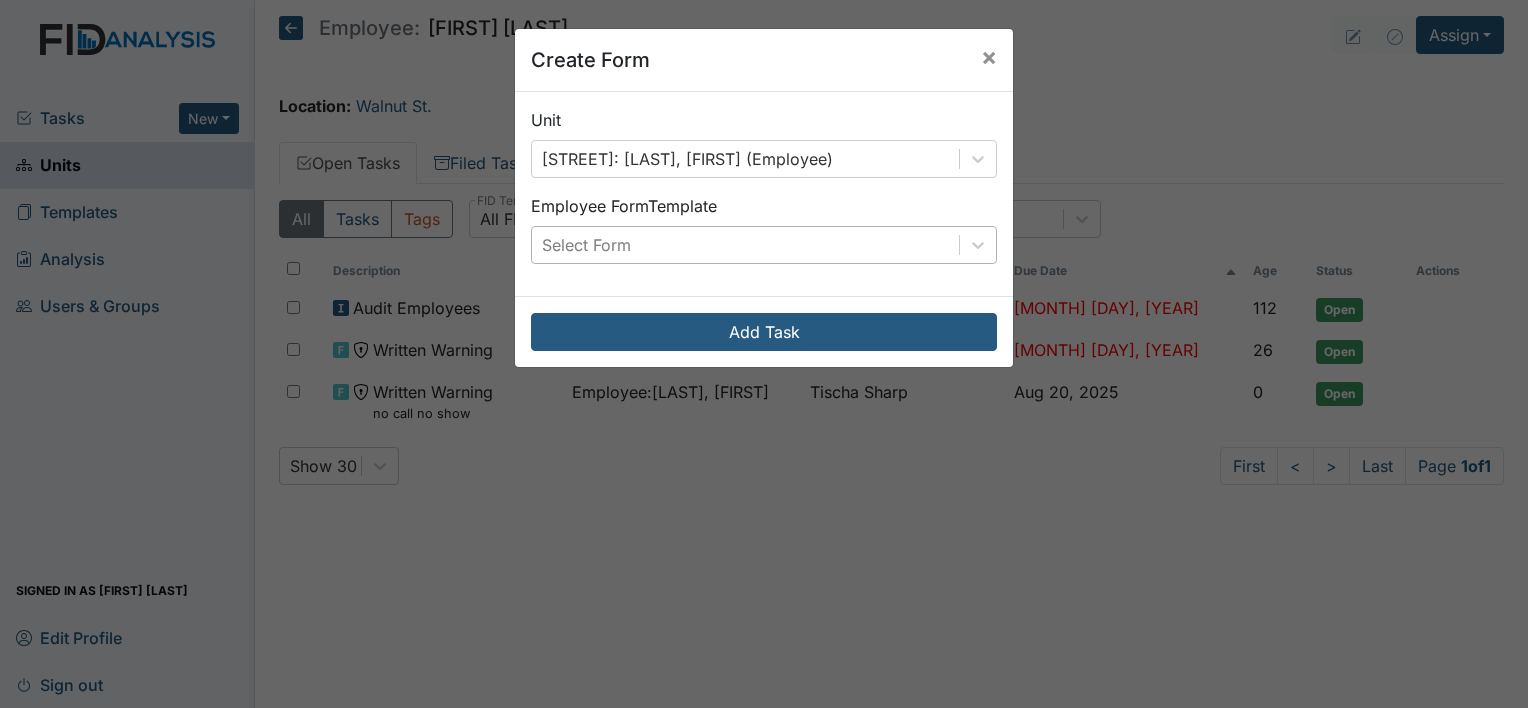 click on "Select Form" at bounding box center (586, 245) 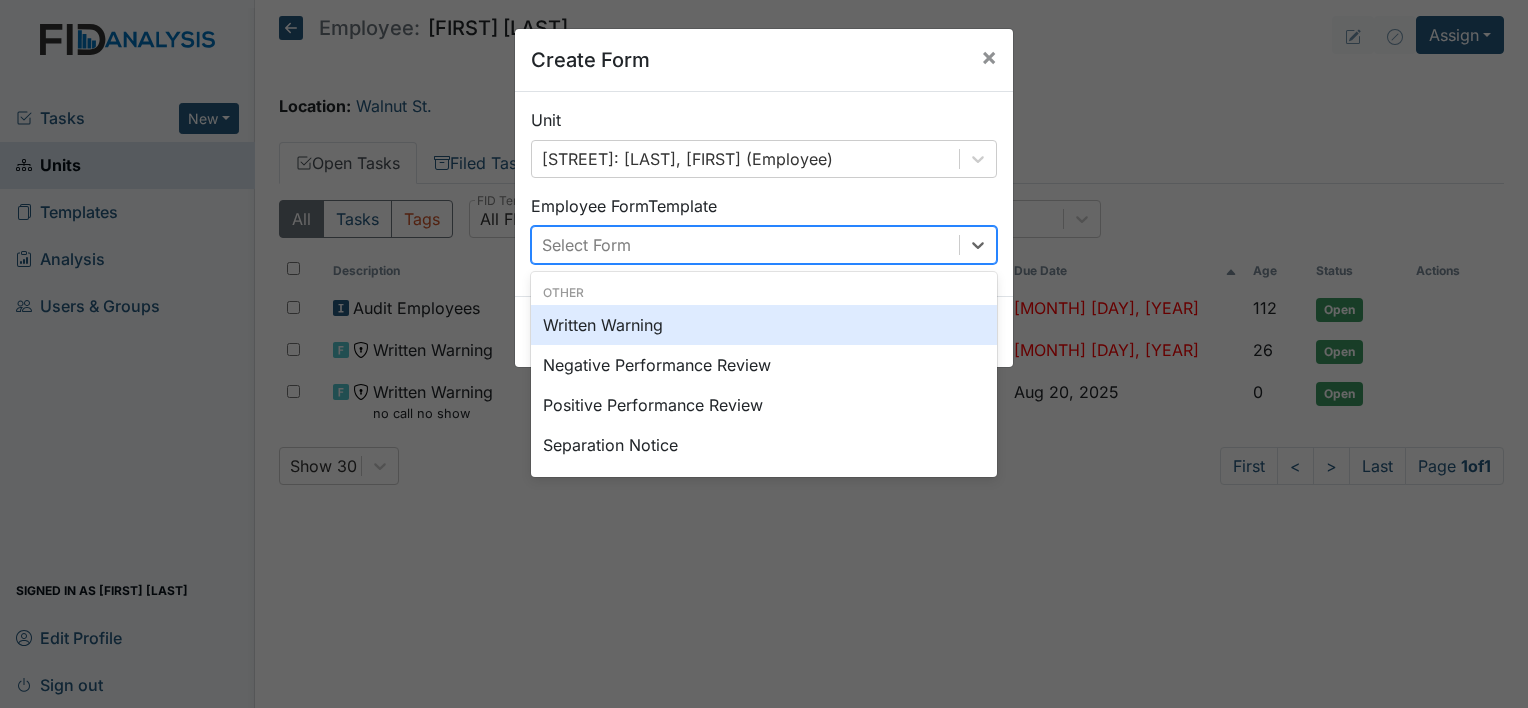 click on "Written Warning" at bounding box center (764, 325) 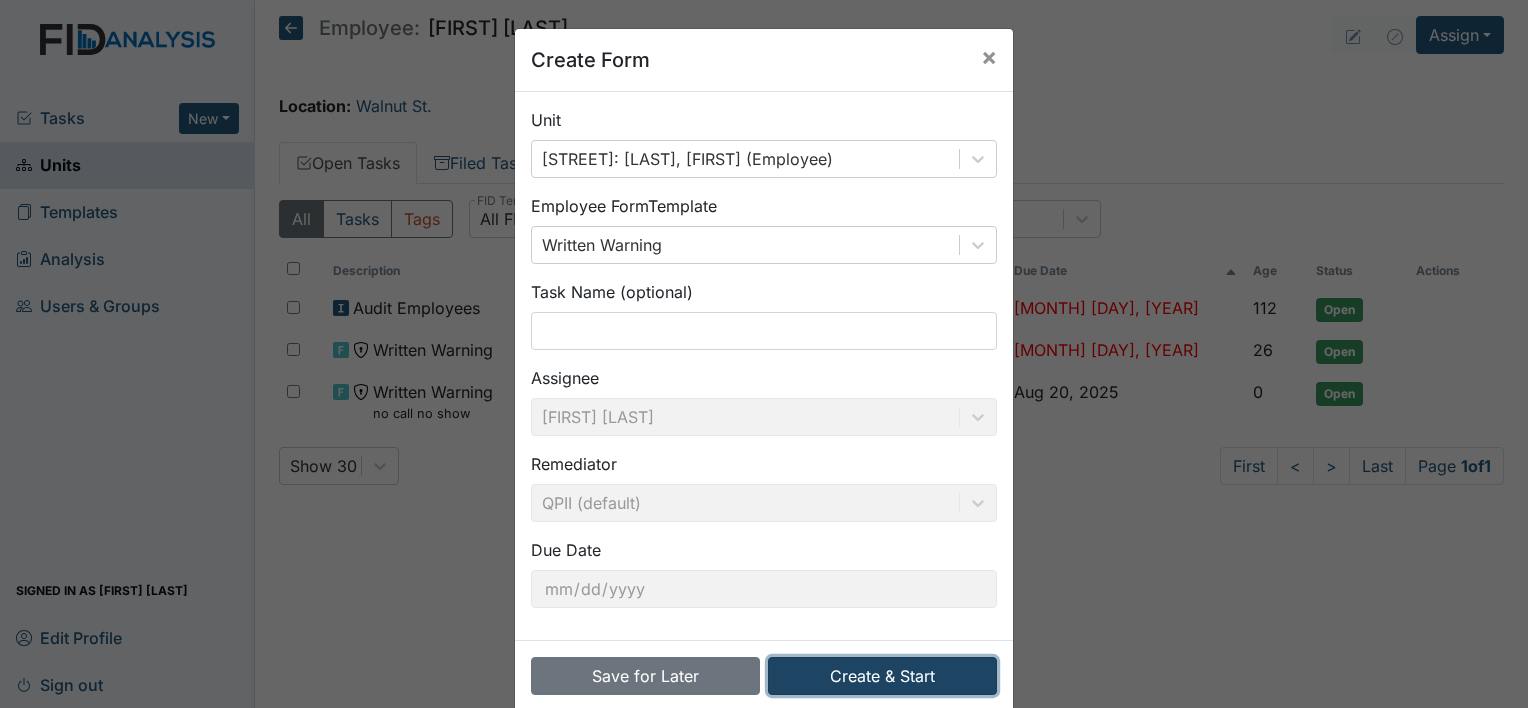 click on "Create & Start" at bounding box center (882, 676) 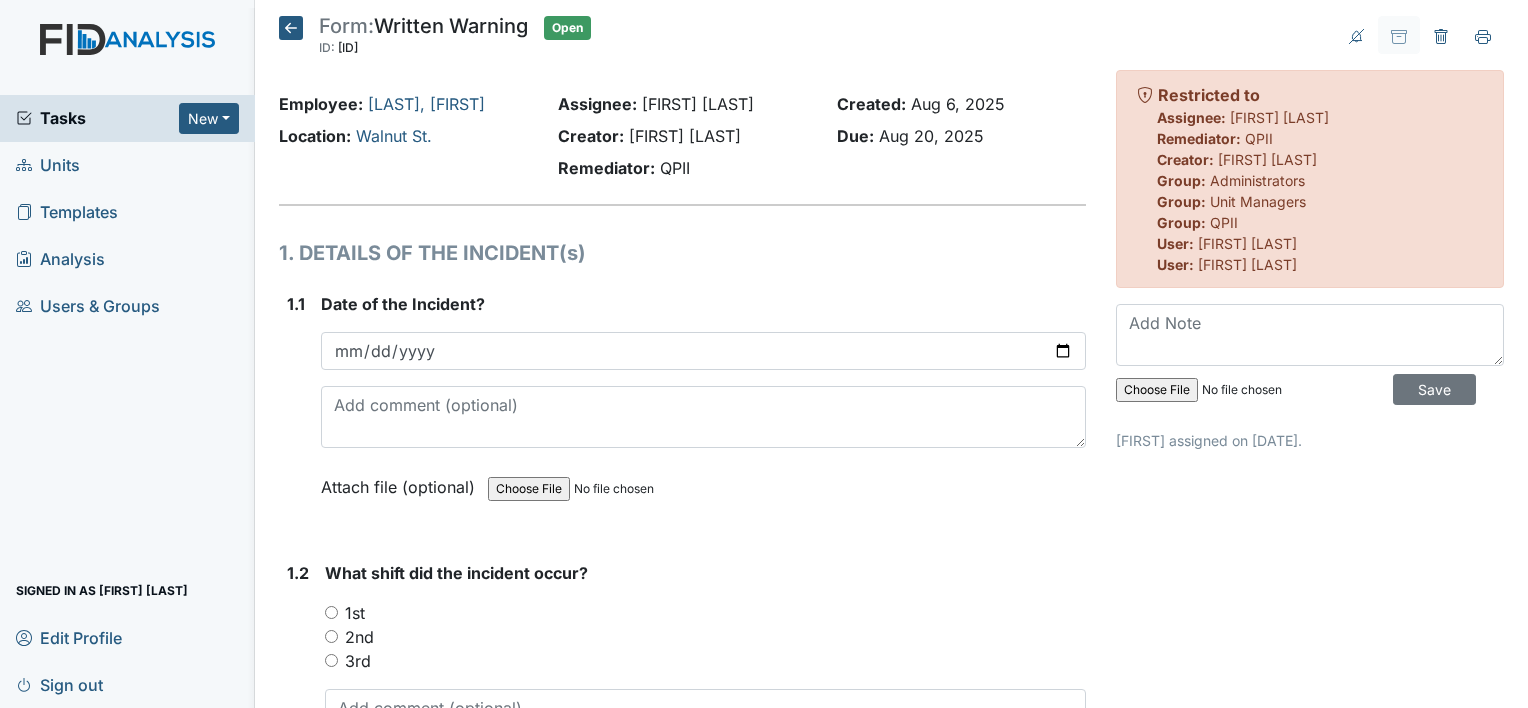 scroll, scrollTop: 0, scrollLeft: 0, axis: both 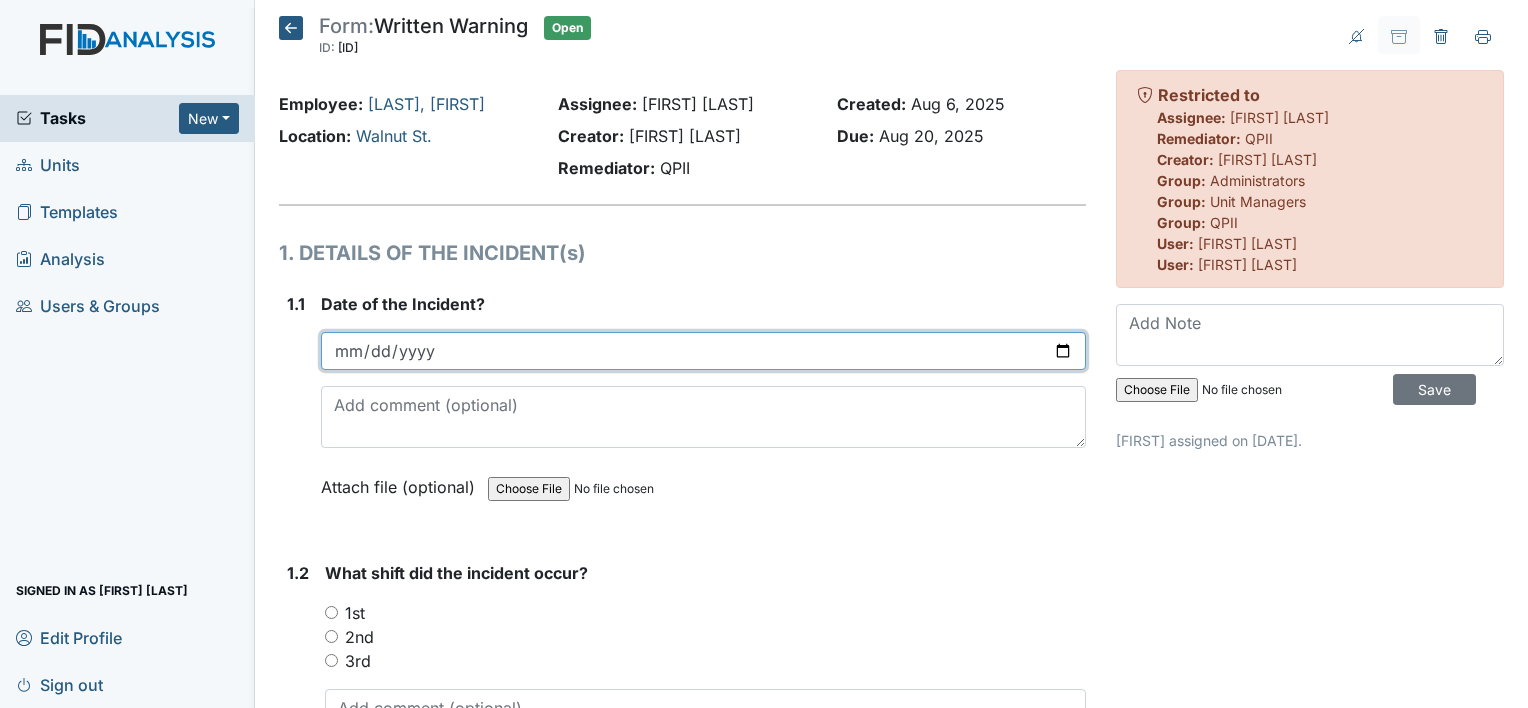 click at bounding box center (703, 351) 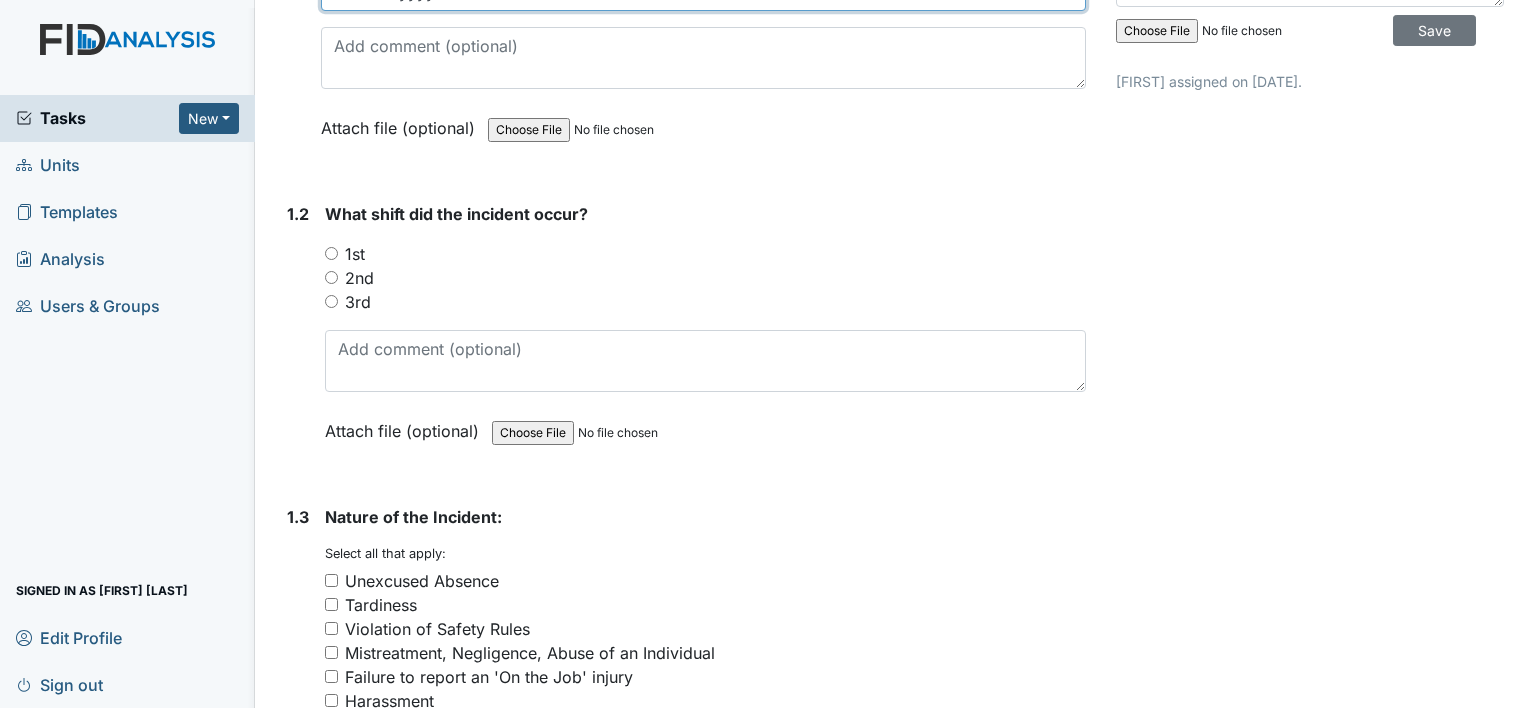 scroll, scrollTop: 372, scrollLeft: 0, axis: vertical 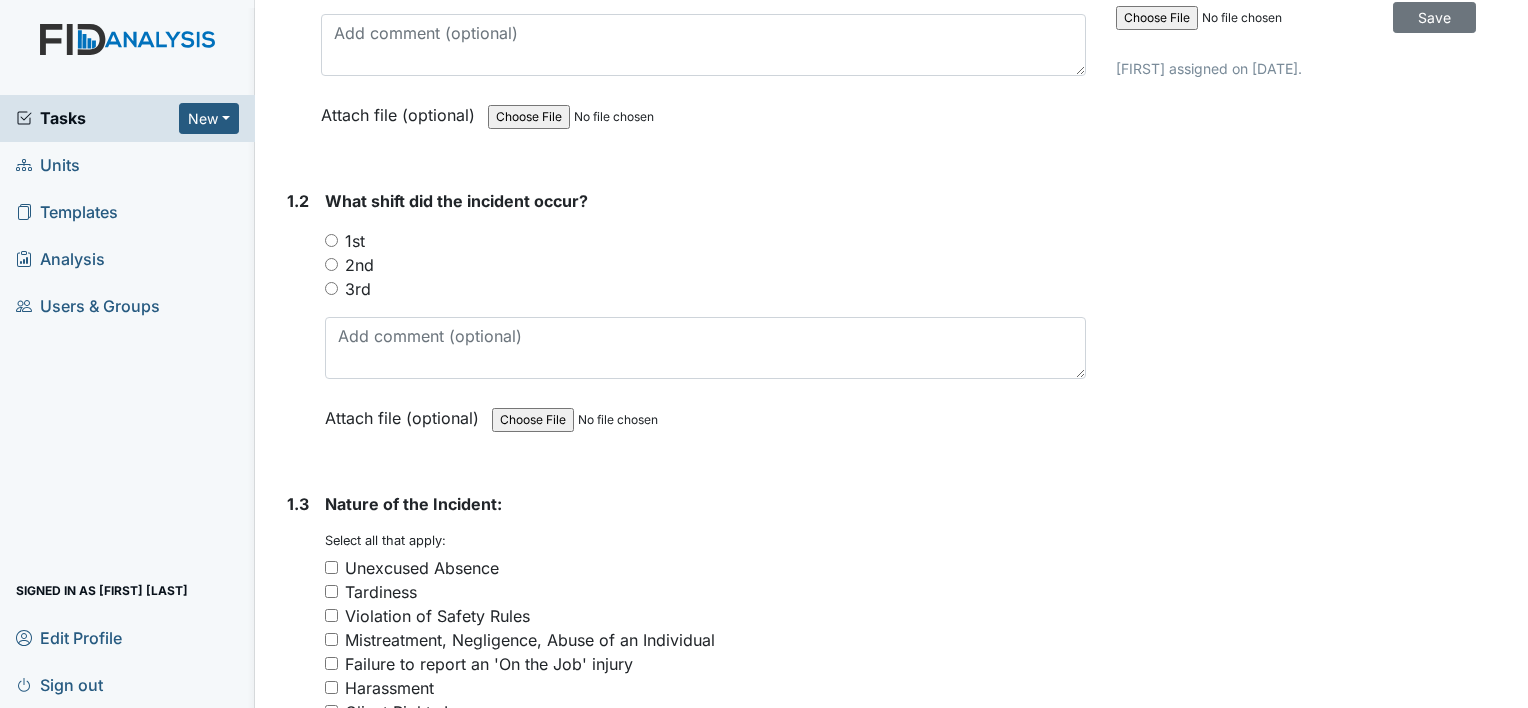 click on "1st" at bounding box center (331, 240) 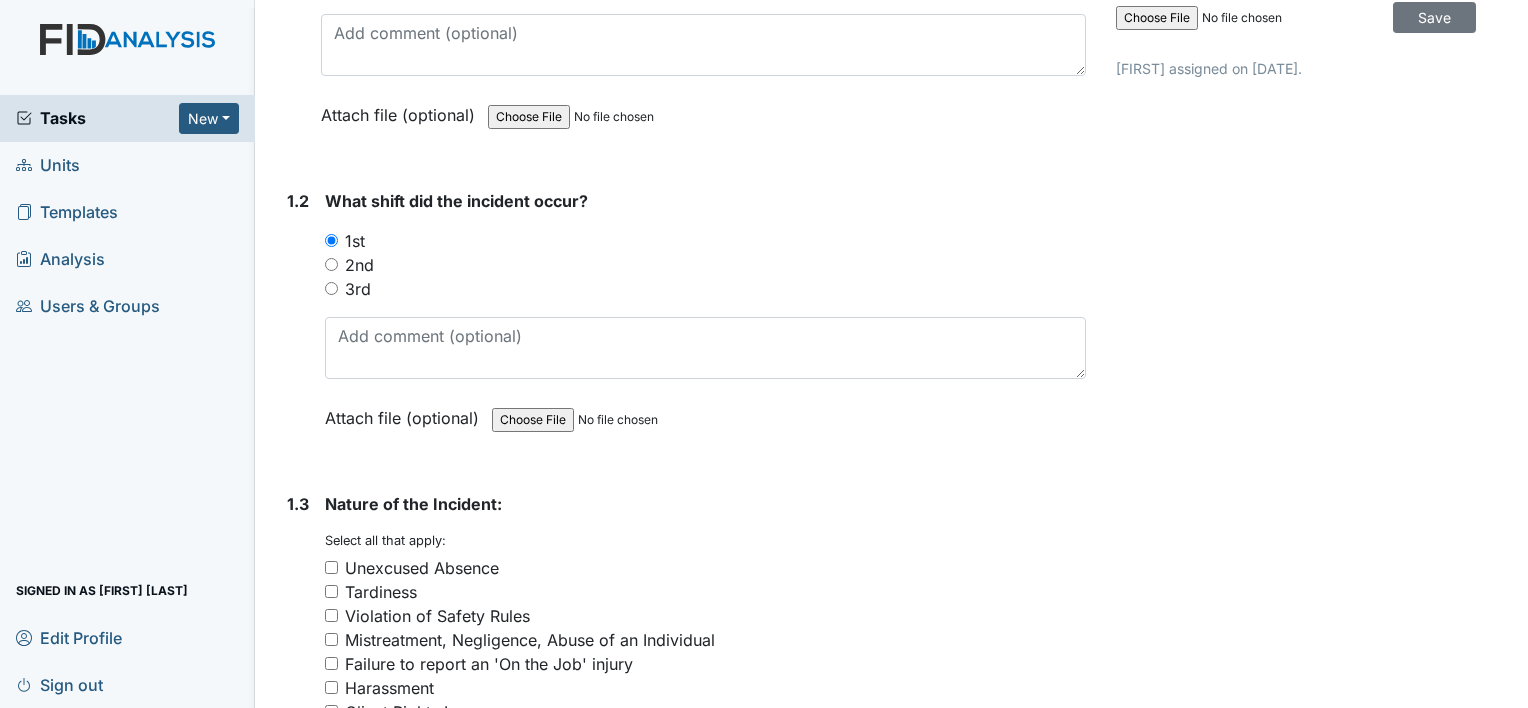 click on "Unexcused Absence" at bounding box center [331, 567] 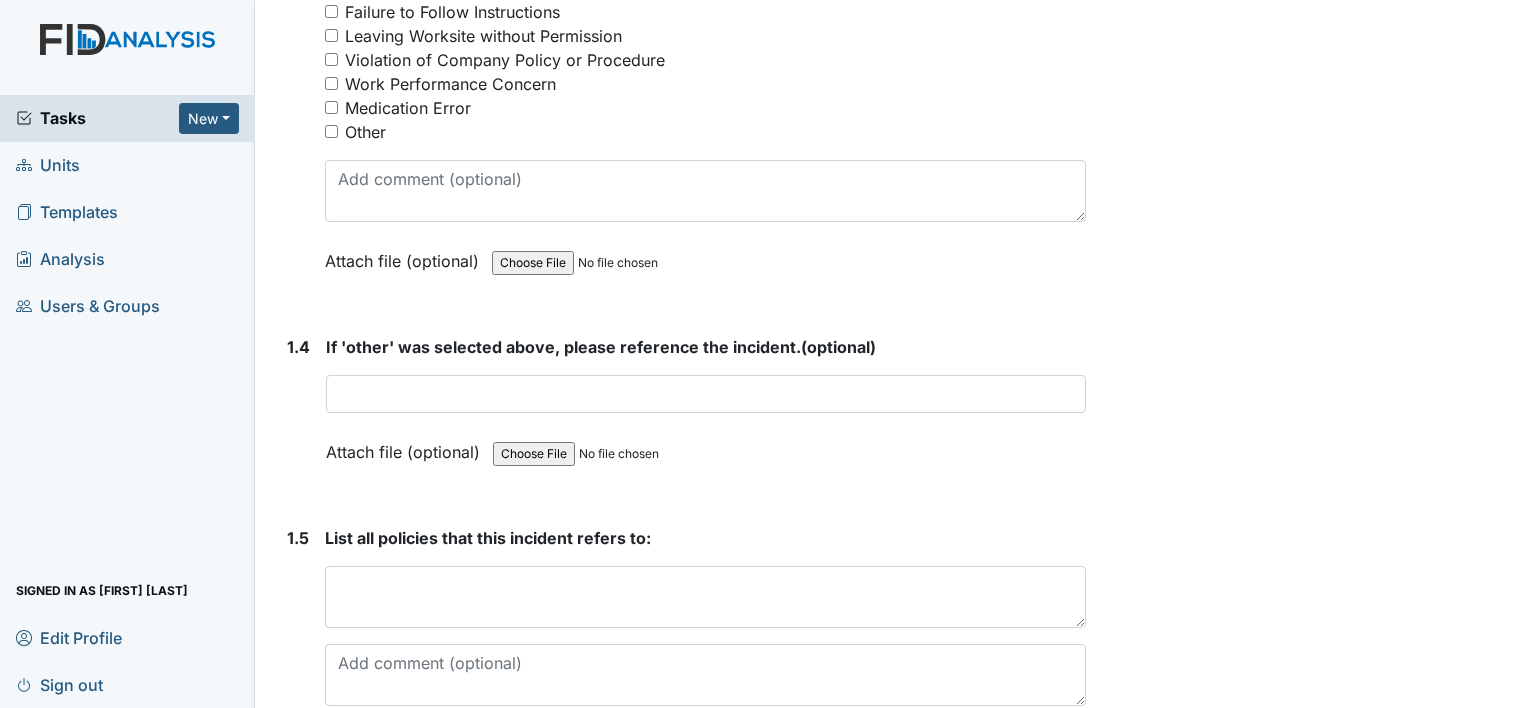 scroll, scrollTop: 1184, scrollLeft: 0, axis: vertical 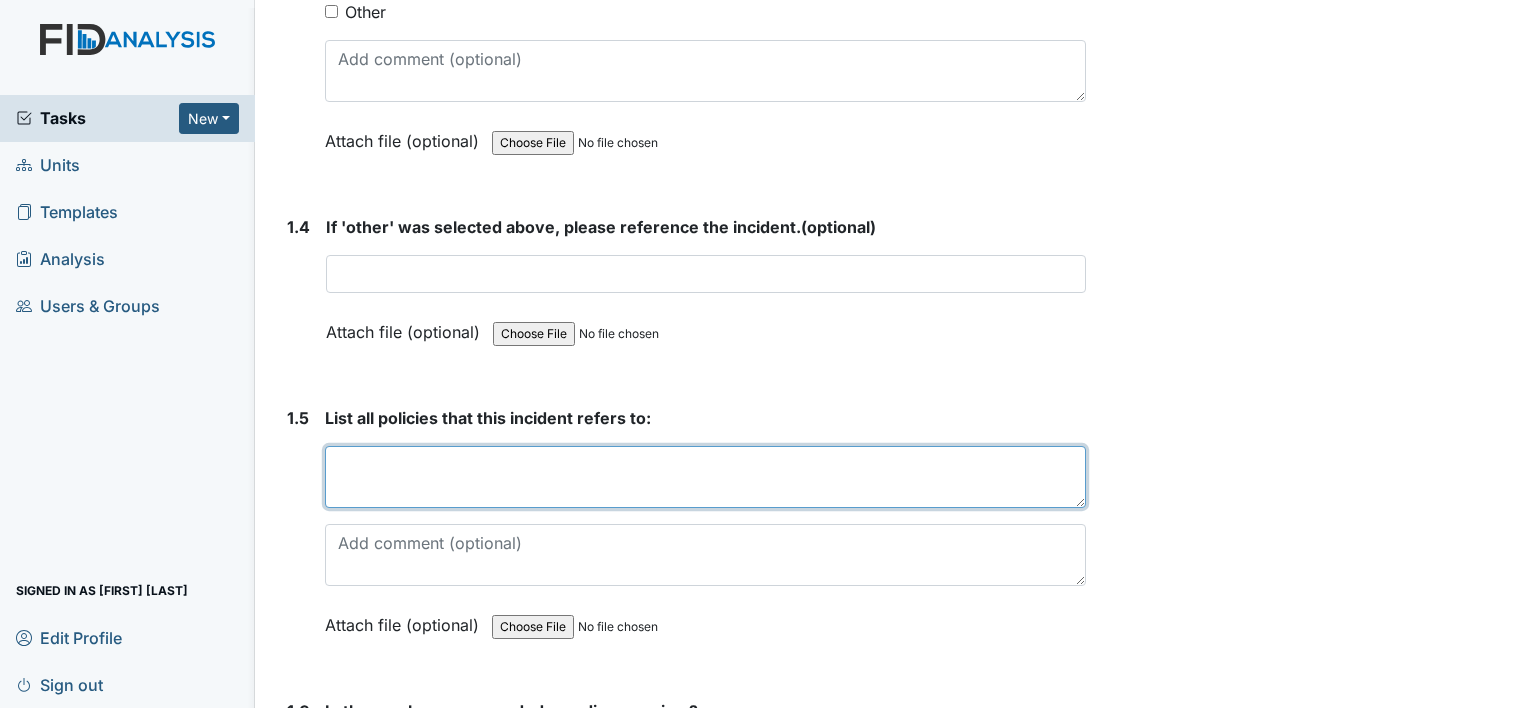 click at bounding box center [705, 477] 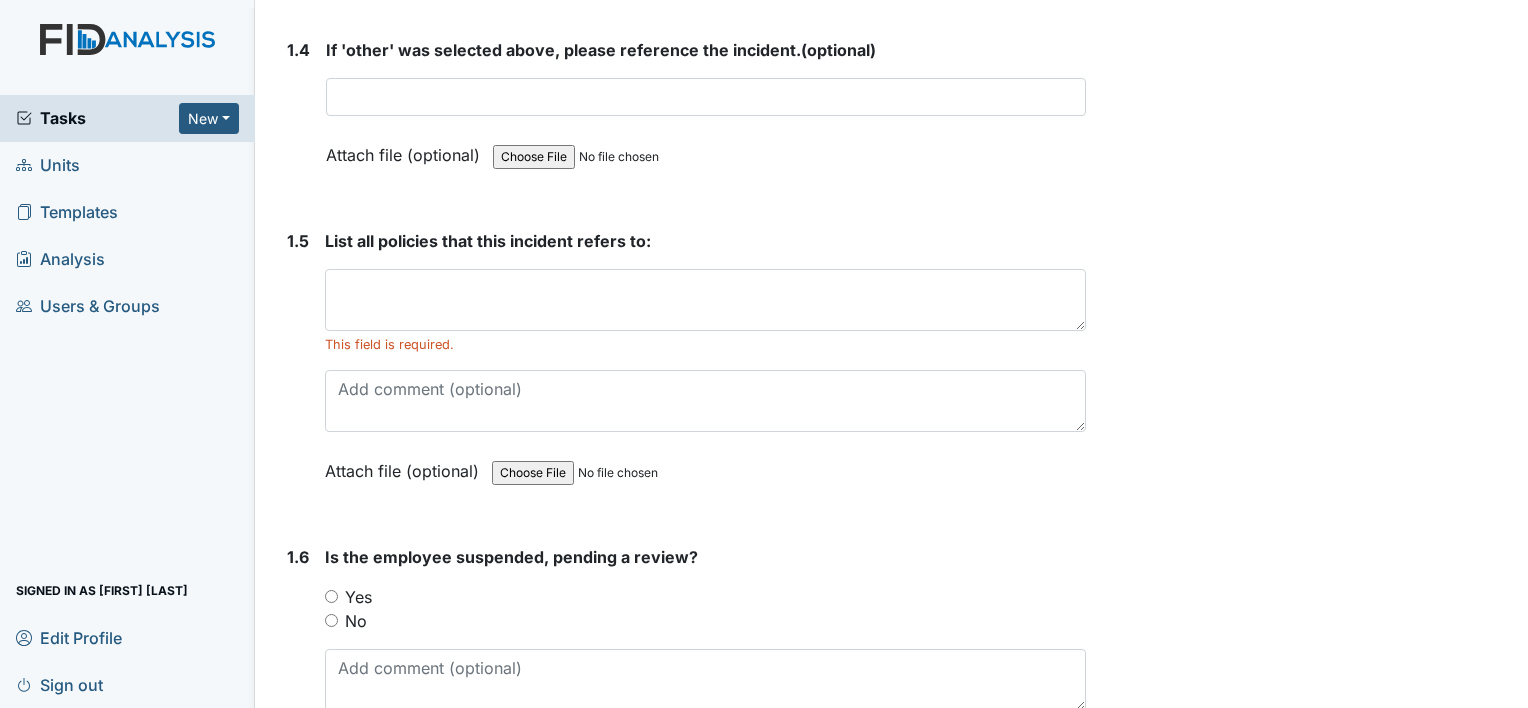 scroll, scrollTop: 1456, scrollLeft: 0, axis: vertical 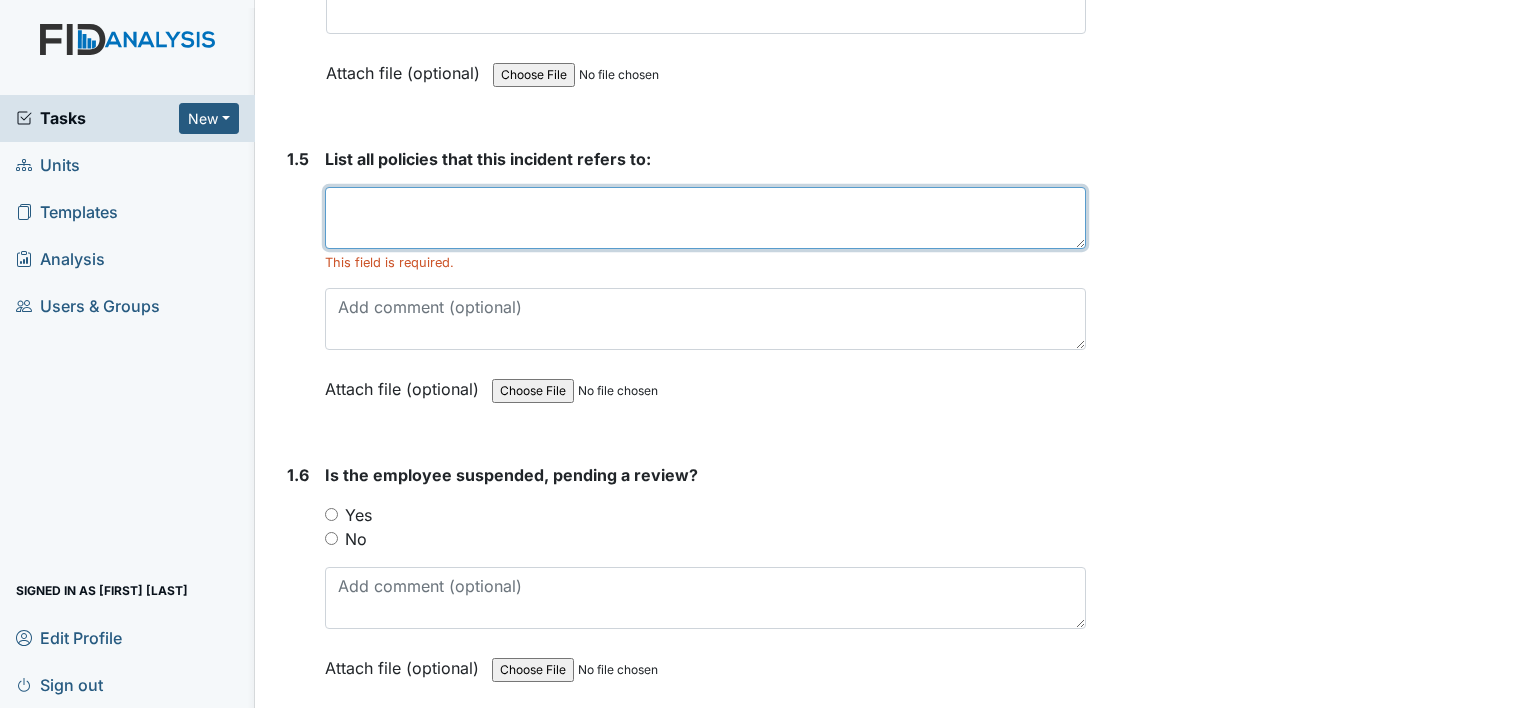 click at bounding box center [705, 218] 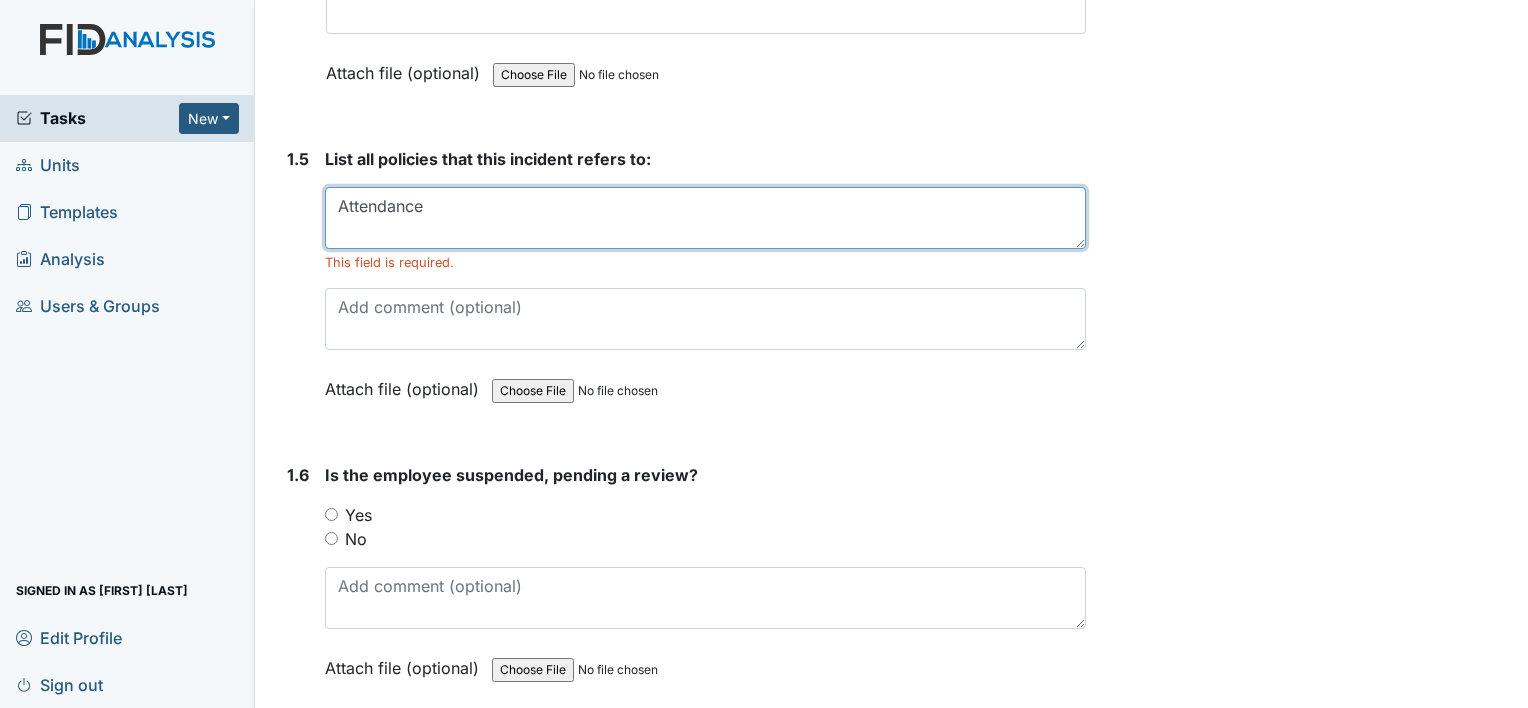 type on "Attendance" 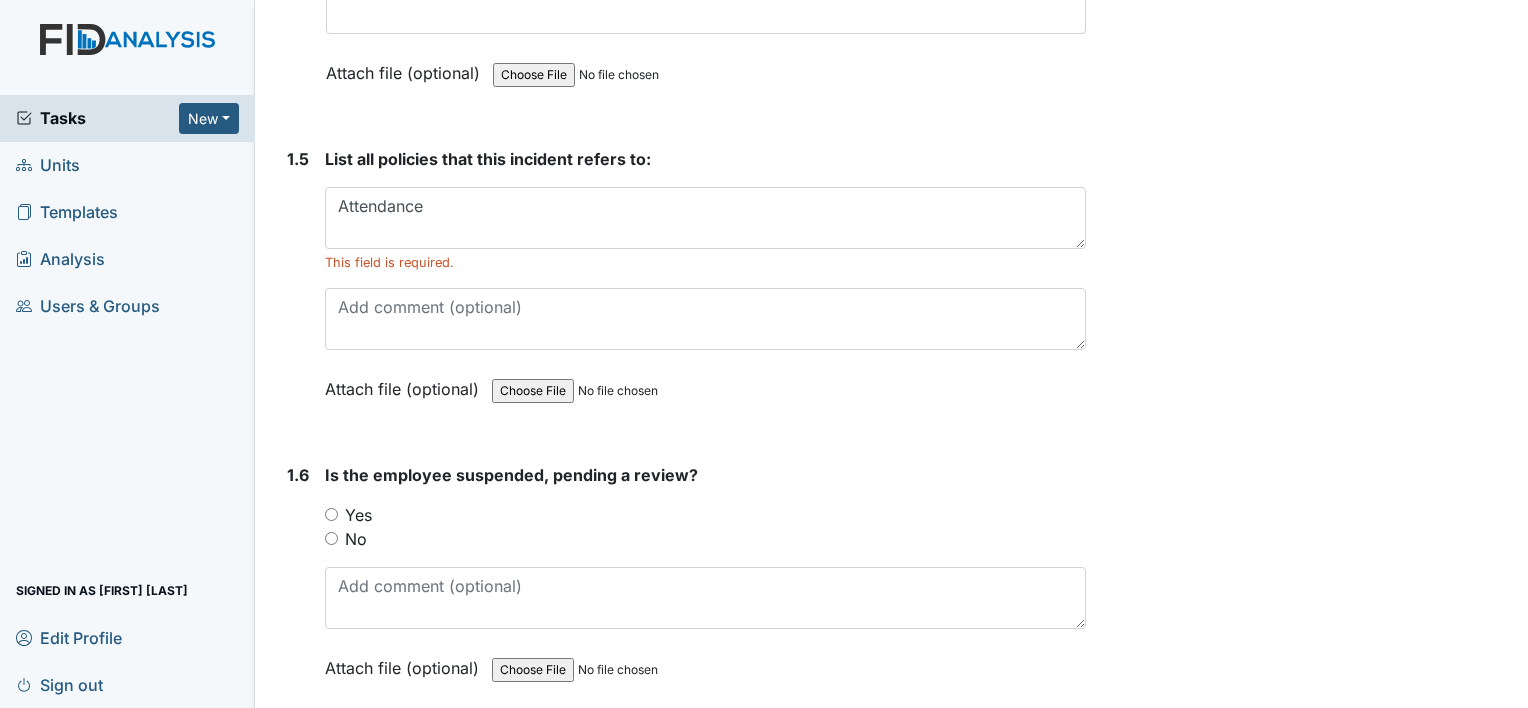 drag, startPoint x: 780, startPoint y: 356, endPoint x: 643, endPoint y: 517, distance: 211.4001 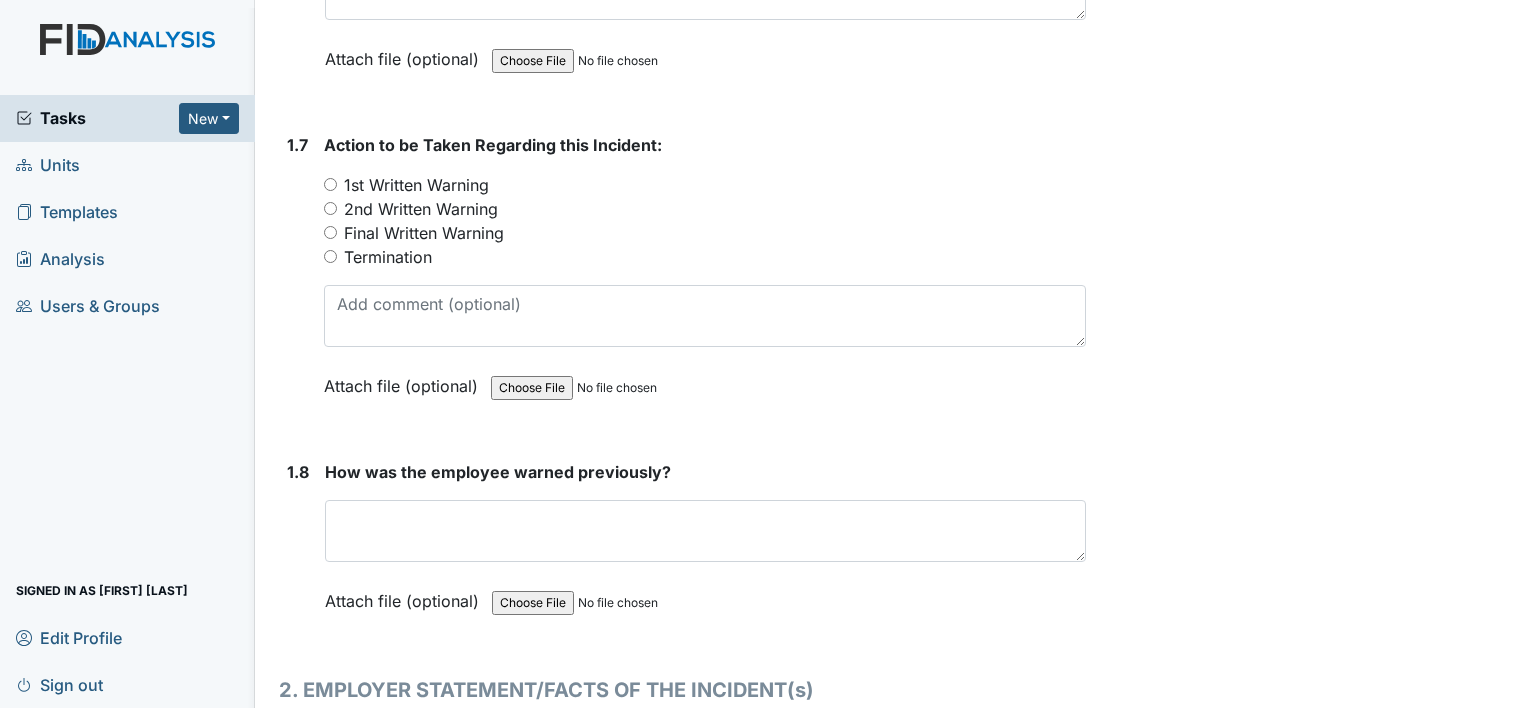 scroll, scrollTop: 2132, scrollLeft: 0, axis: vertical 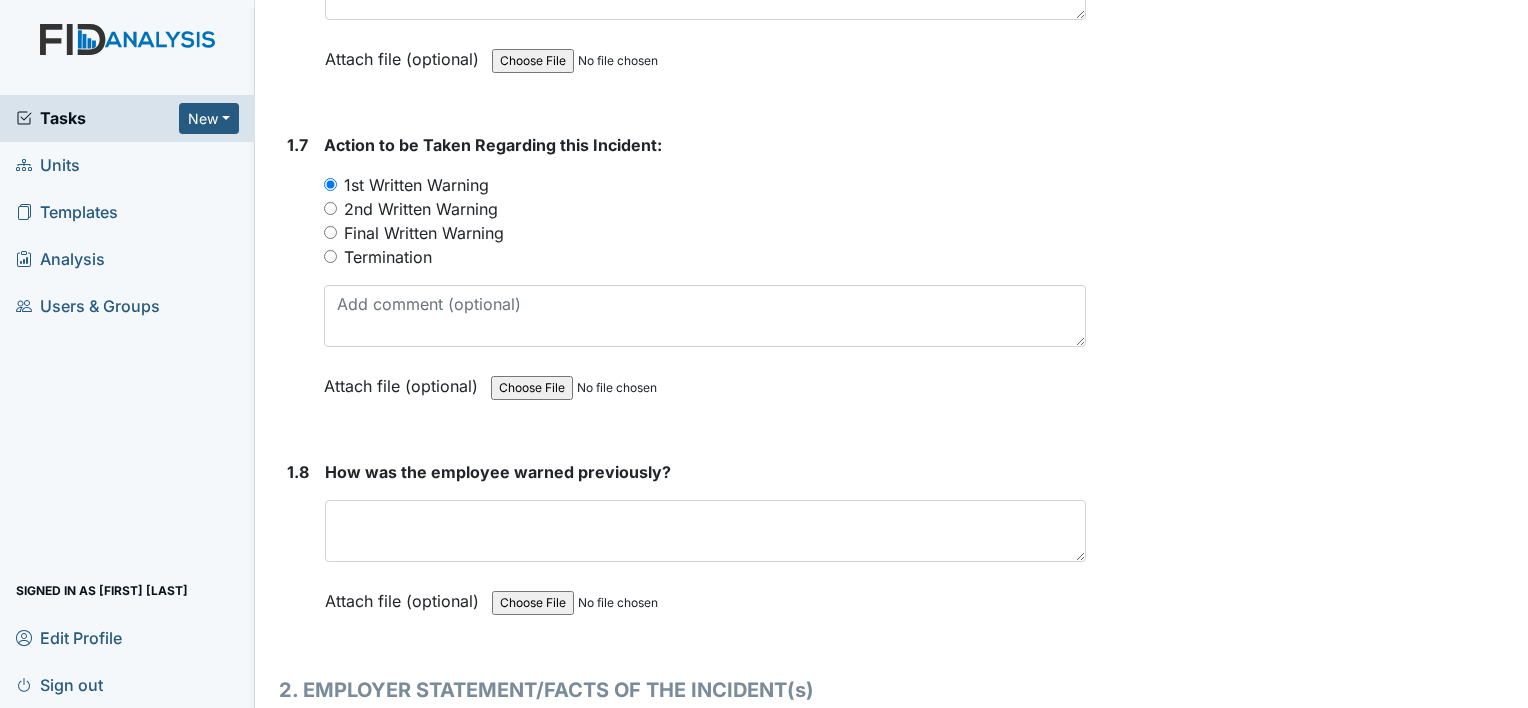 click on "2nd Written Warning" at bounding box center [330, 208] 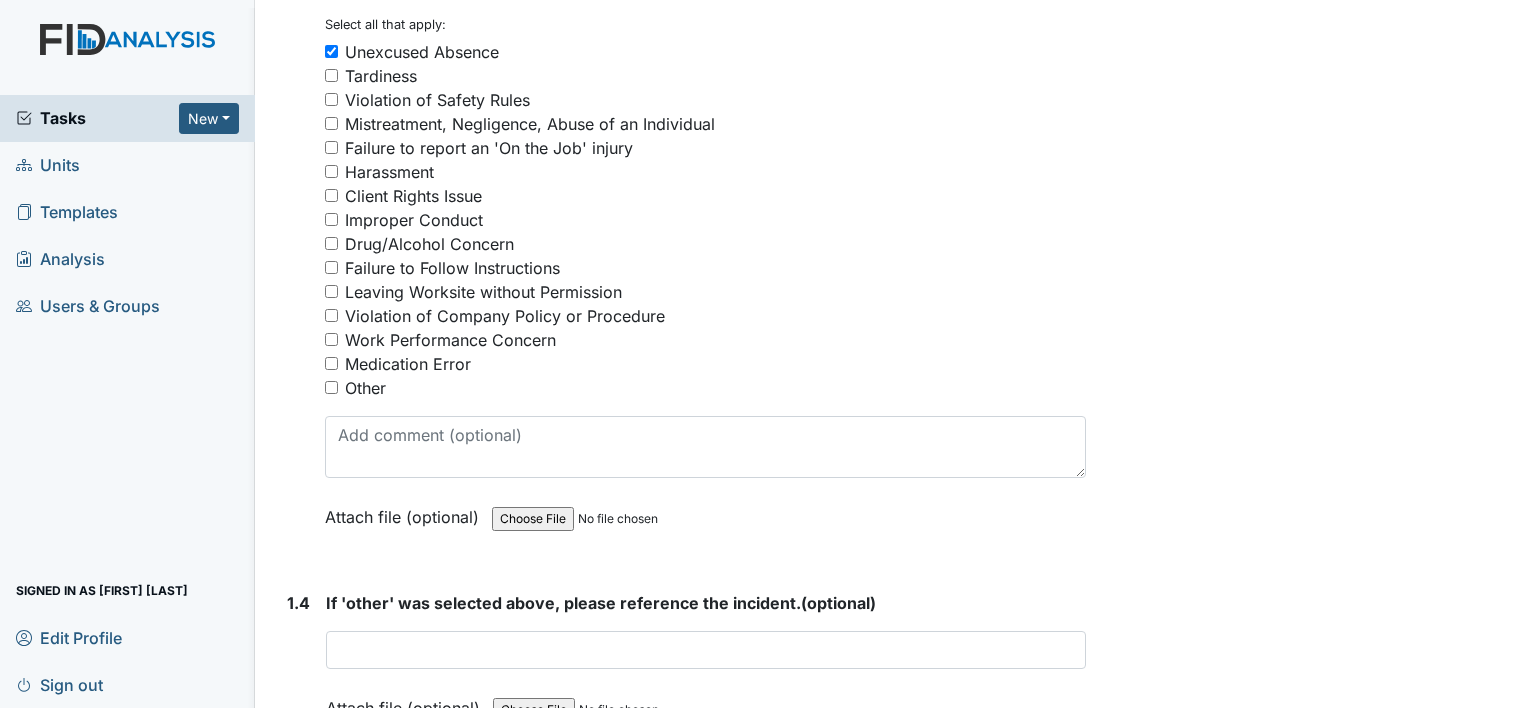 scroll, scrollTop: 884, scrollLeft: 0, axis: vertical 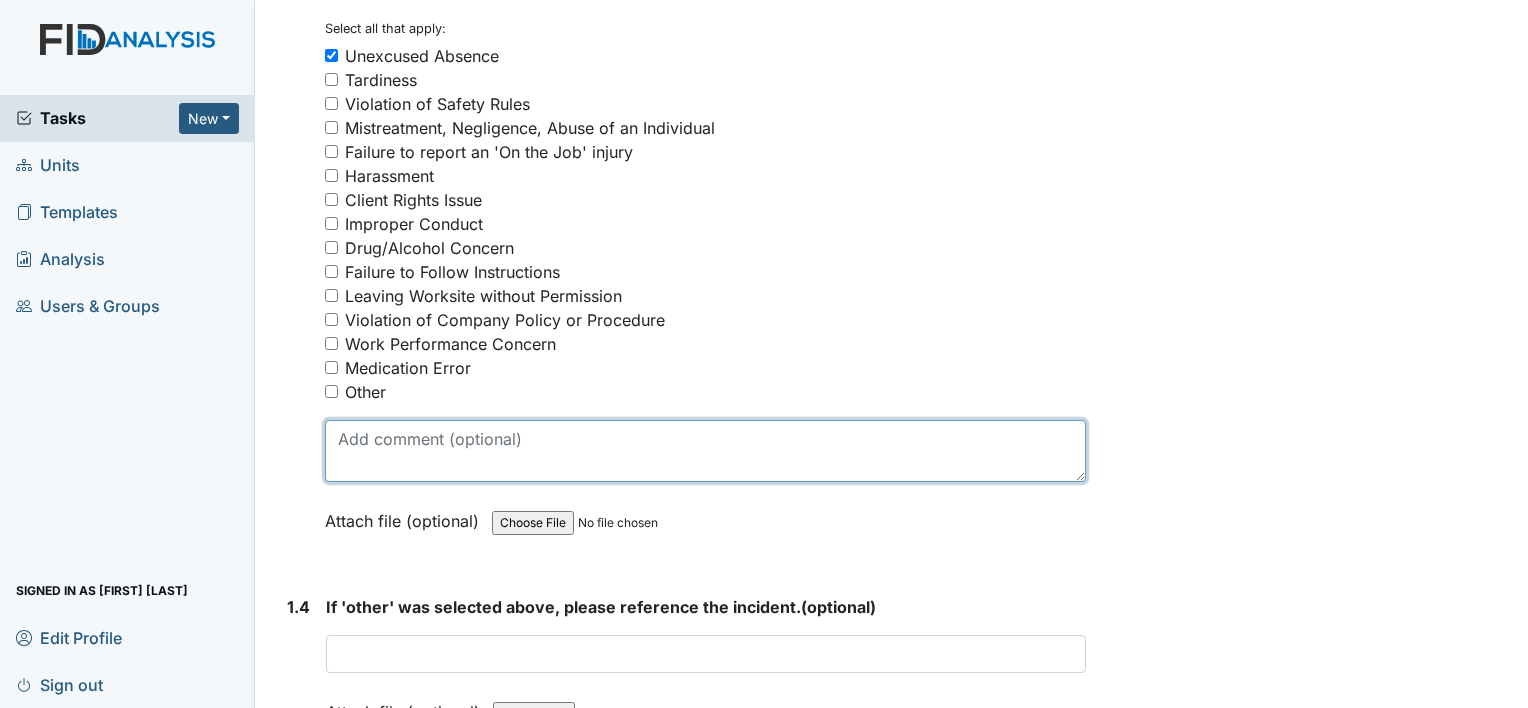click at bounding box center (705, 451) 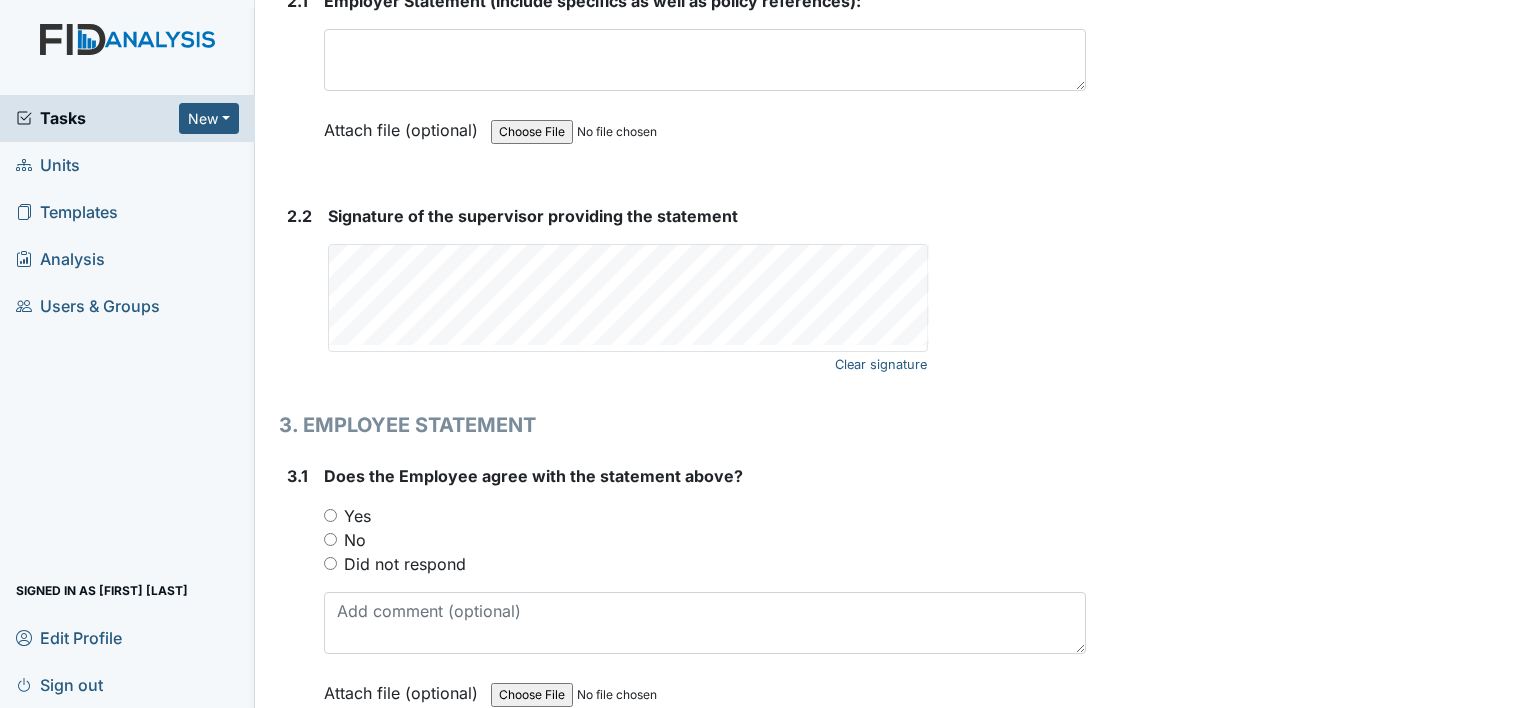 scroll, scrollTop: 2877, scrollLeft: 0, axis: vertical 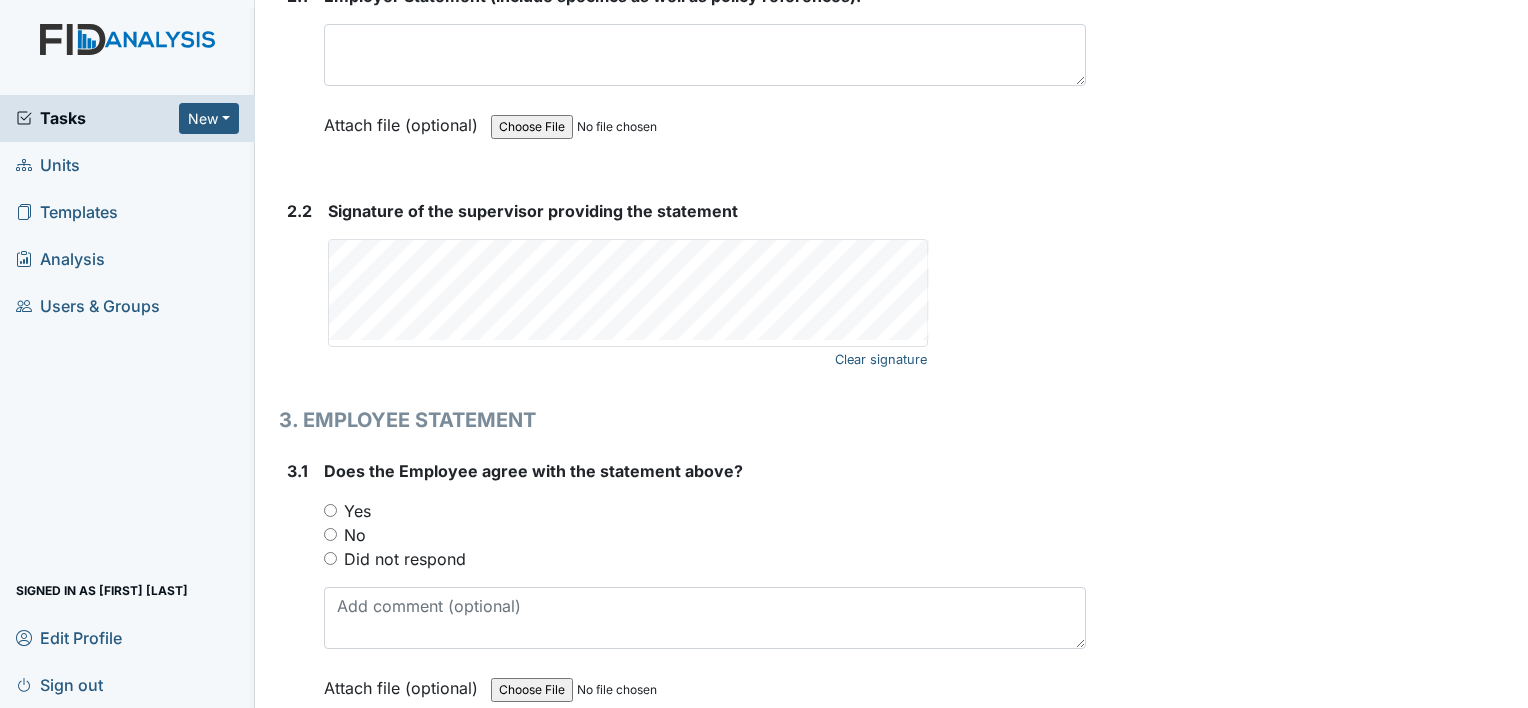 type on "Staff didn't show up for her scheduled shift." 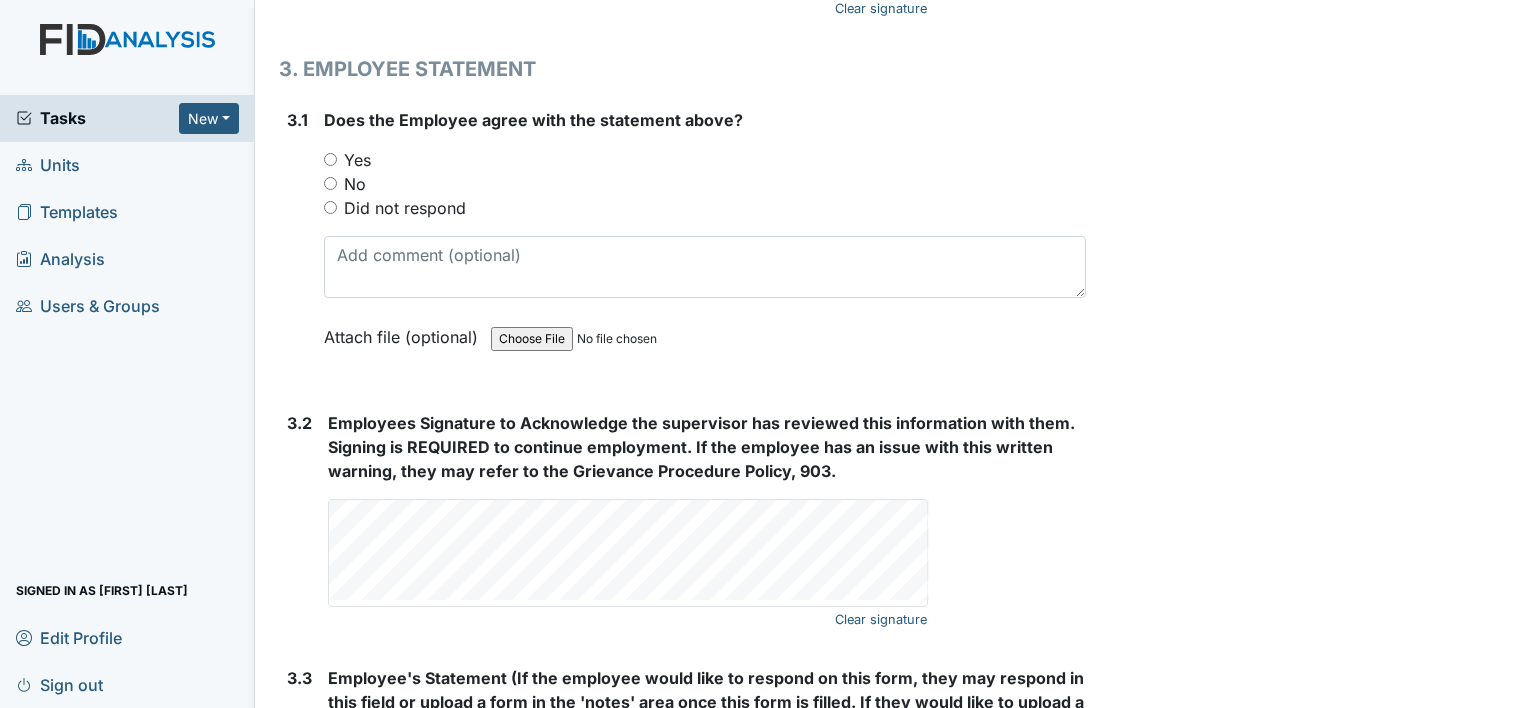 scroll, scrollTop: 3248, scrollLeft: 0, axis: vertical 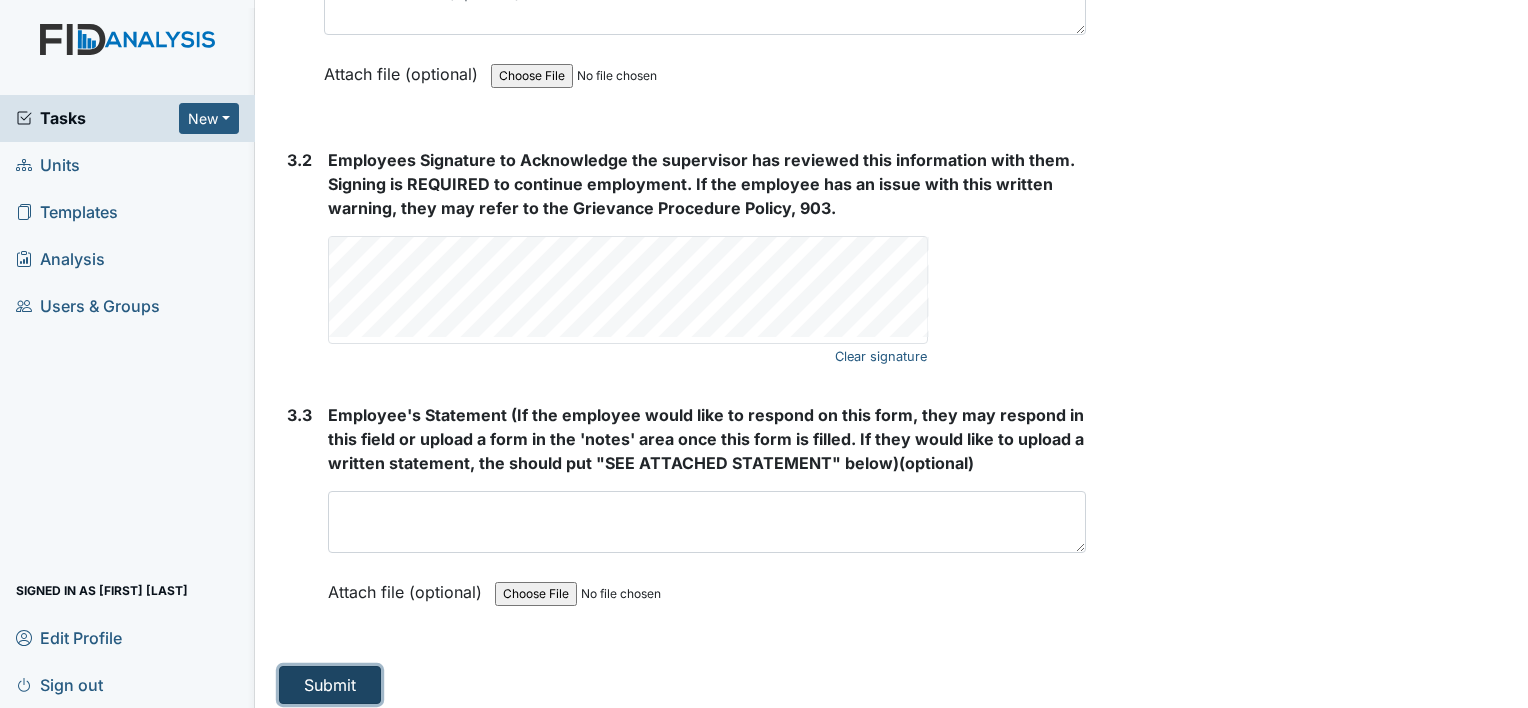 click on "Submit" at bounding box center (330, 685) 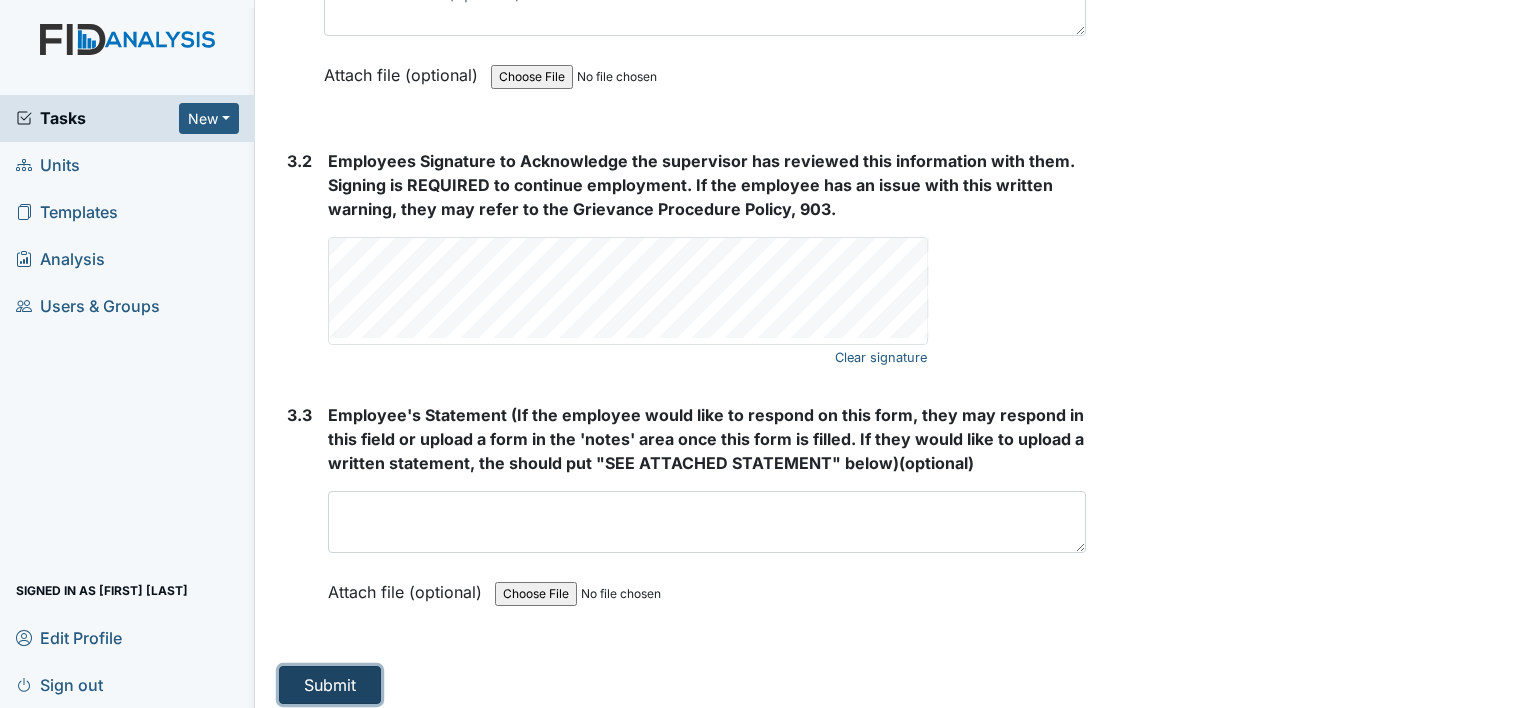 click on "Submit" at bounding box center (330, 685) 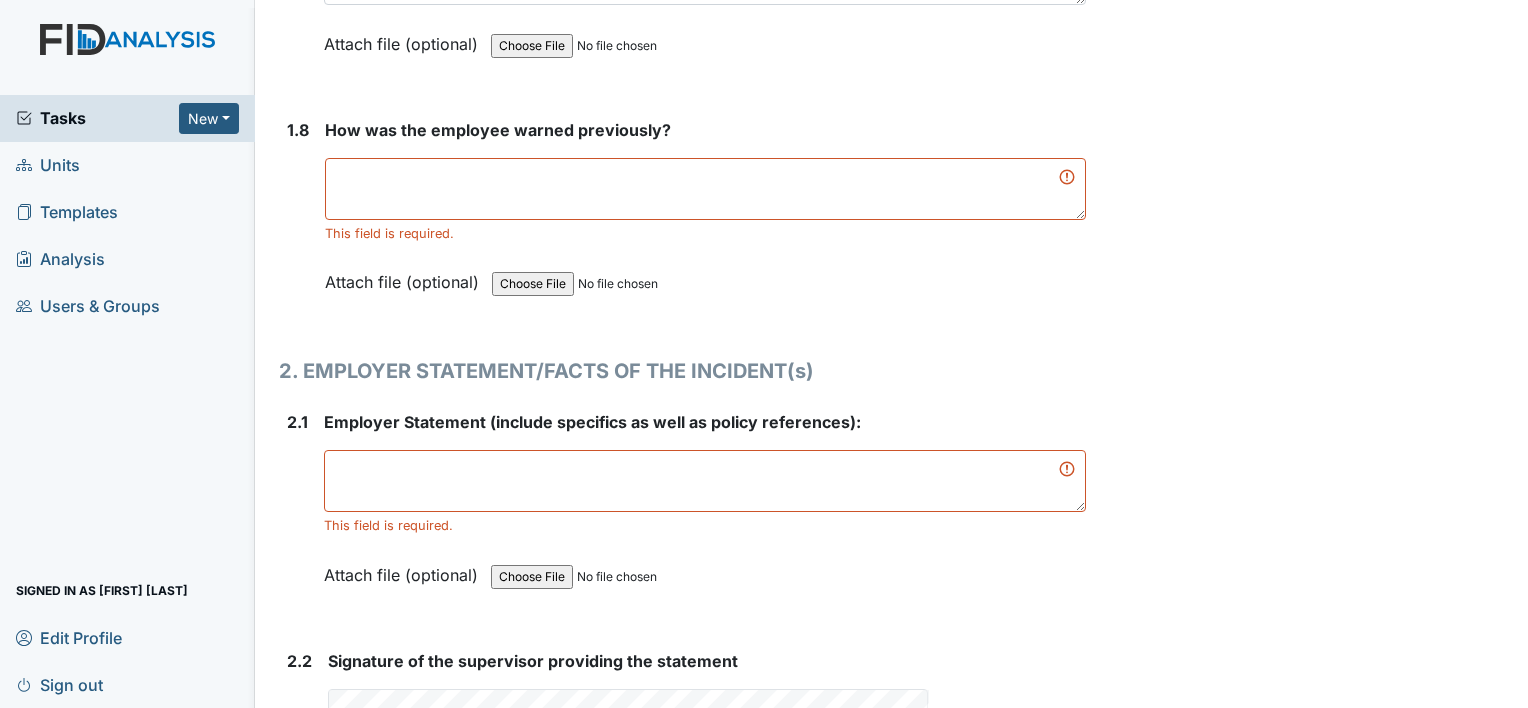 scroll, scrollTop: 2469, scrollLeft: 0, axis: vertical 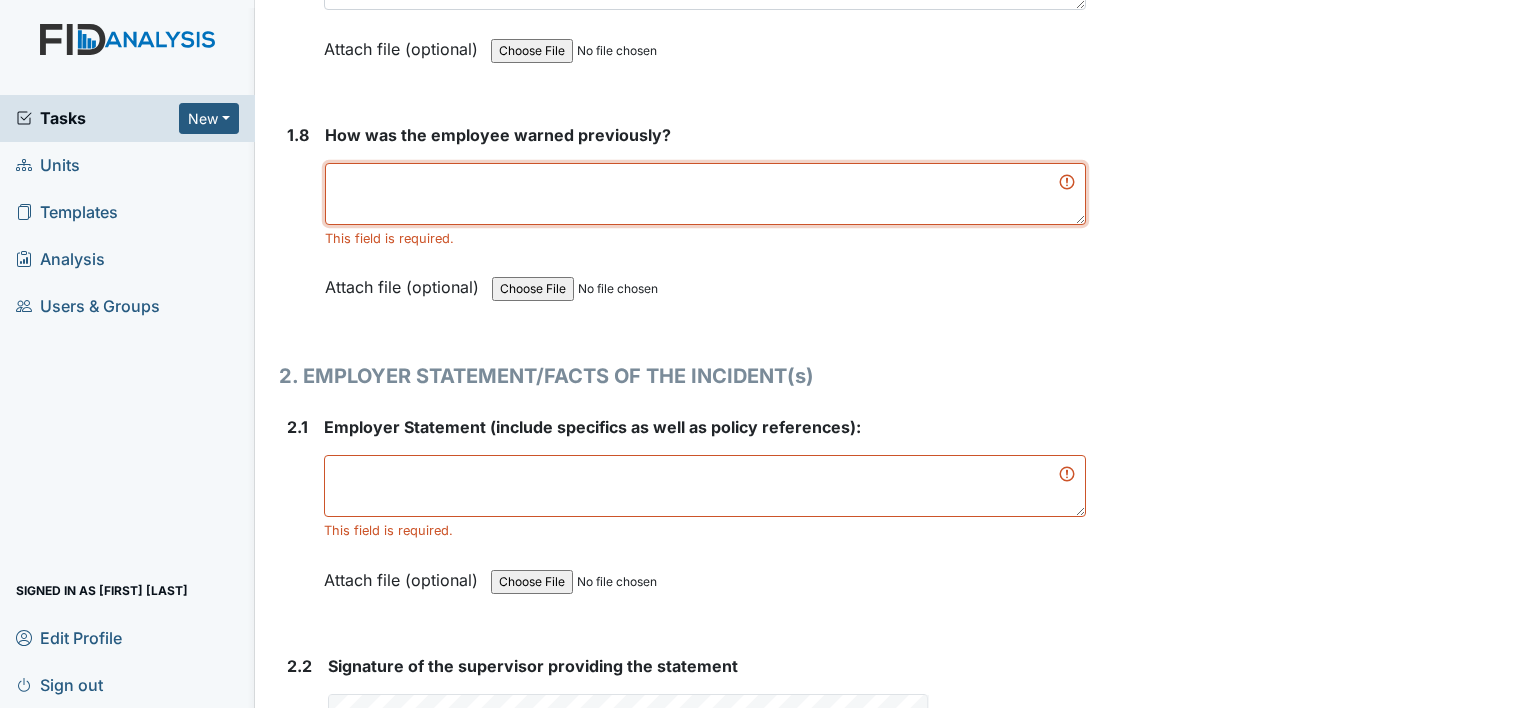 click at bounding box center [705, 194] 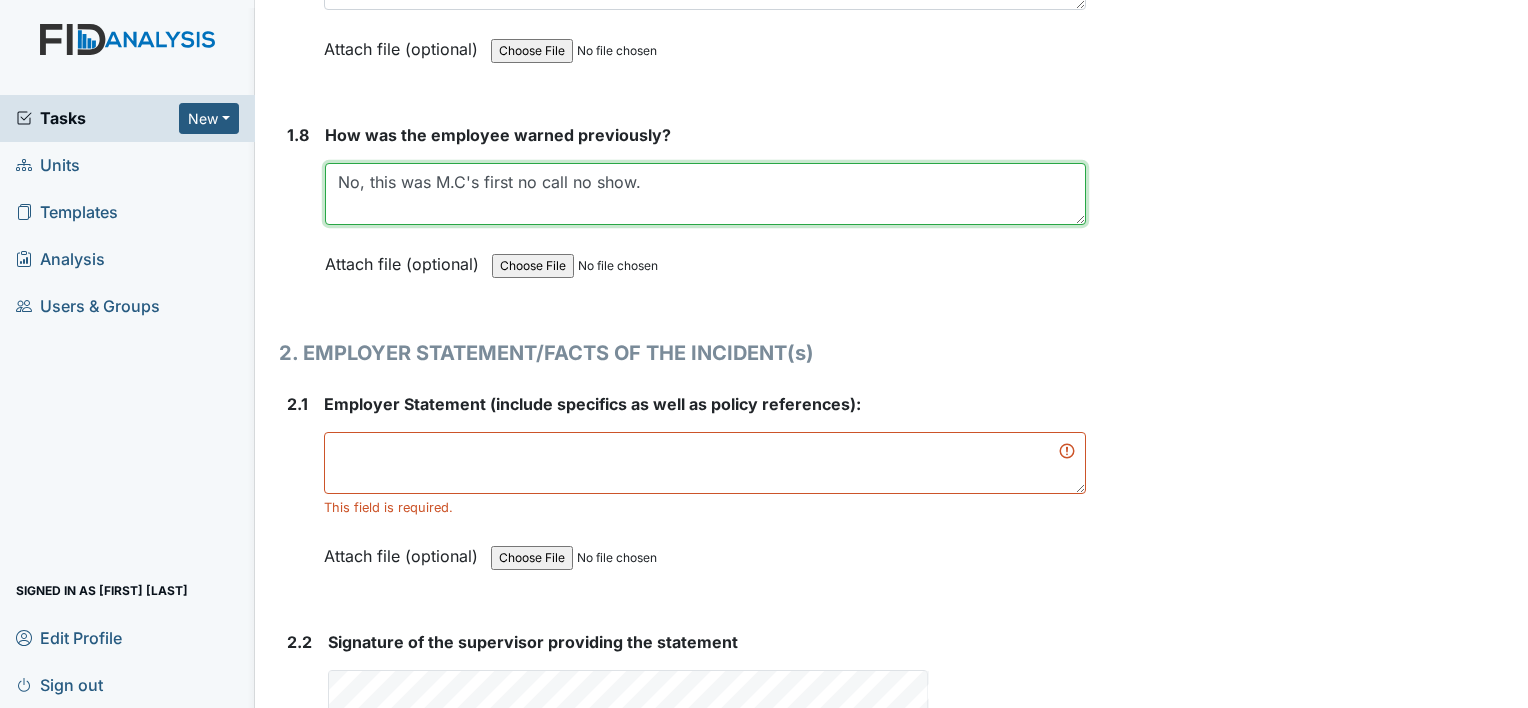 type on "No, this was M.C's first no call no show." 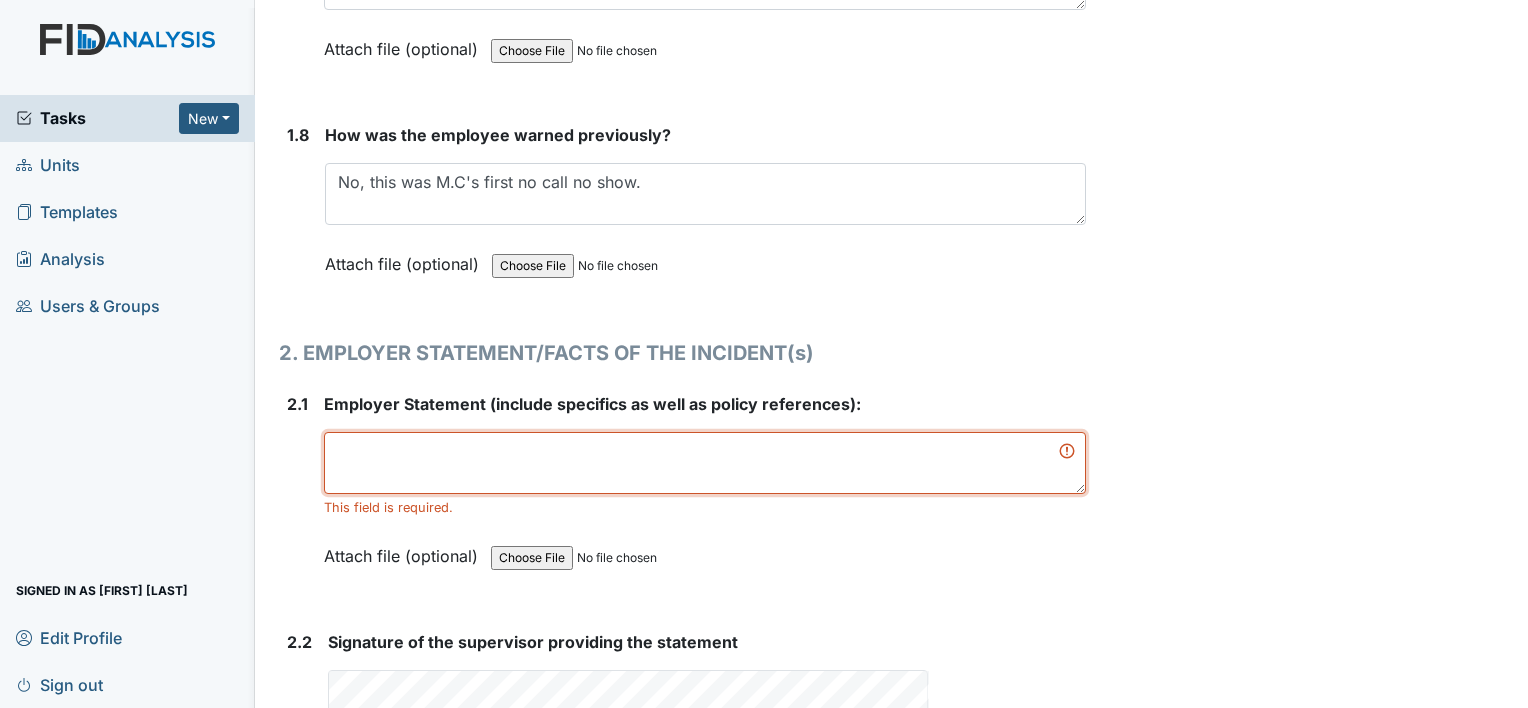 click at bounding box center [705, 463] 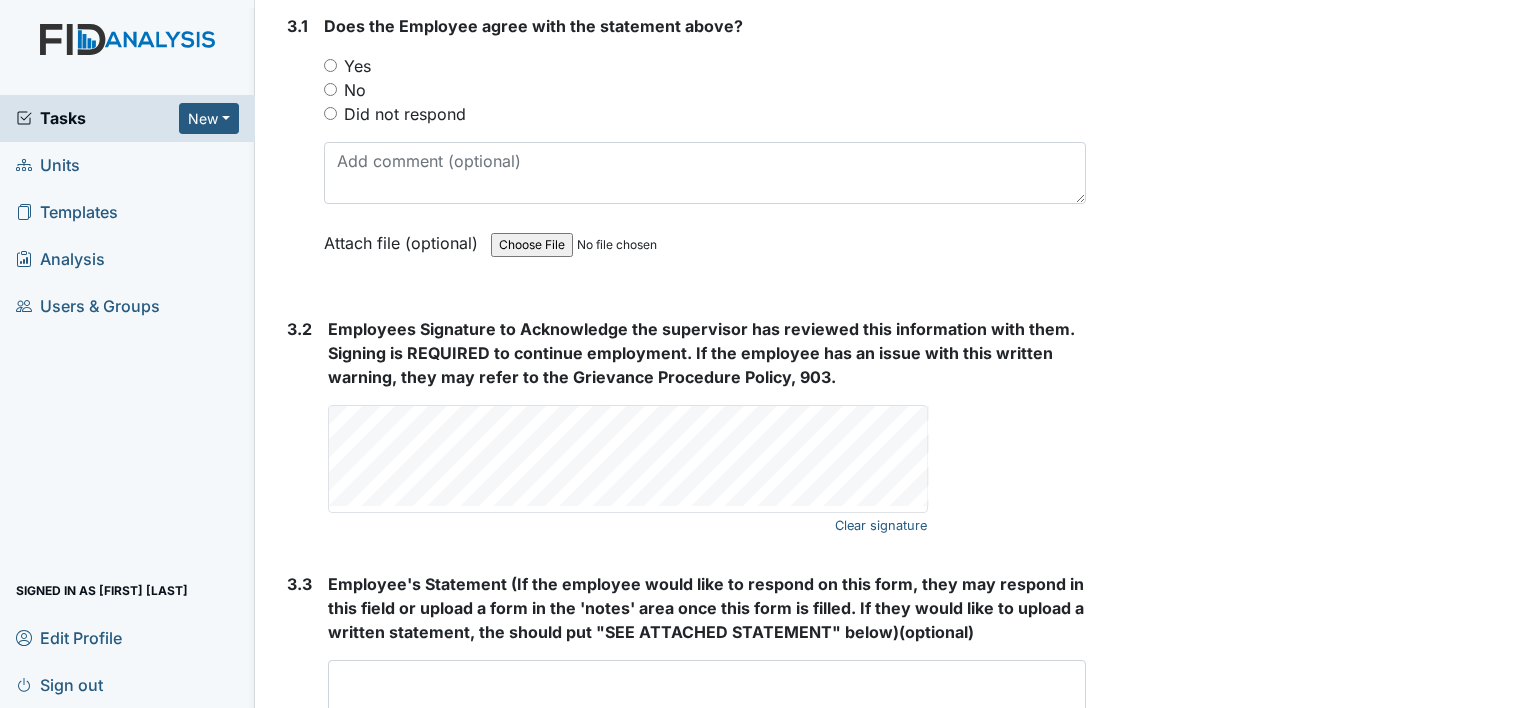 scroll, scrollTop: 3491, scrollLeft: 0, axis: vertical 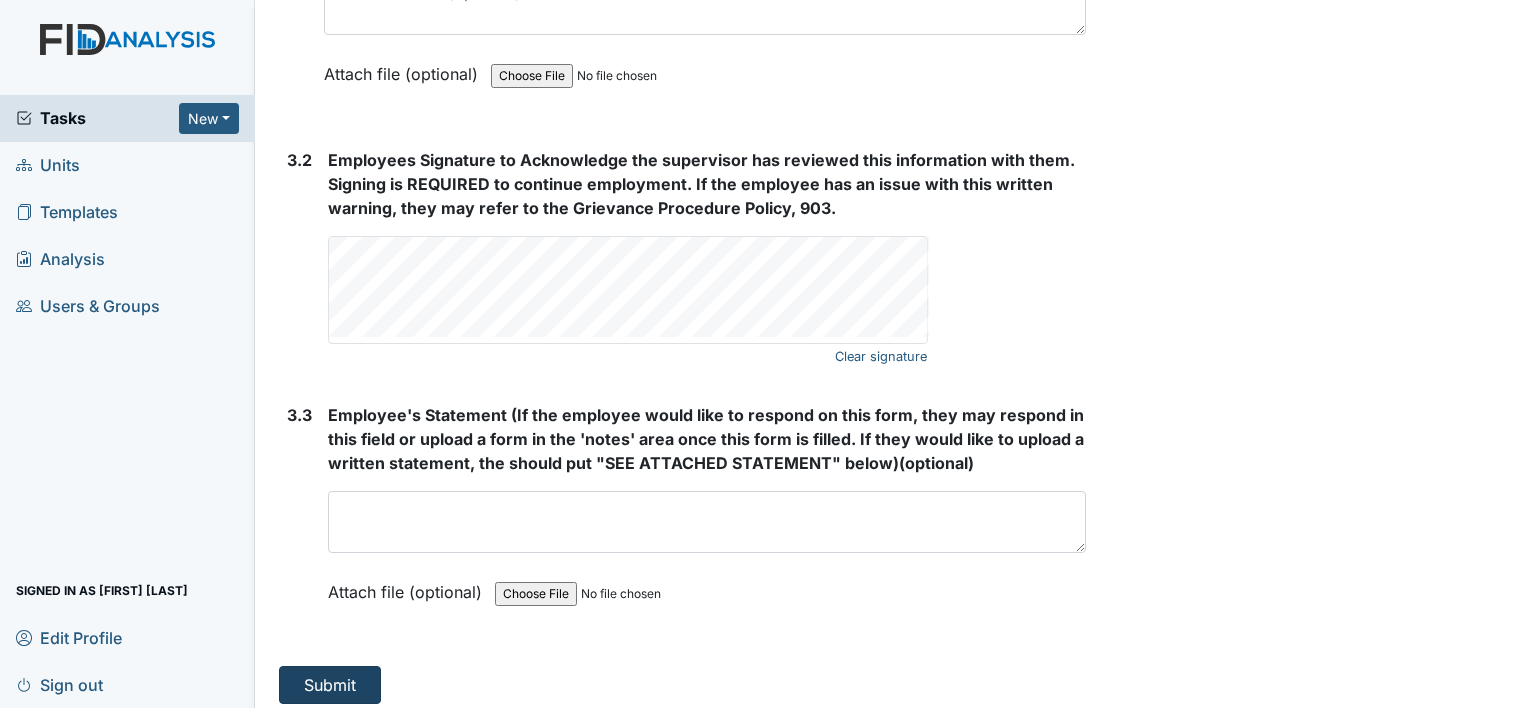 type on "N/A" 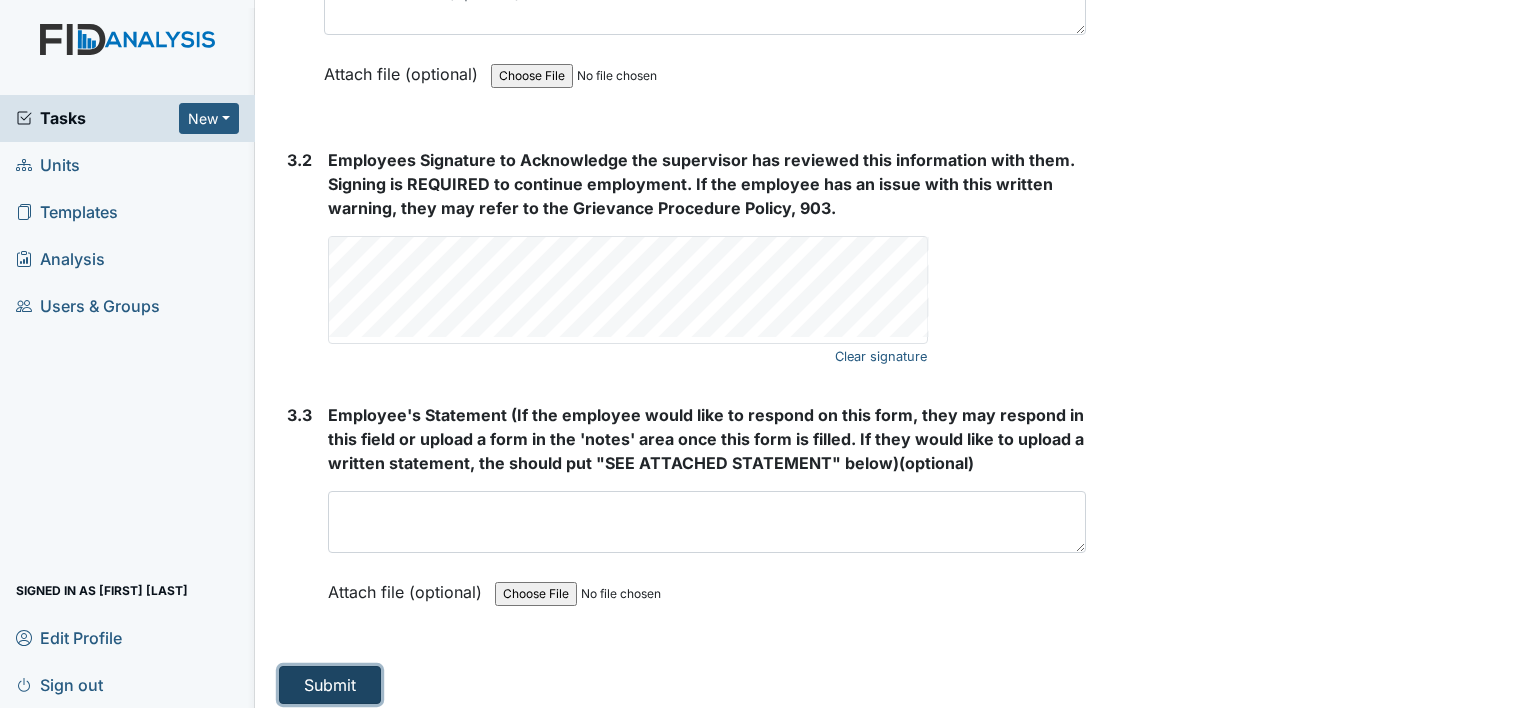 click on "Submit" at bounding box center (330, 685) 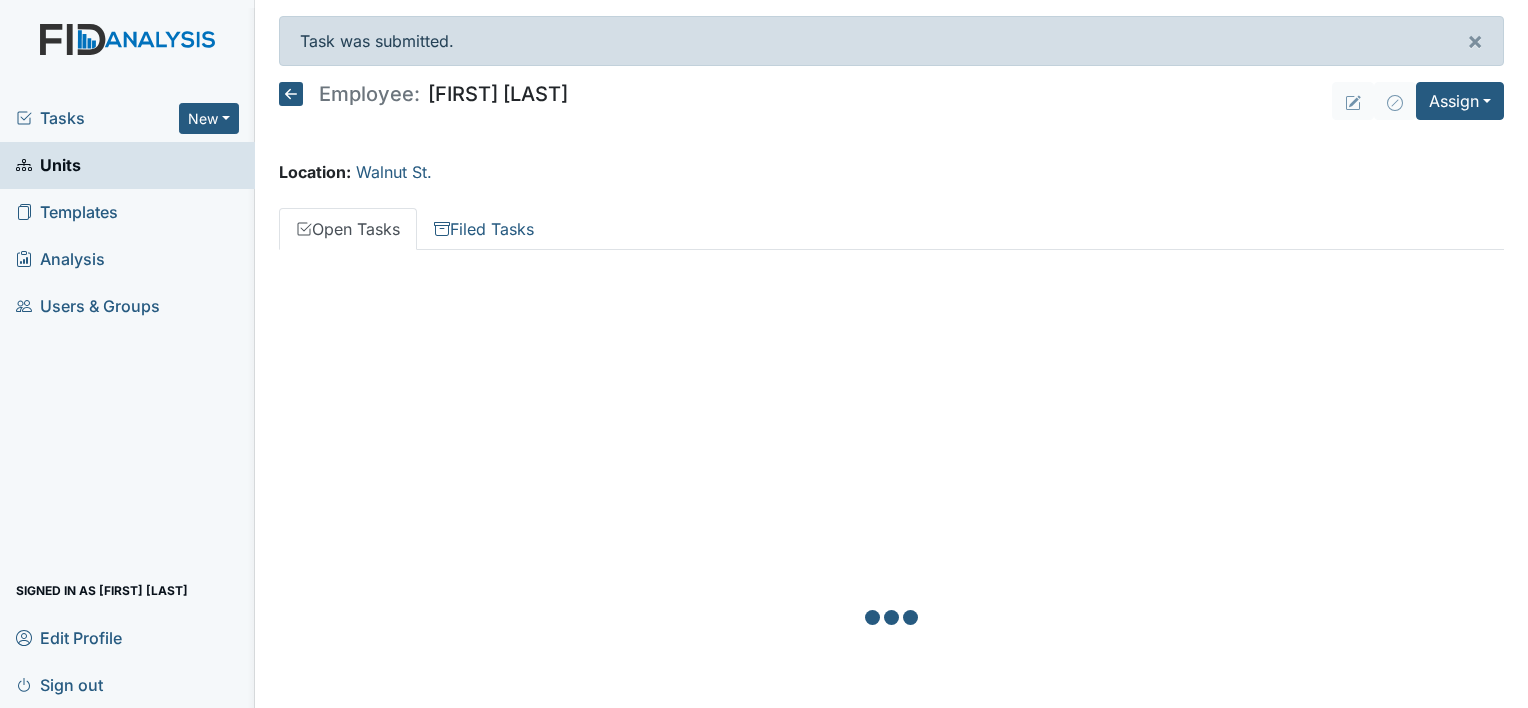 scroll, scrollTop: 0, scrollLeft: 0, axis: both 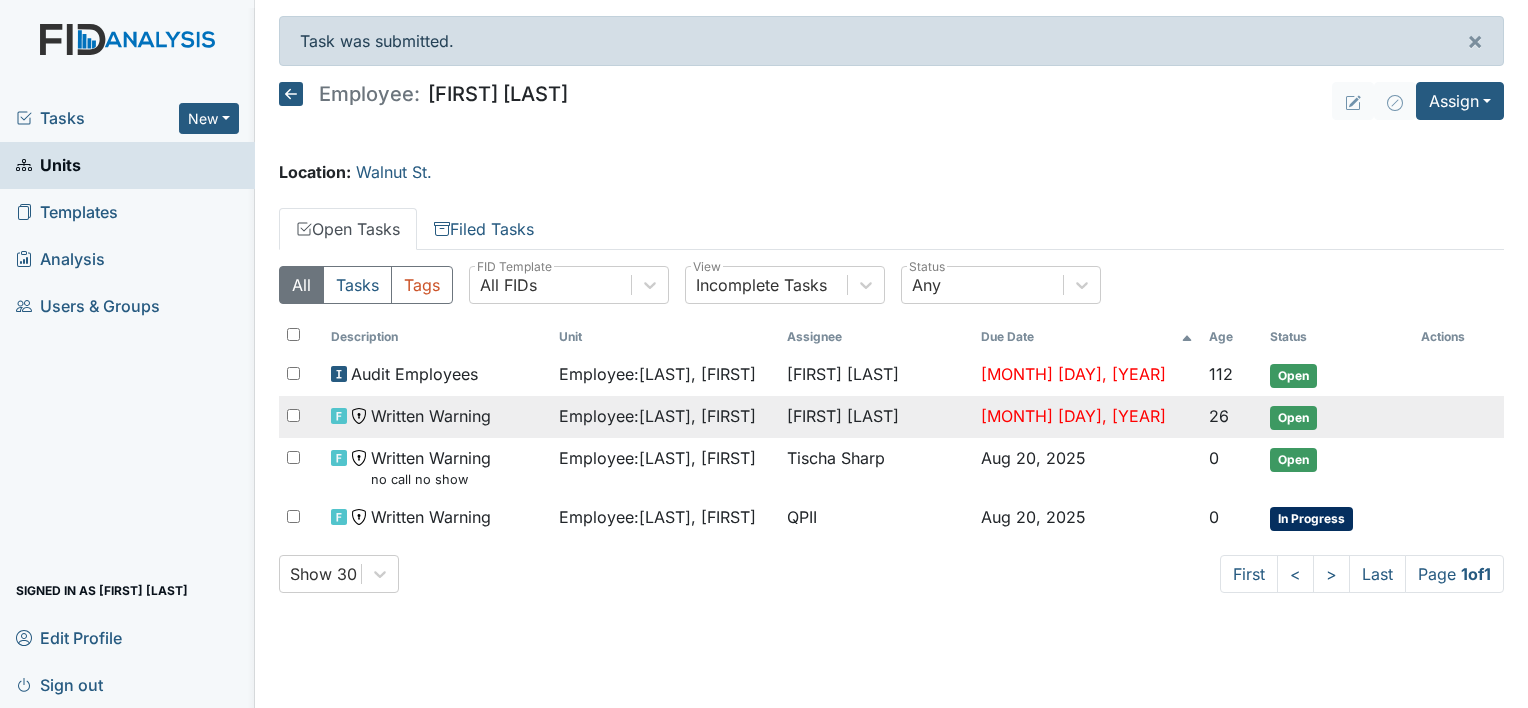 click on "Written Warning" at bounding box center (431, 416) 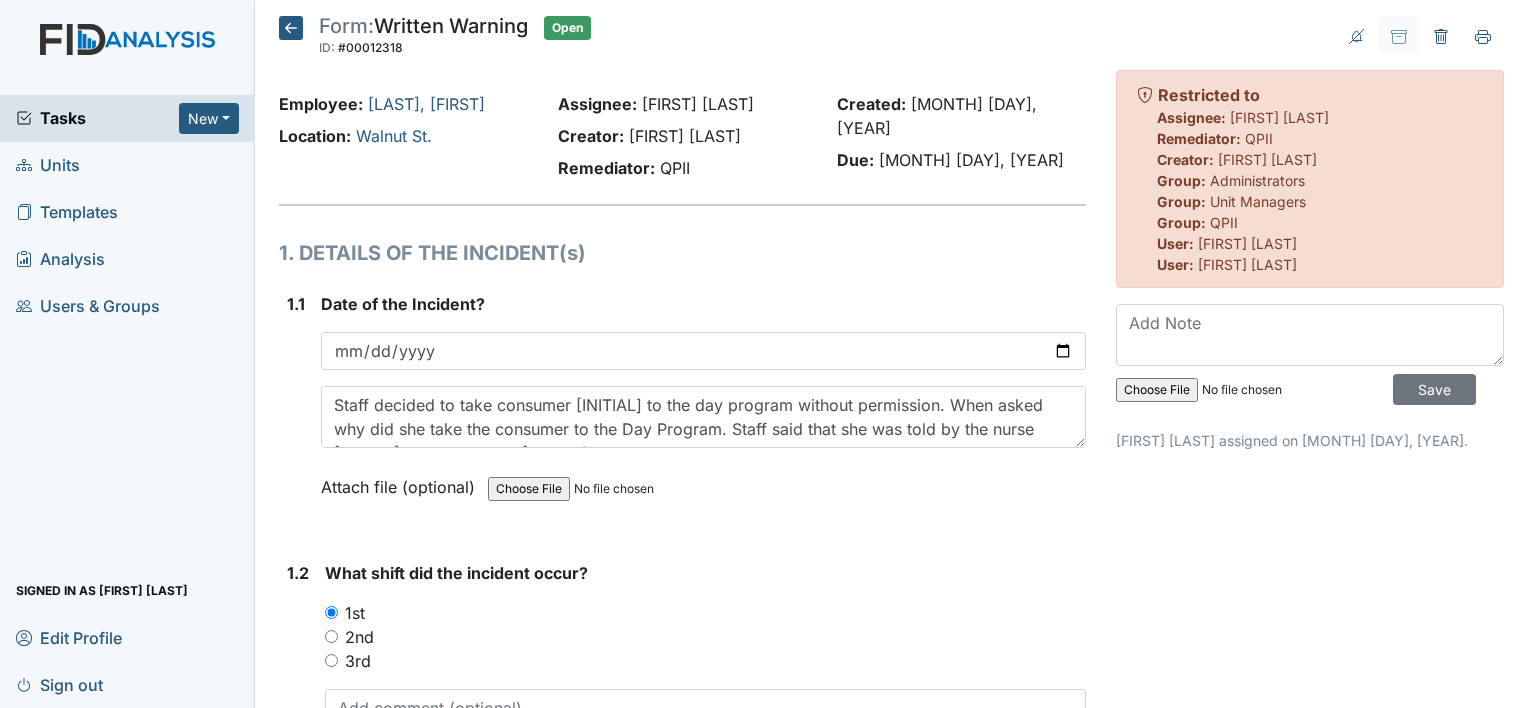 scroll, scrollTop: 0, scrollLeft: 0, axis: both 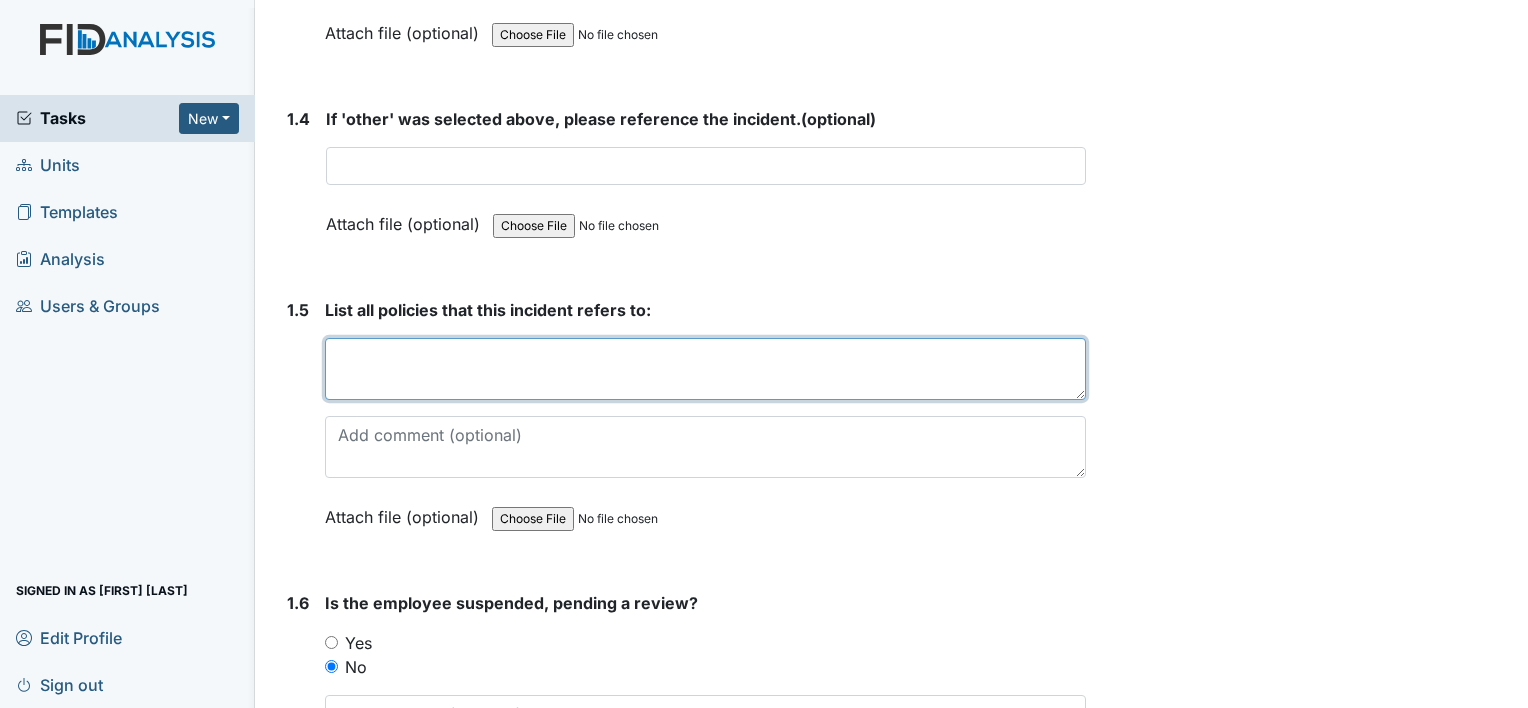 click at bounding box center [705, 369] 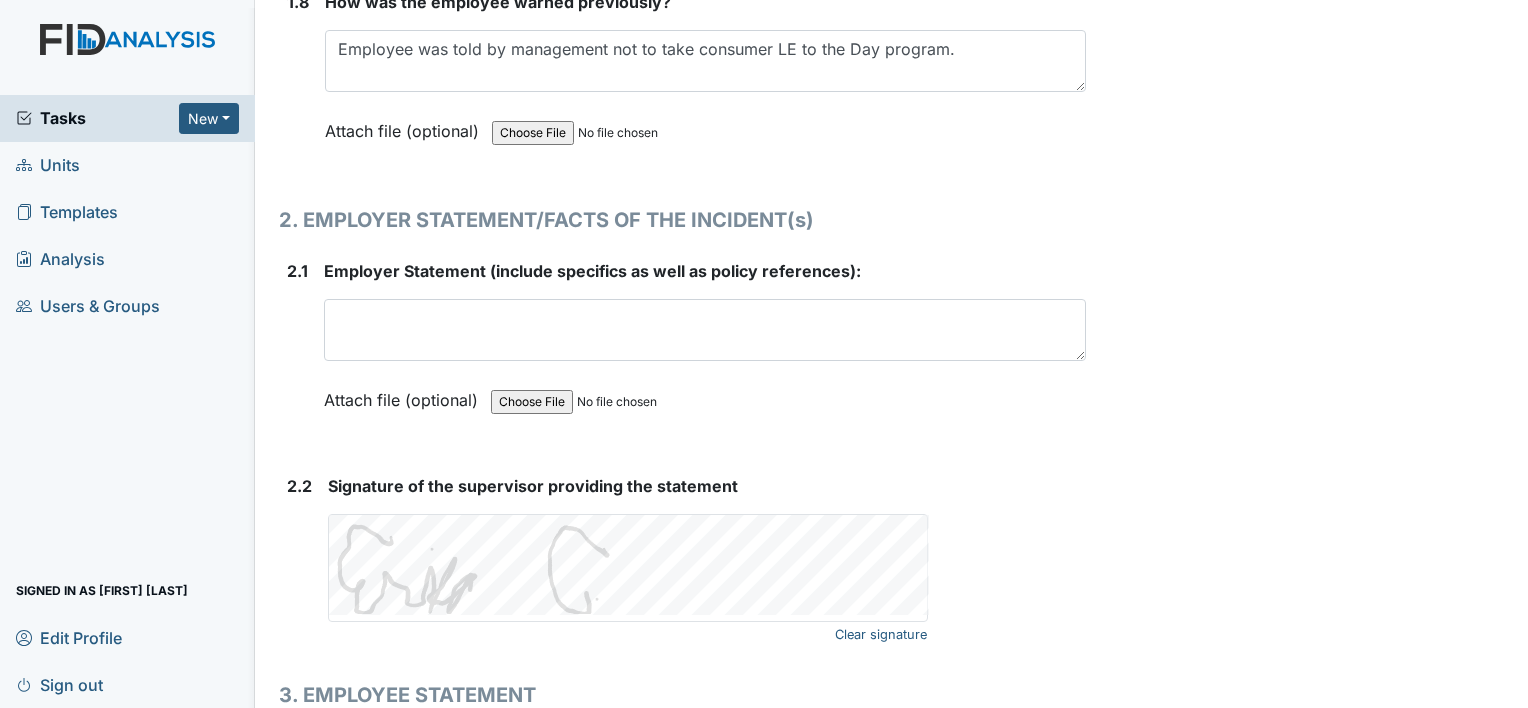 scroll, scrollTop: 2624, scrollLeft: 0, axis: vertical 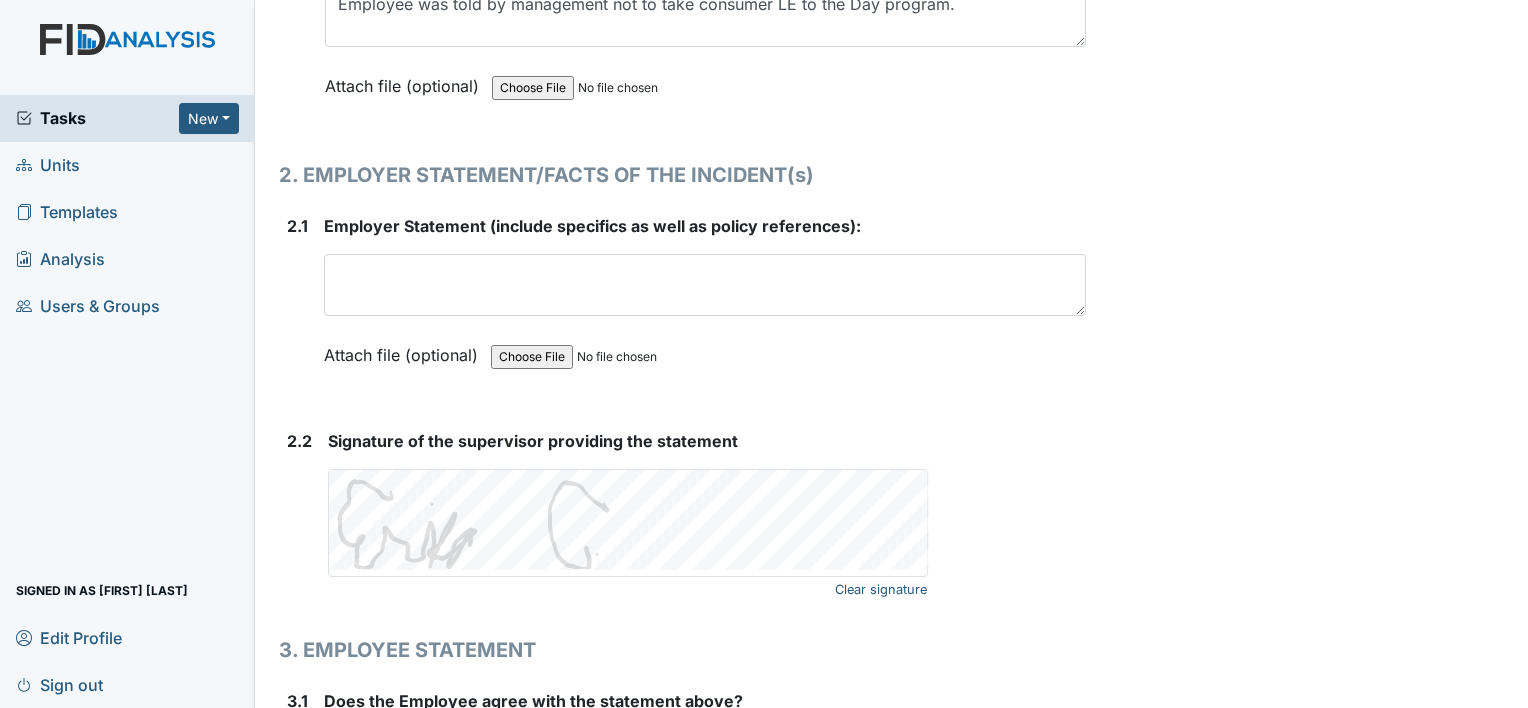 type on "Failure to follow instructions," 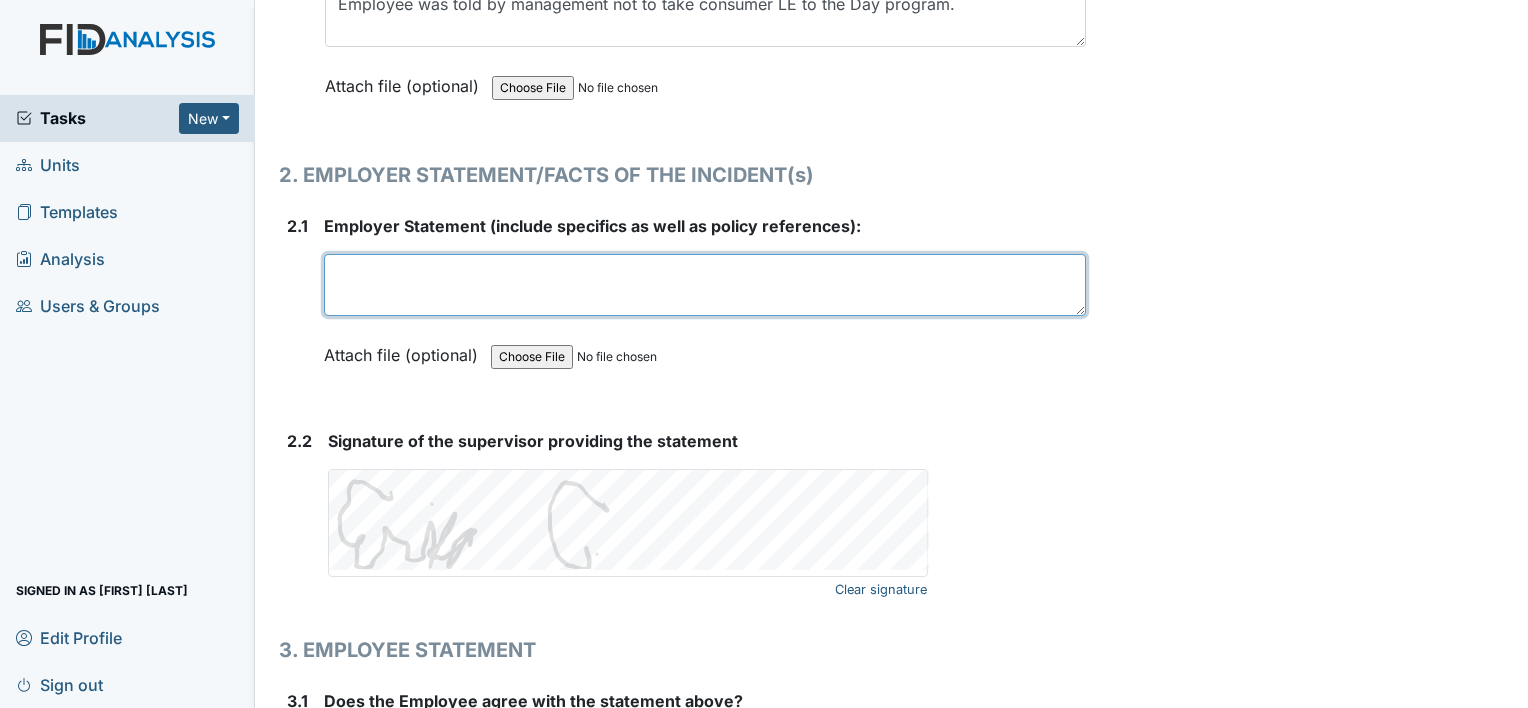 click at bounding box center [705, 285] 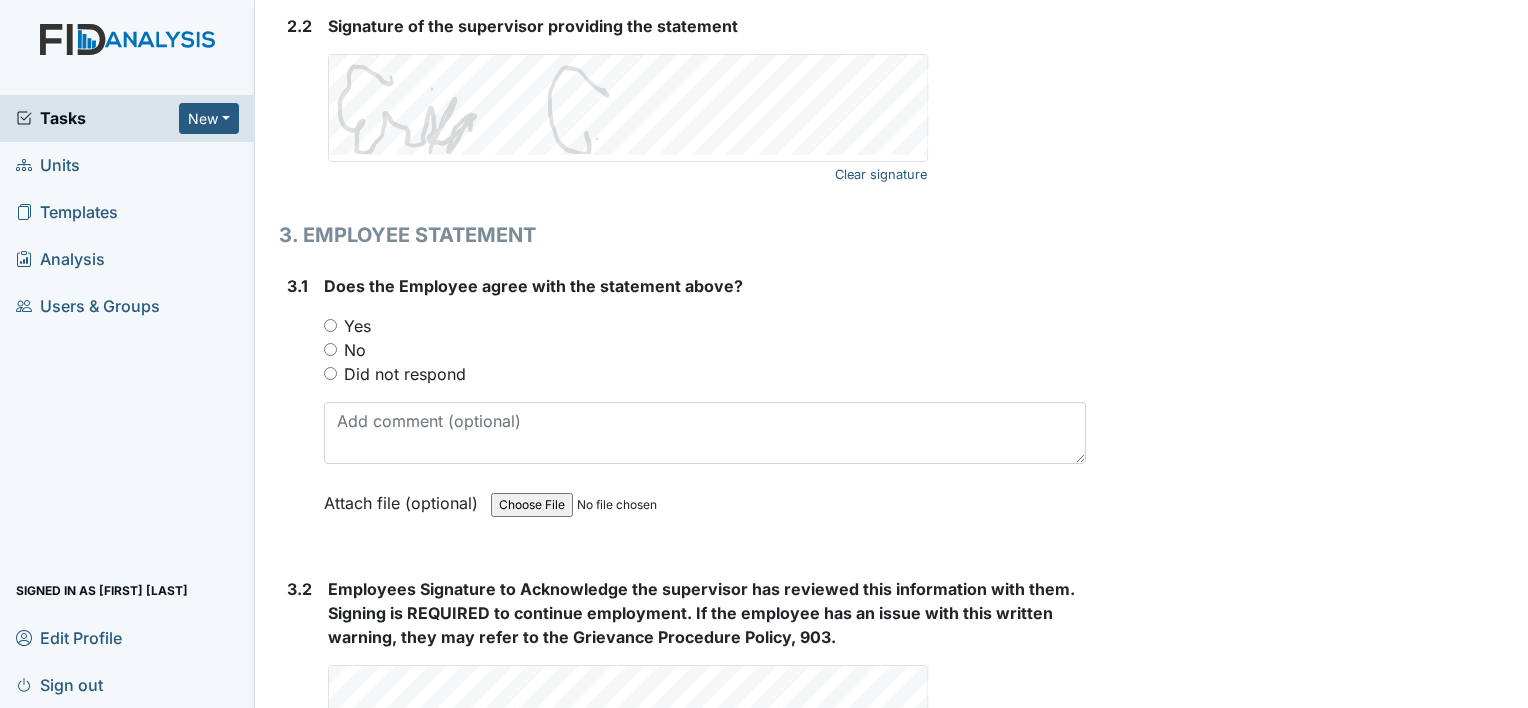 scroll, scrollTop: 3149, scrollLeft: 0, axis: vertical 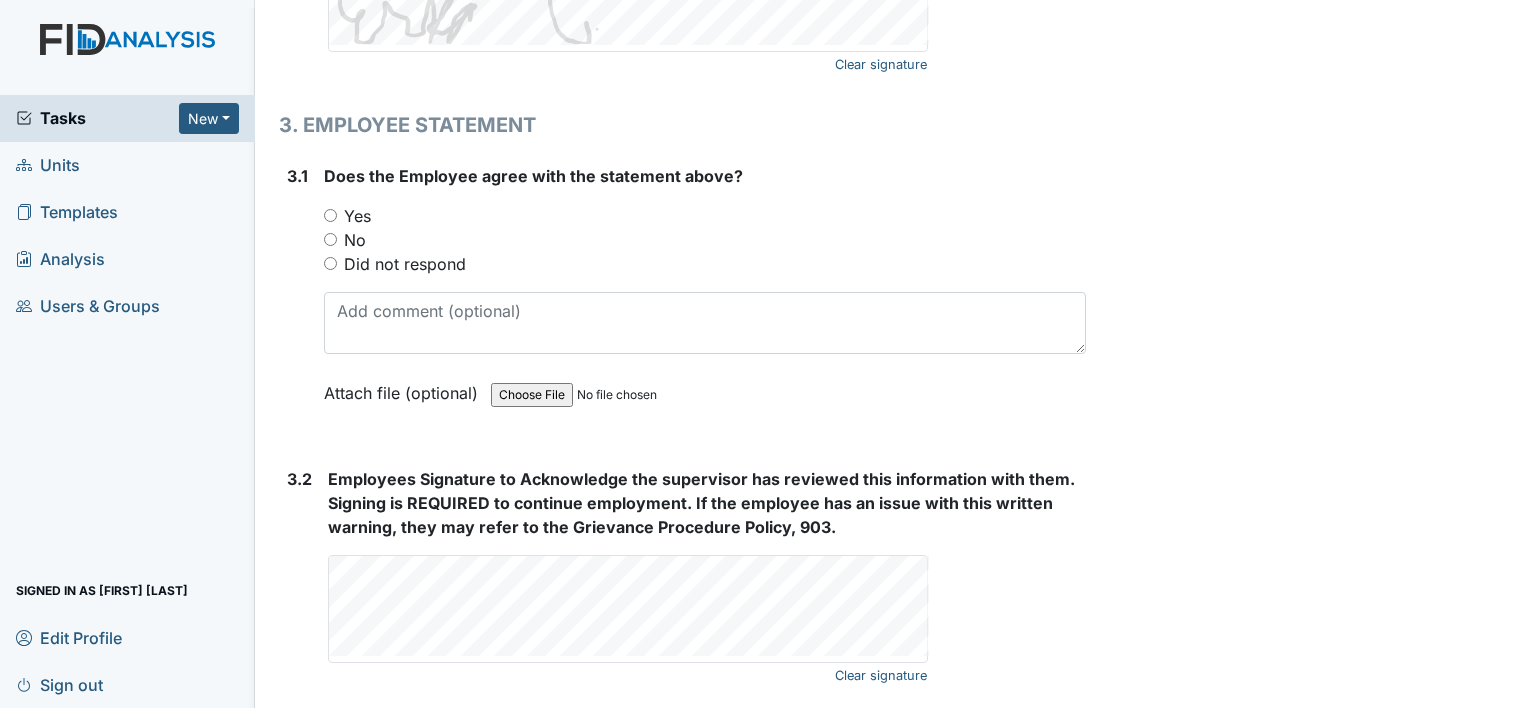 type on "N/A" 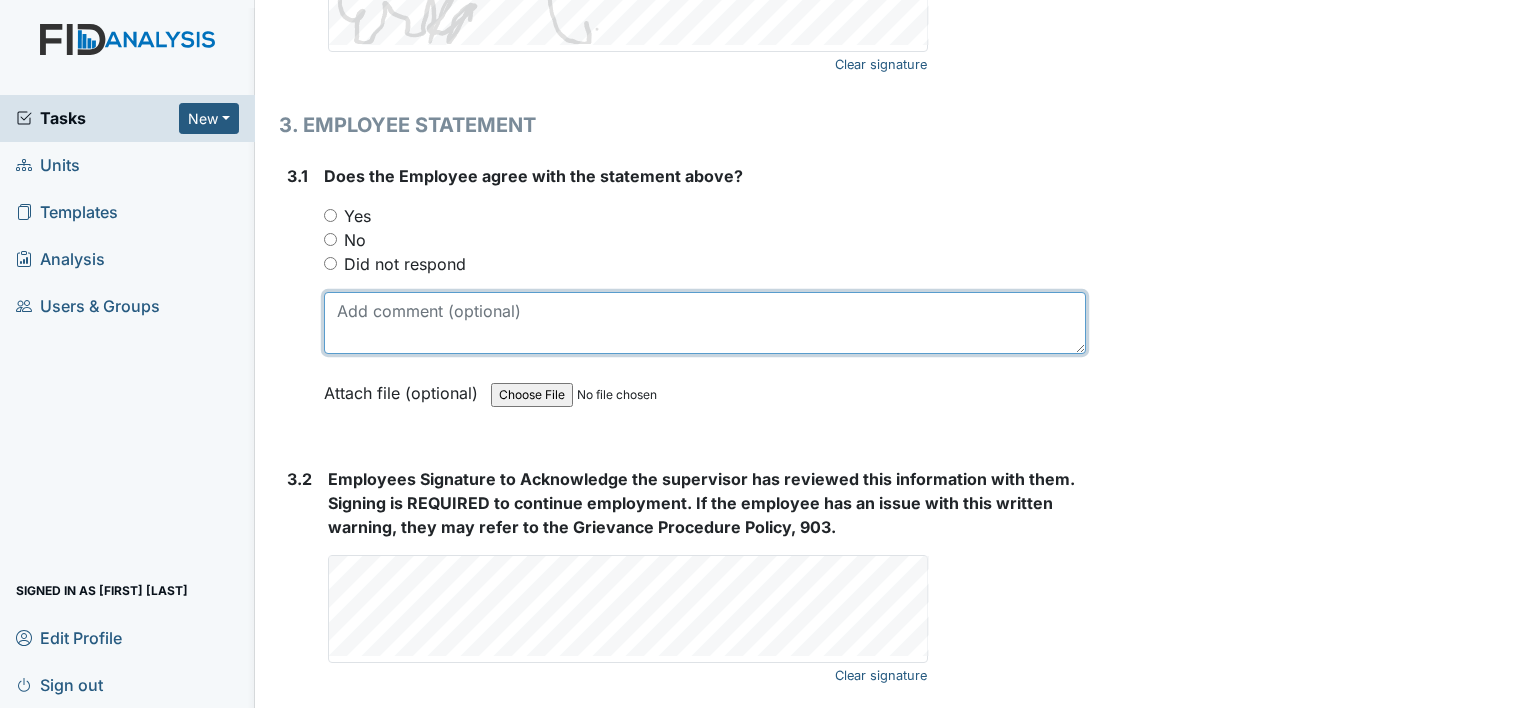 click at bounding box center [705, 323] 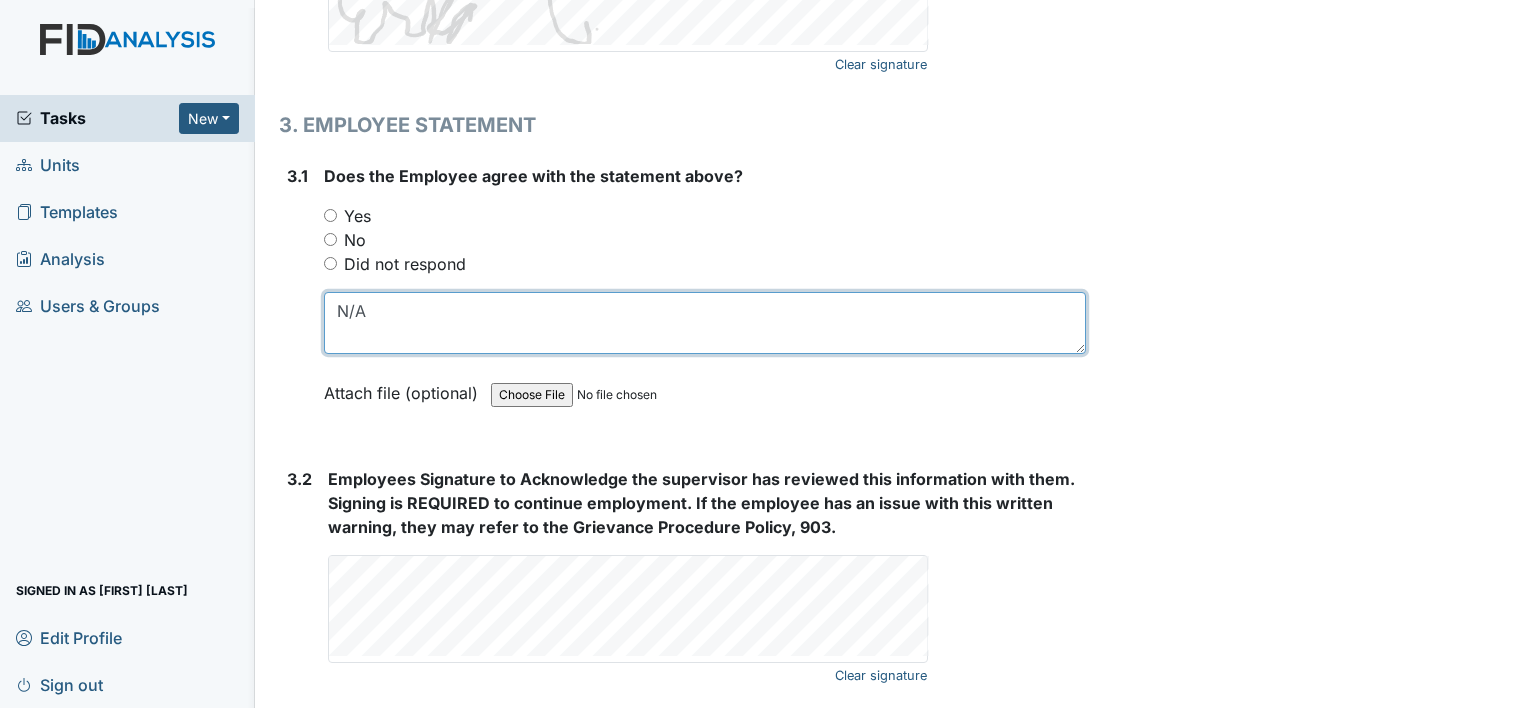 scroll, scrollTop: 3468, scrollLeft: 0, axis: vertical 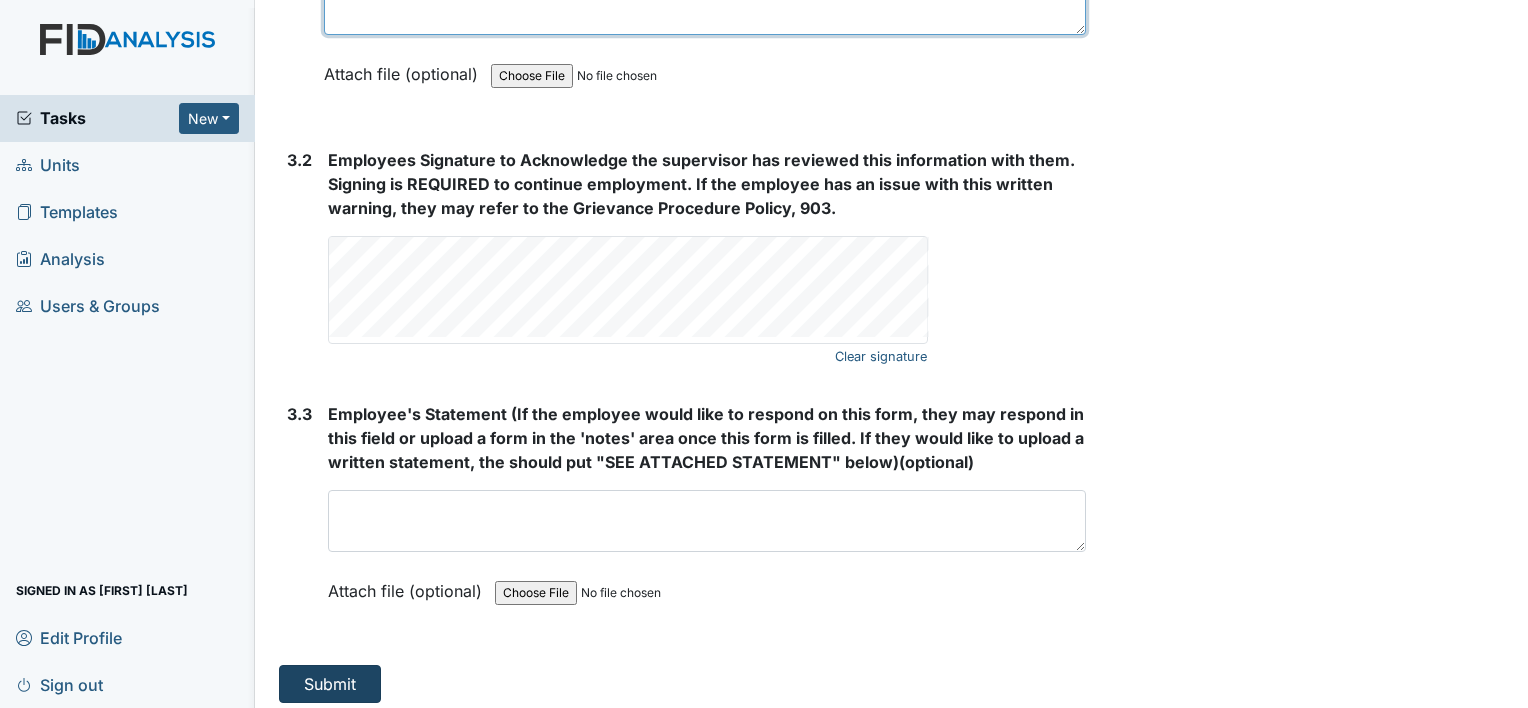 type on "N/A" 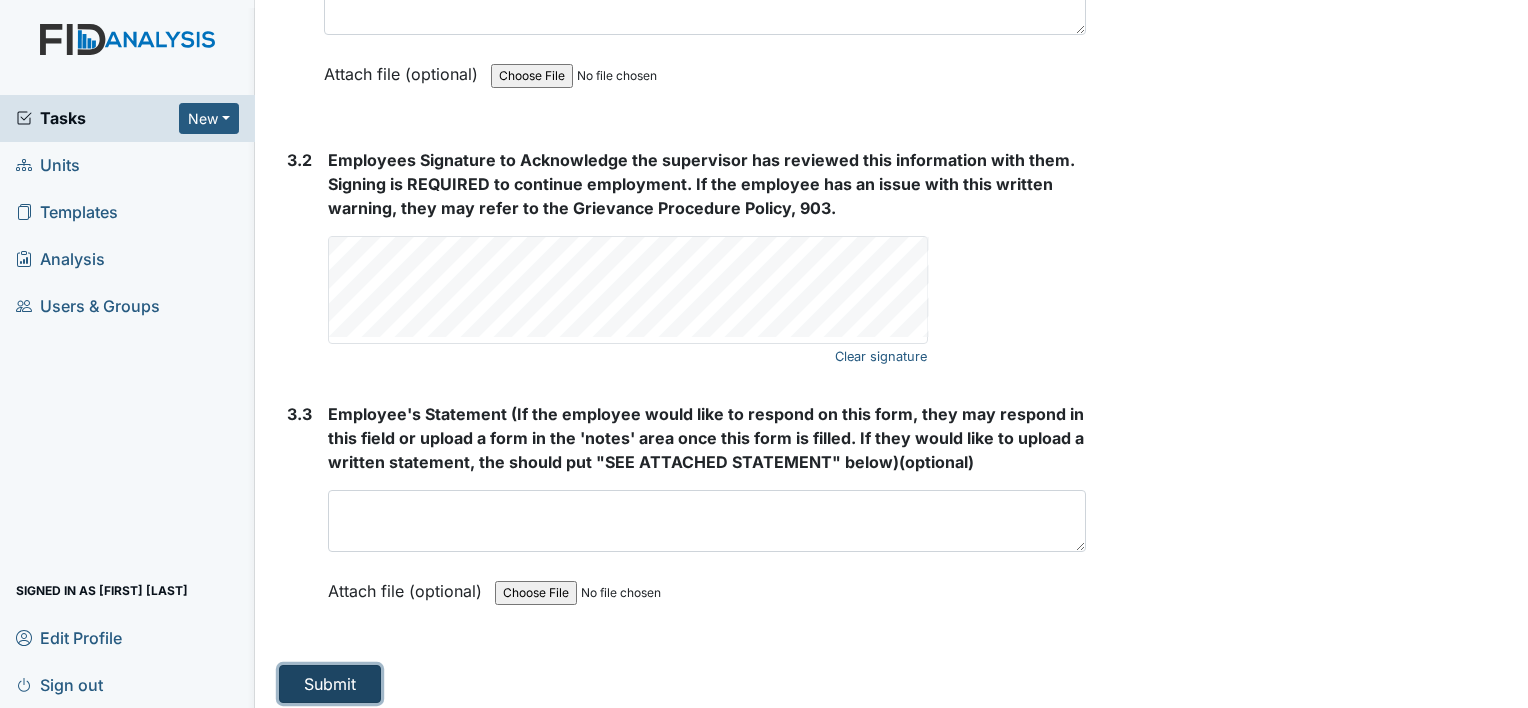 click on "Submit" at bounding box center (330, 684) 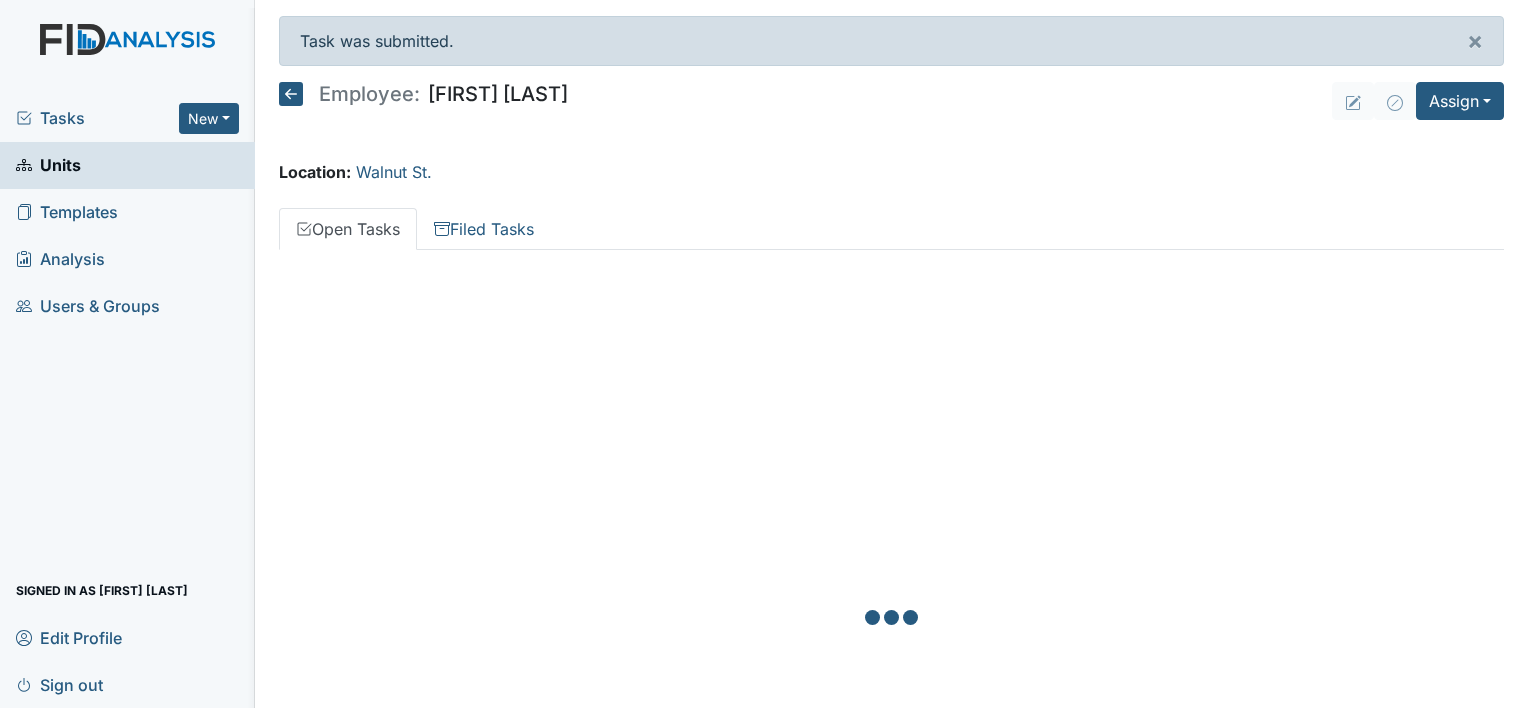 scroll, scrollTop: 0, scrollLeft: 0, axis: both 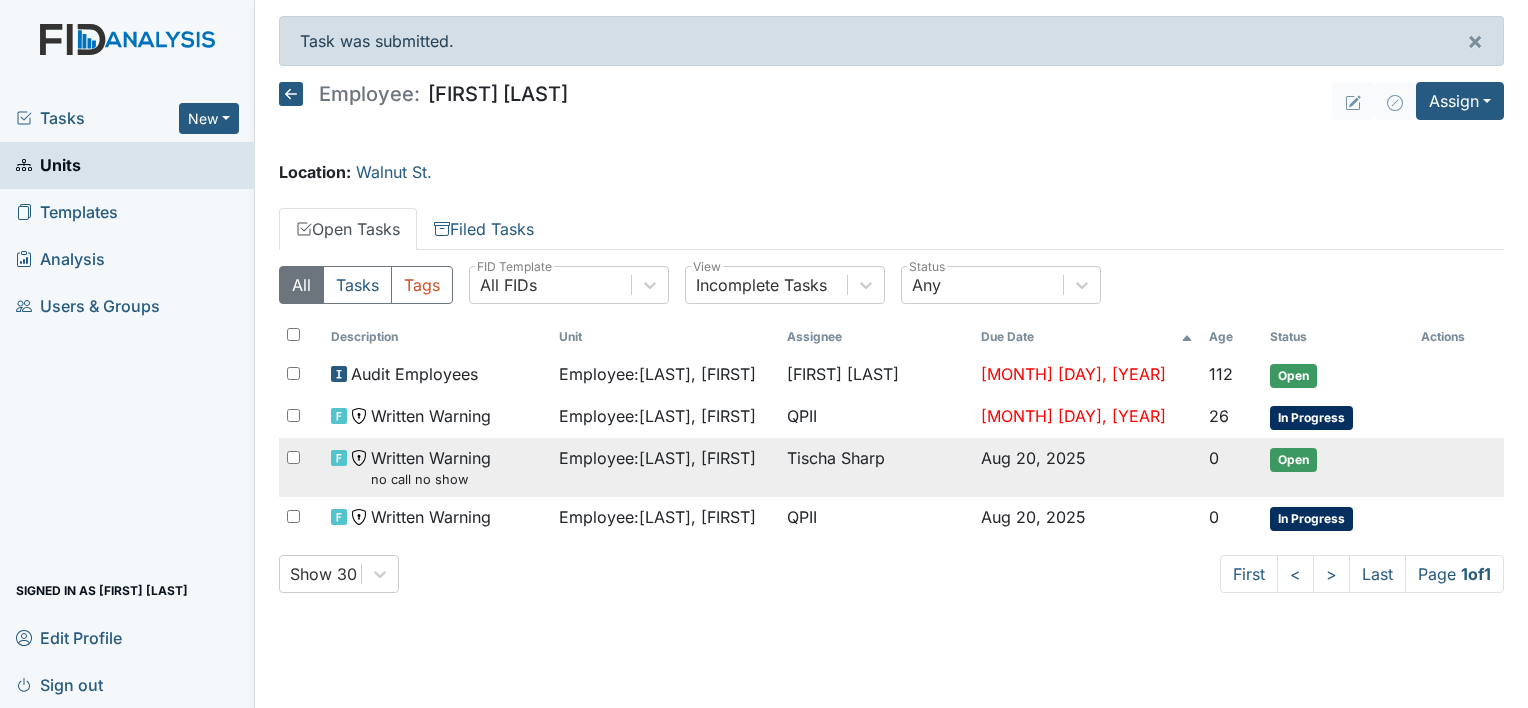 click on "Employee :  [LAST], [FIRST]" at bounding box center (657, 458) 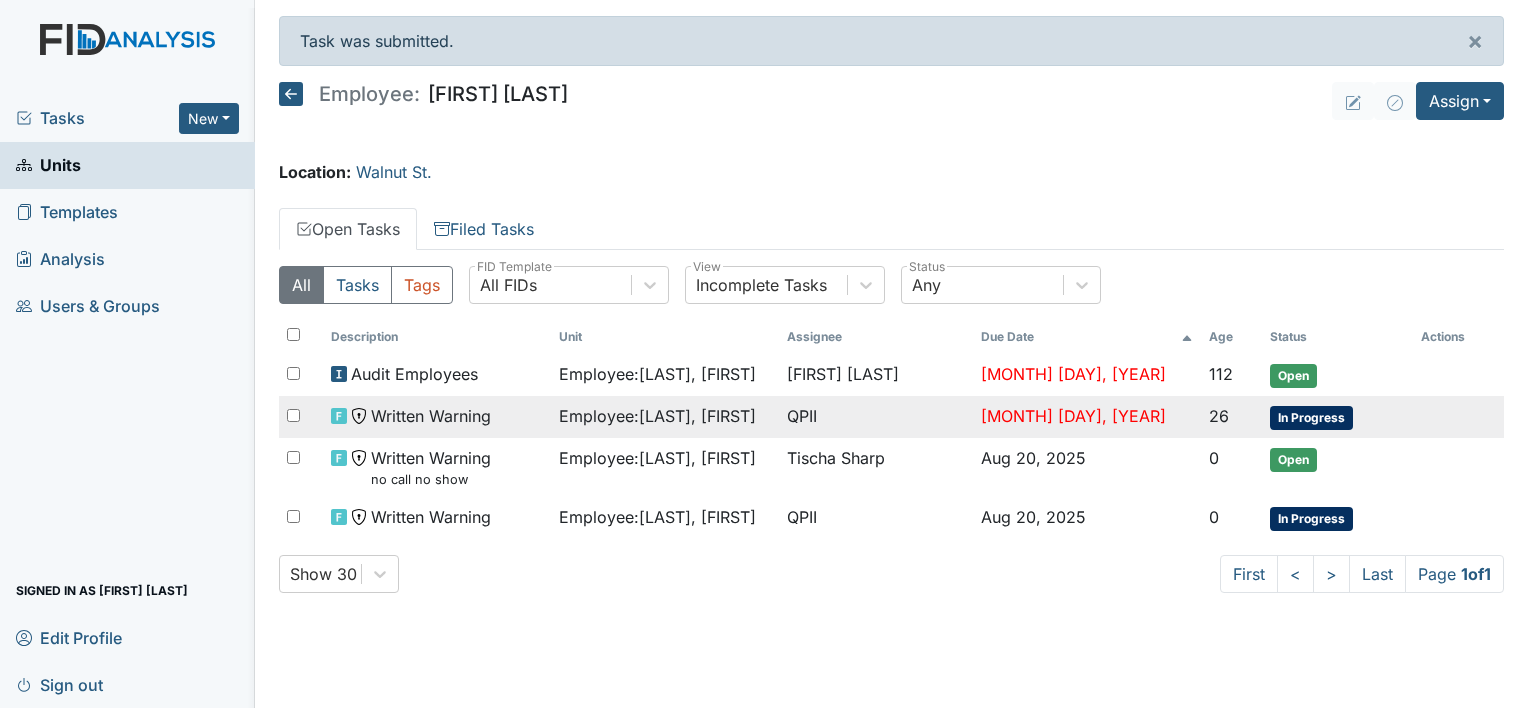click on "QPII" at bounding box center (876, 417) 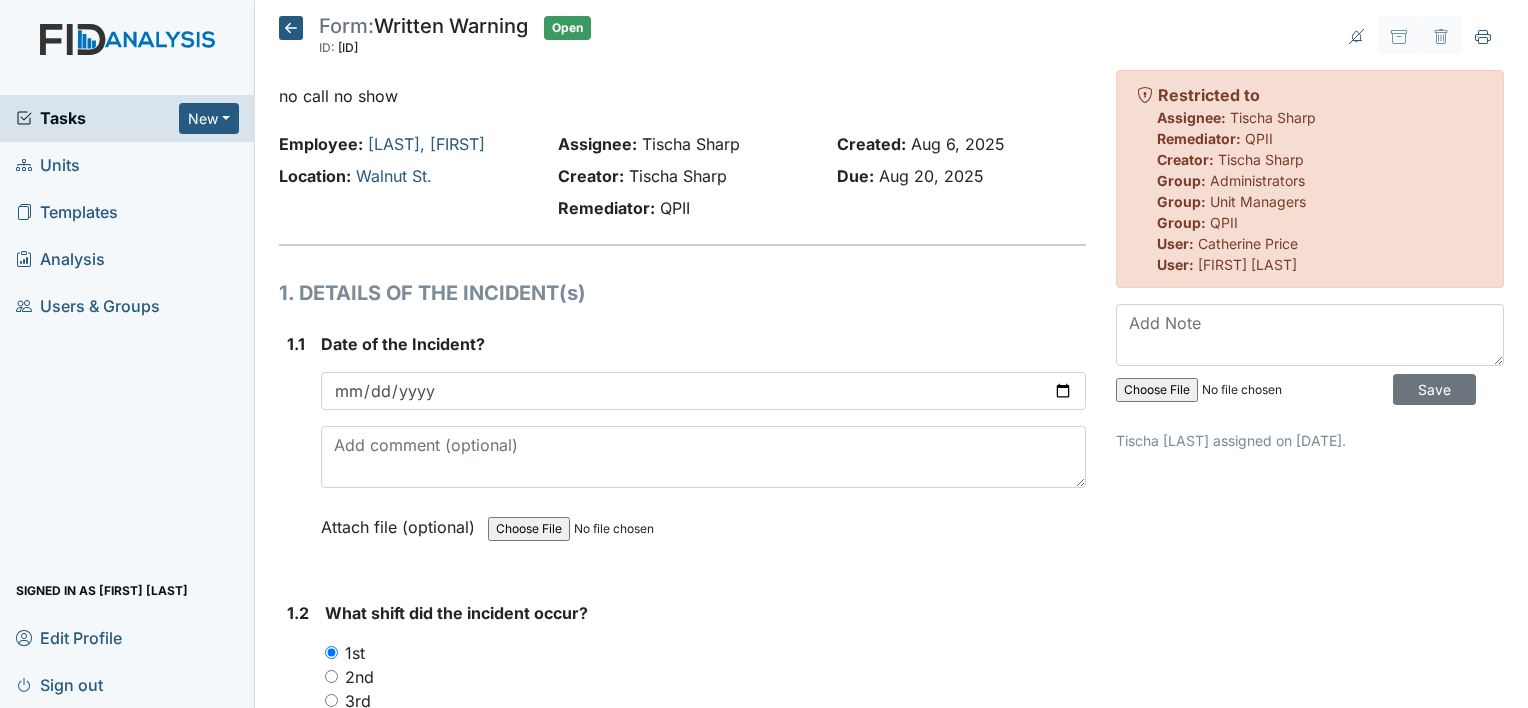 scroll, scrollTop: 0, scrollLeft: 0, axis: both 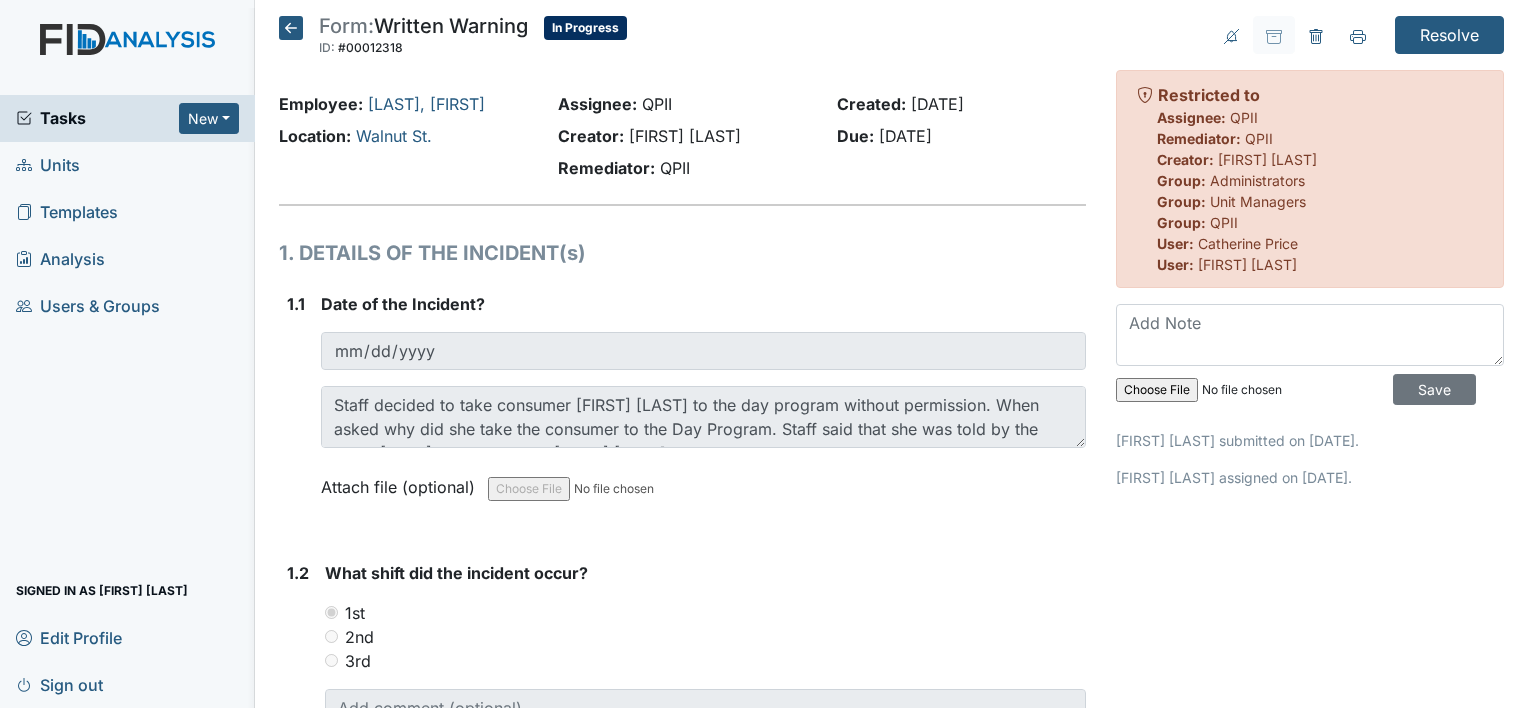 click 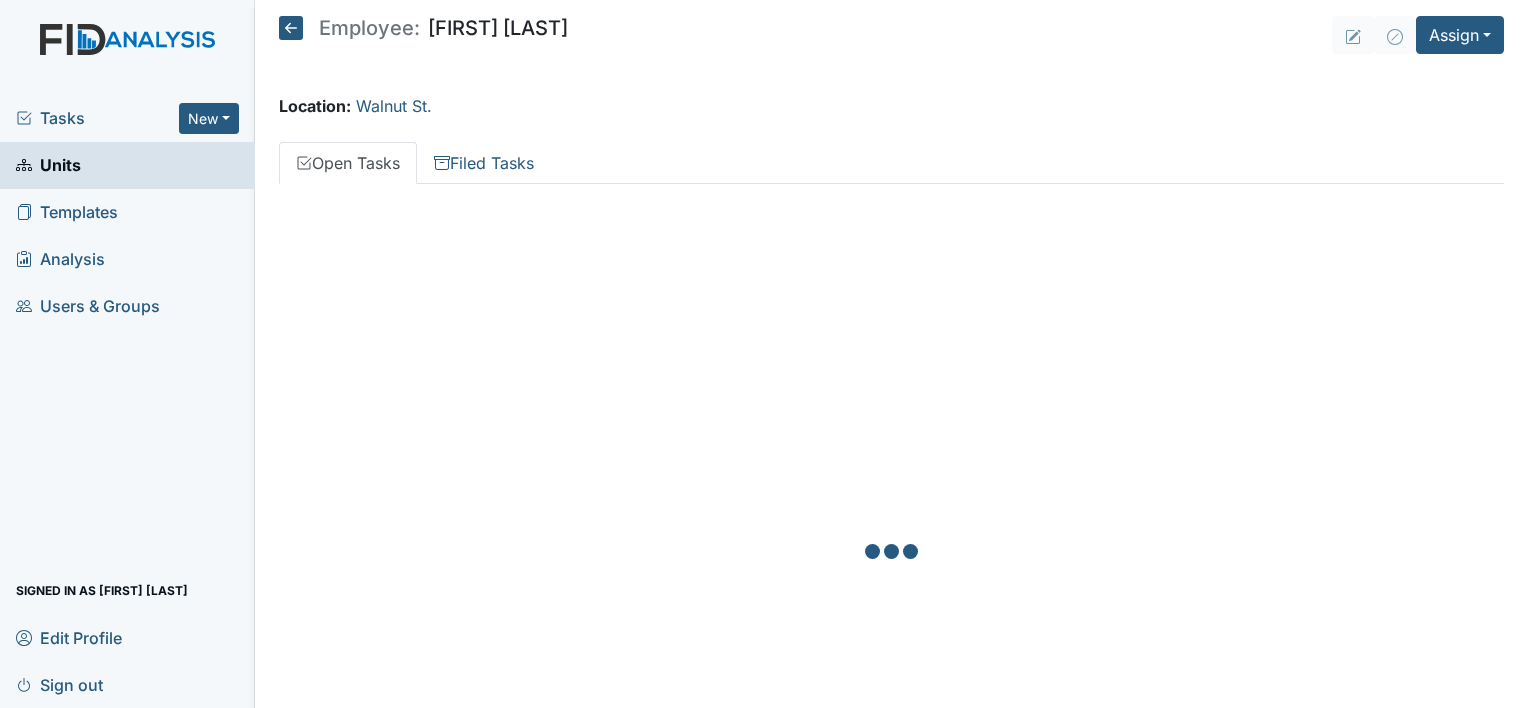 scroll, scrollTop: 0, scrollLeft: 0, axis: both 